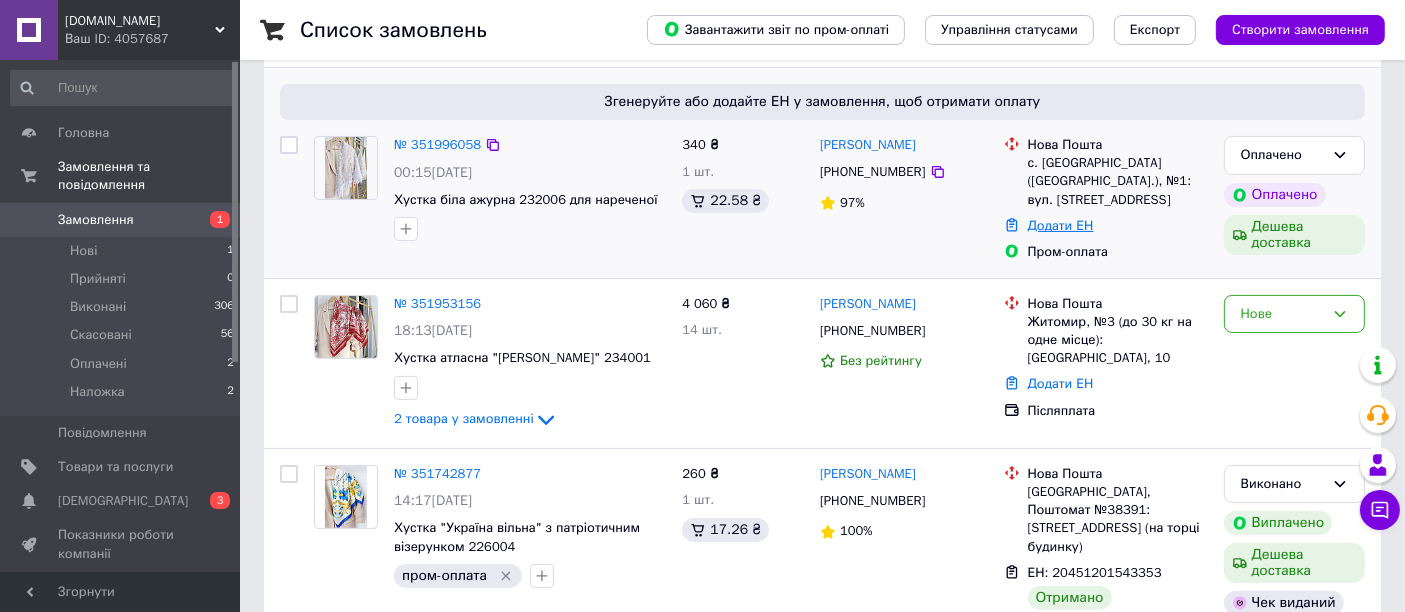 scroll, scrollTop: 444, scrollLeft: 0, axis: vertical 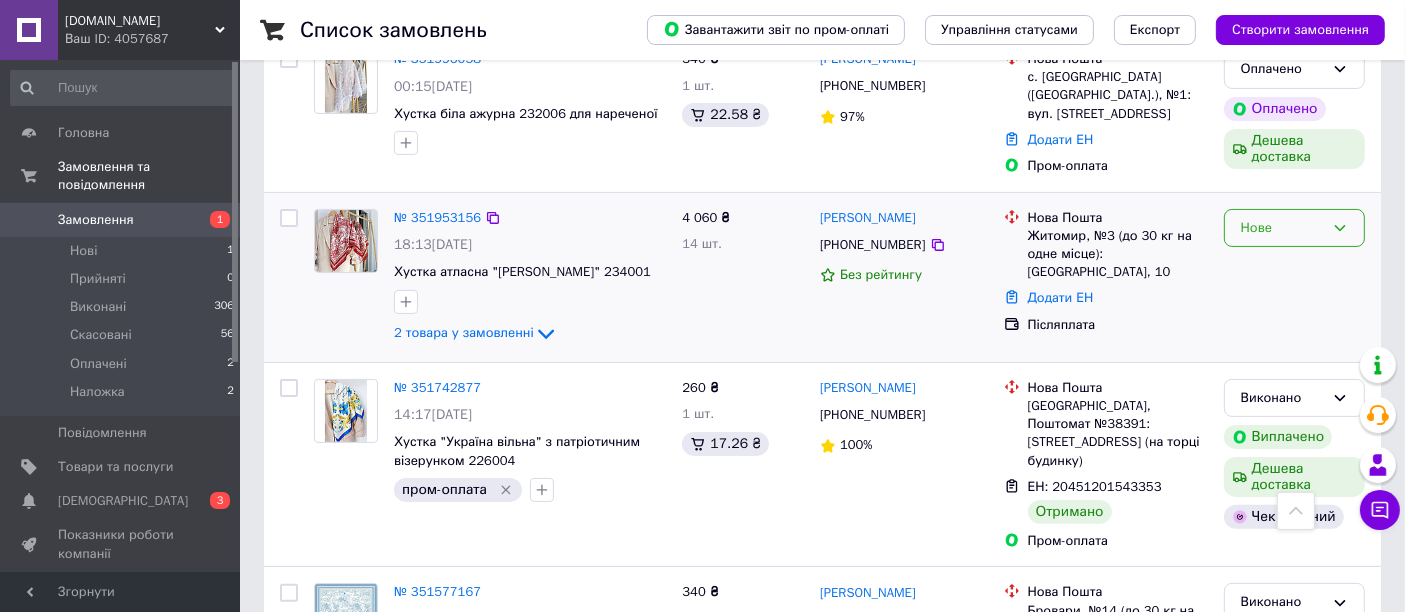 click on "Нове" at bounding box center [1282, 228] 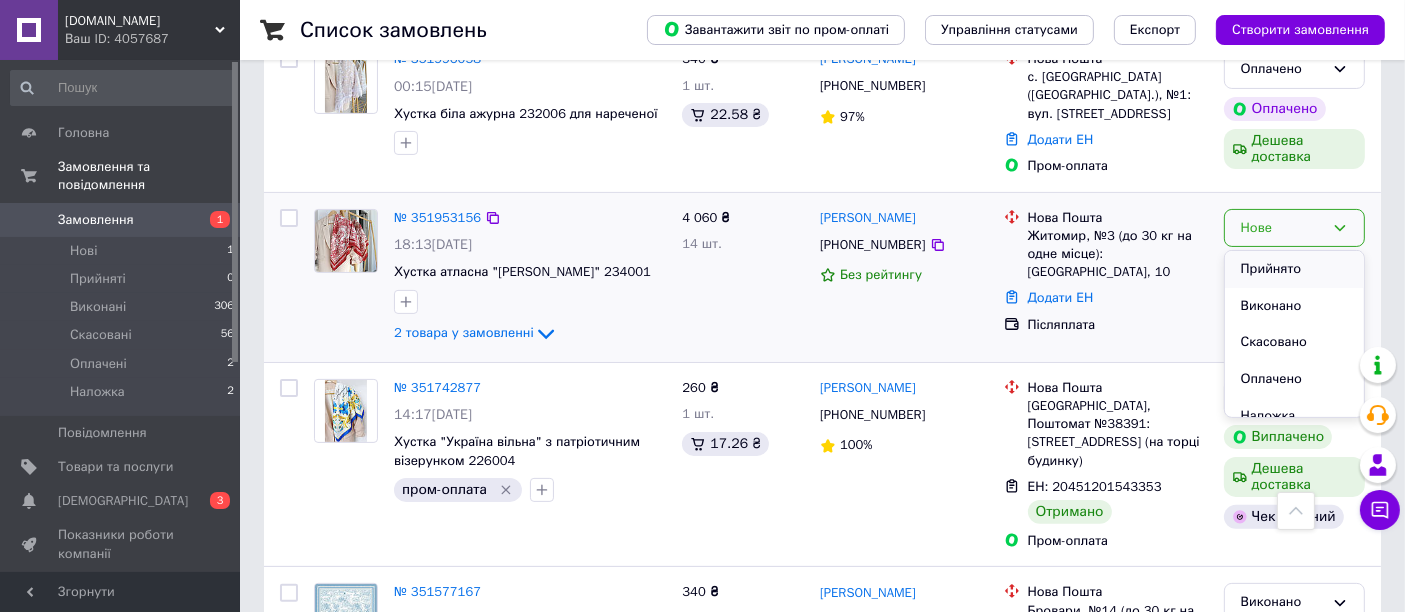 click on "Прийнято" at bounding box center (1294, 269) 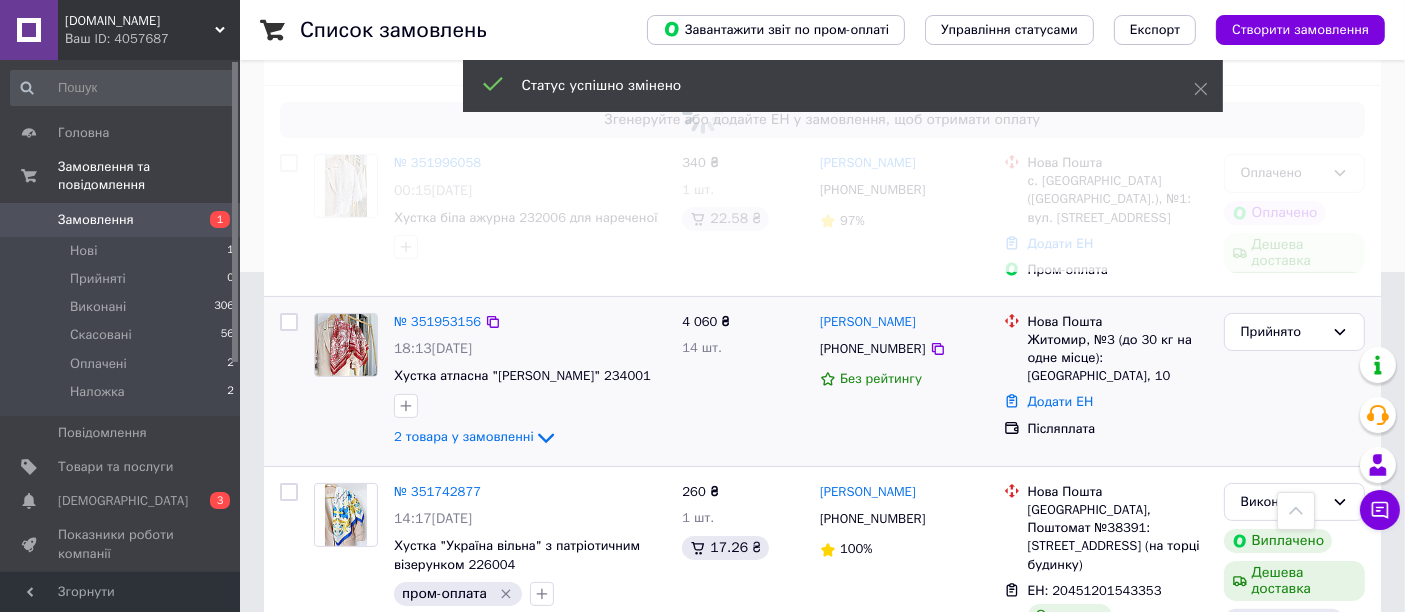 scroll, scrollTop: 333, scrollLeft: 0, axis: vertical 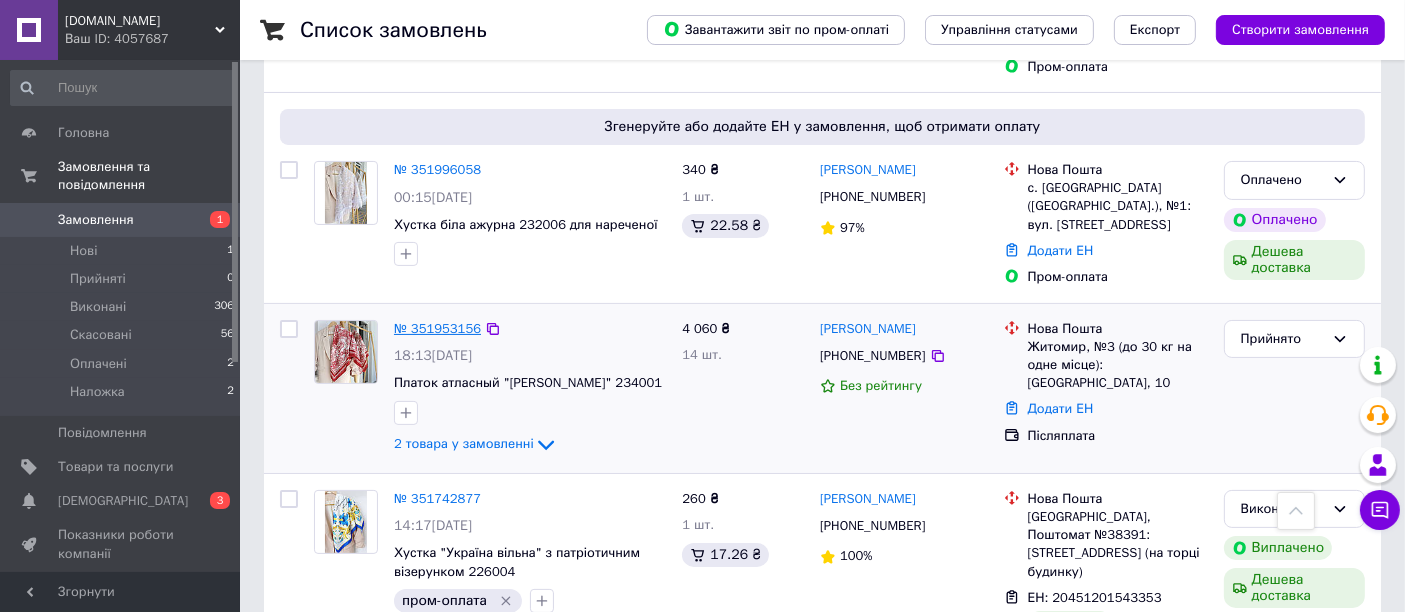click on "№ 351953156" at bounding box center [437, 328] 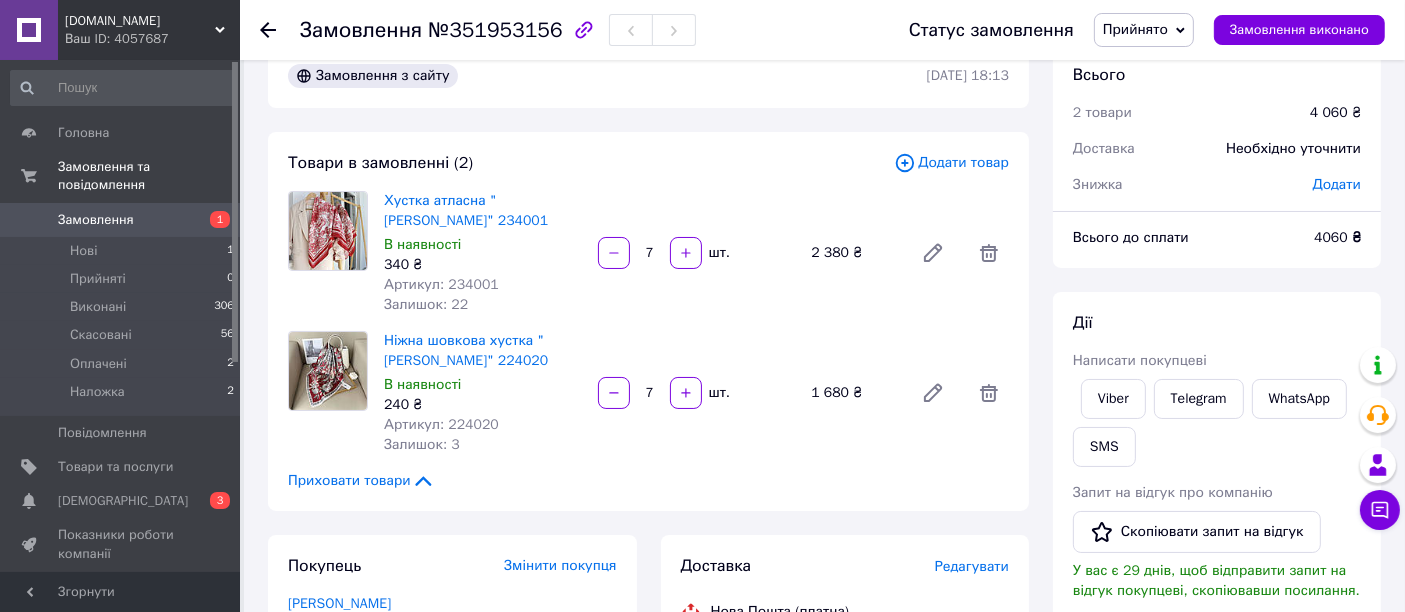 scroll, scrollTop: 0, scrollLeft: 0, axis: both 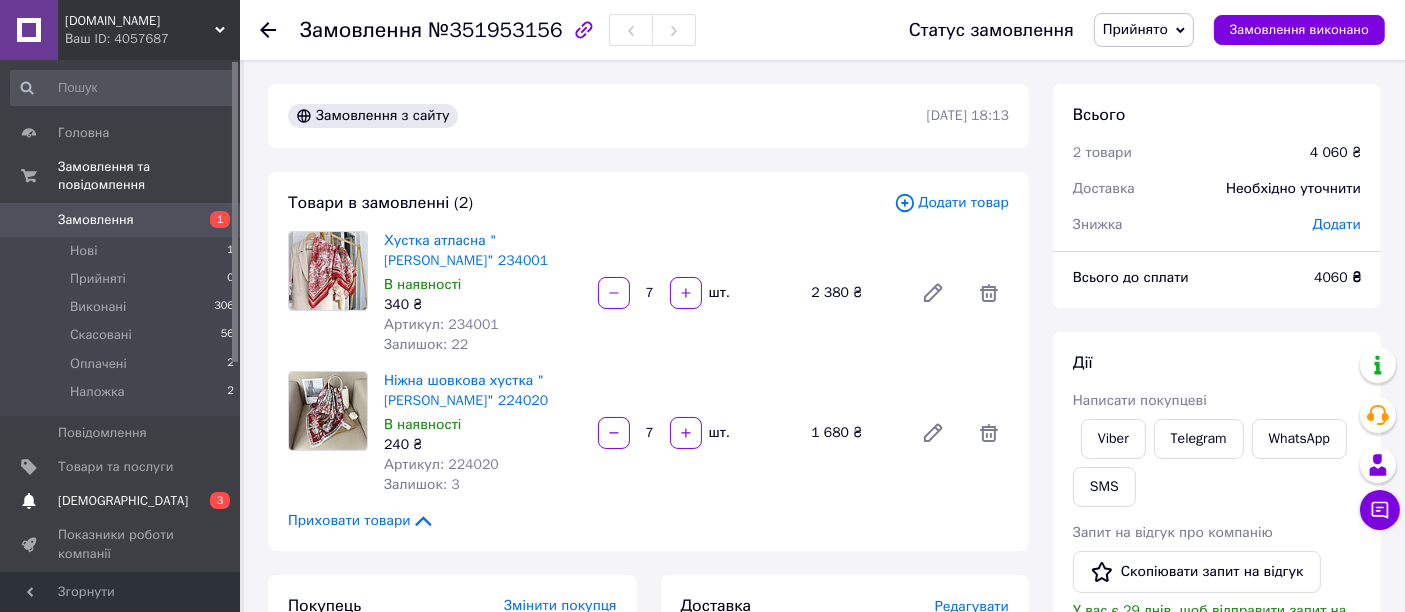 click on "3" at bounding box center [220, 500] 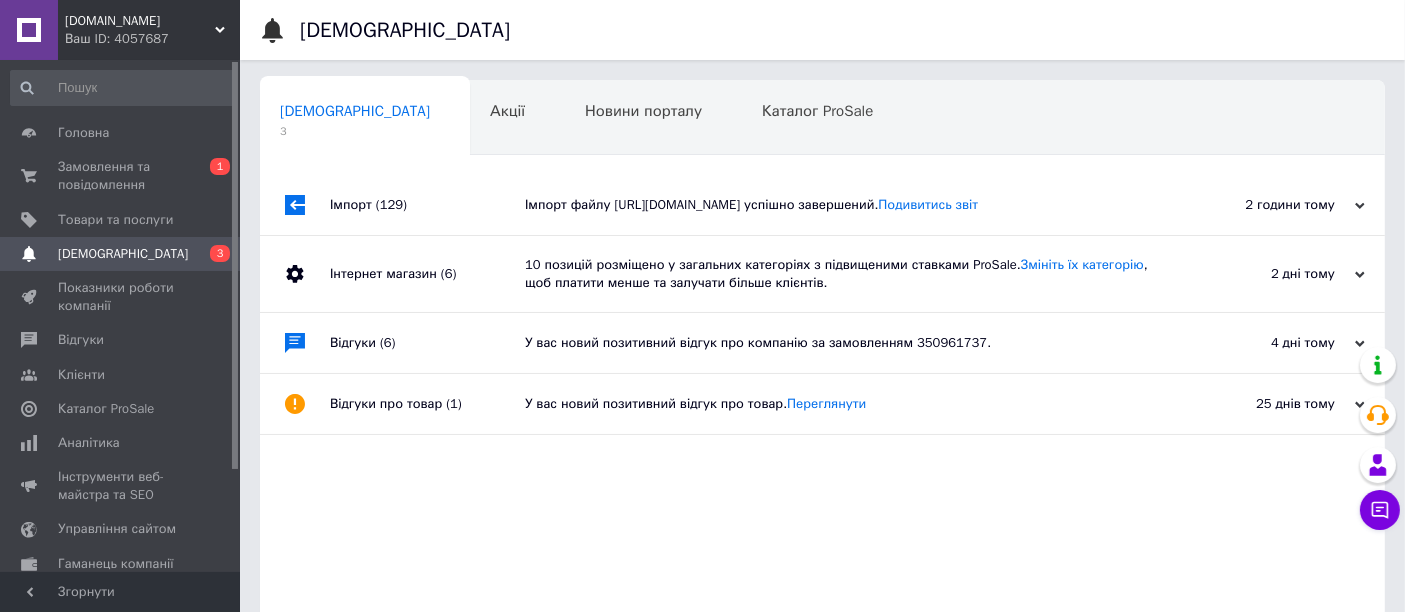 click on "2 години тому" at bounding box center (1265, 205) 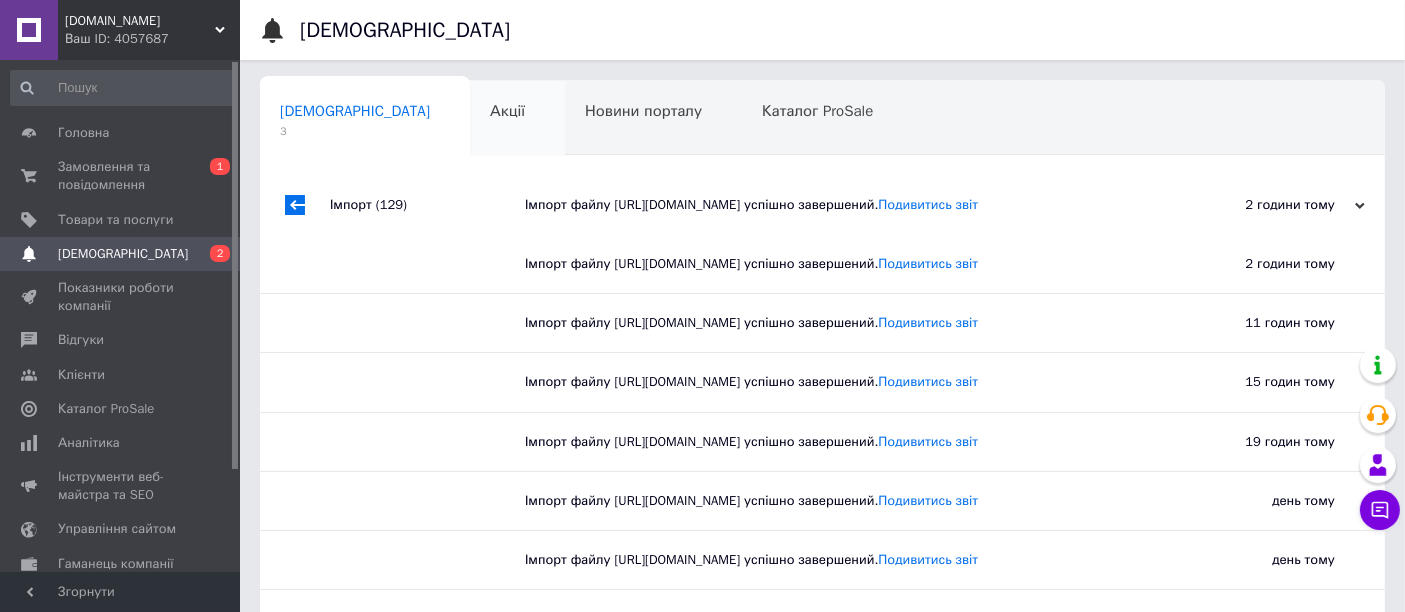 click on "Акції 0" at bounding box center (517, 119) 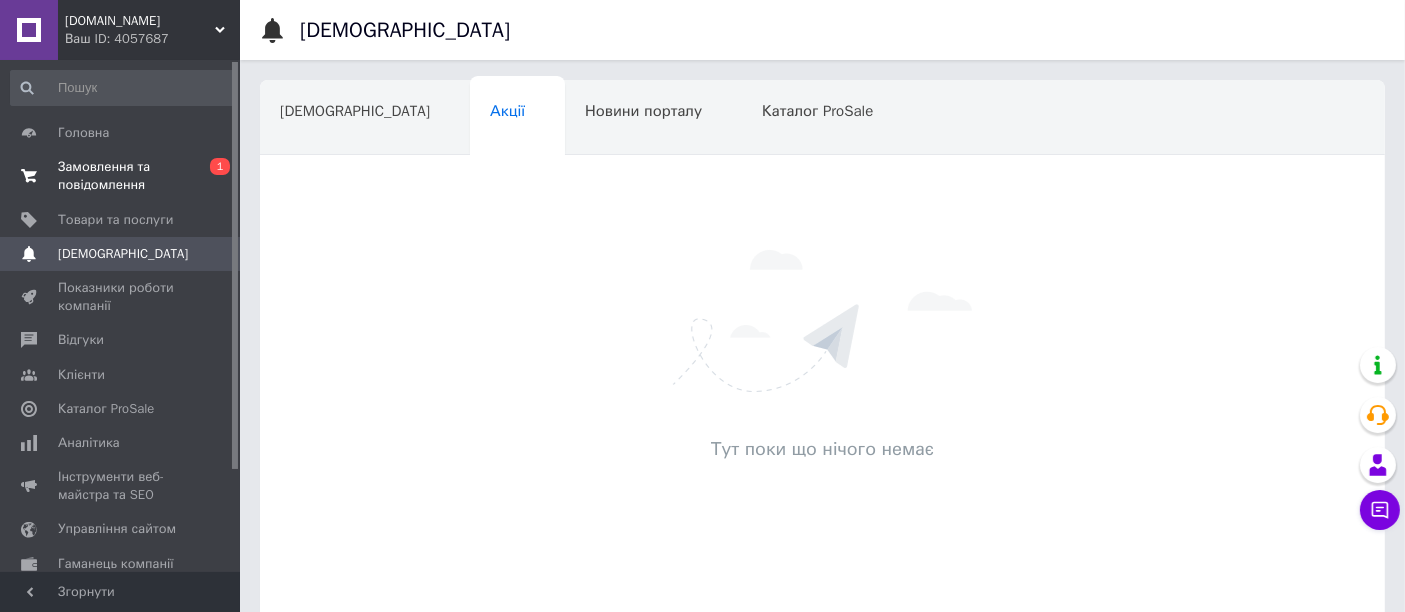 click on "Замовлення та повідомлення" at bounding box center [121, 176] 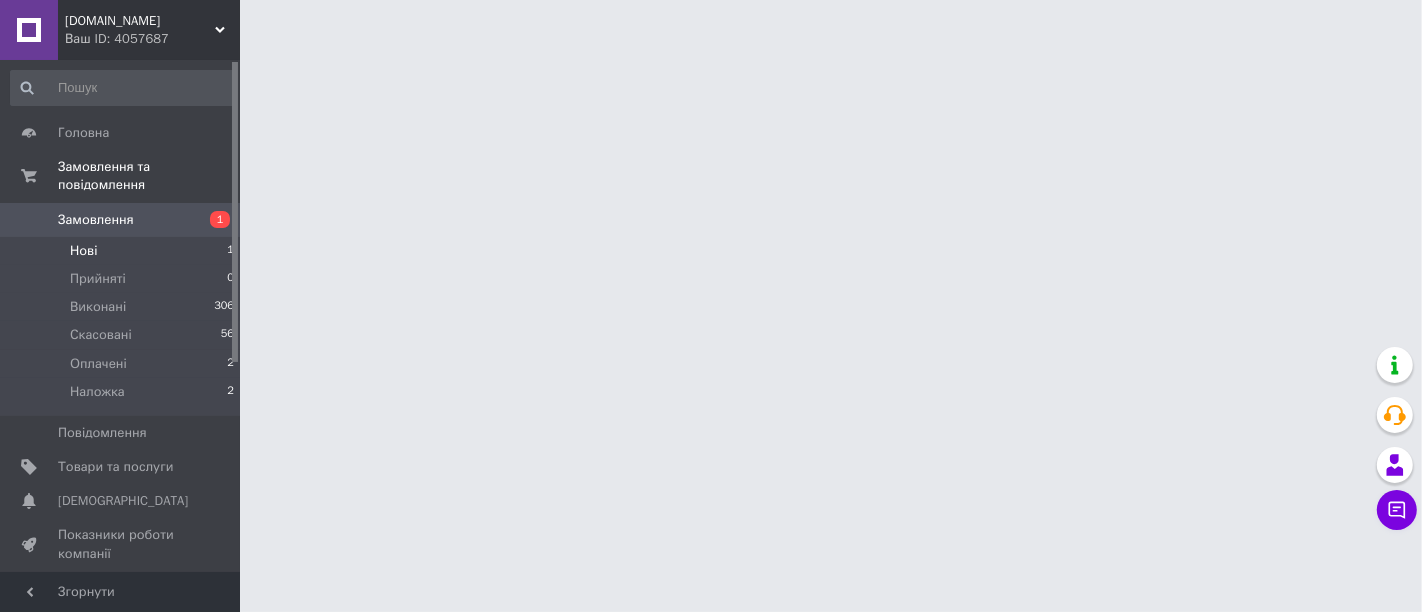 click on "Нові" at bounding box center [83, 251] 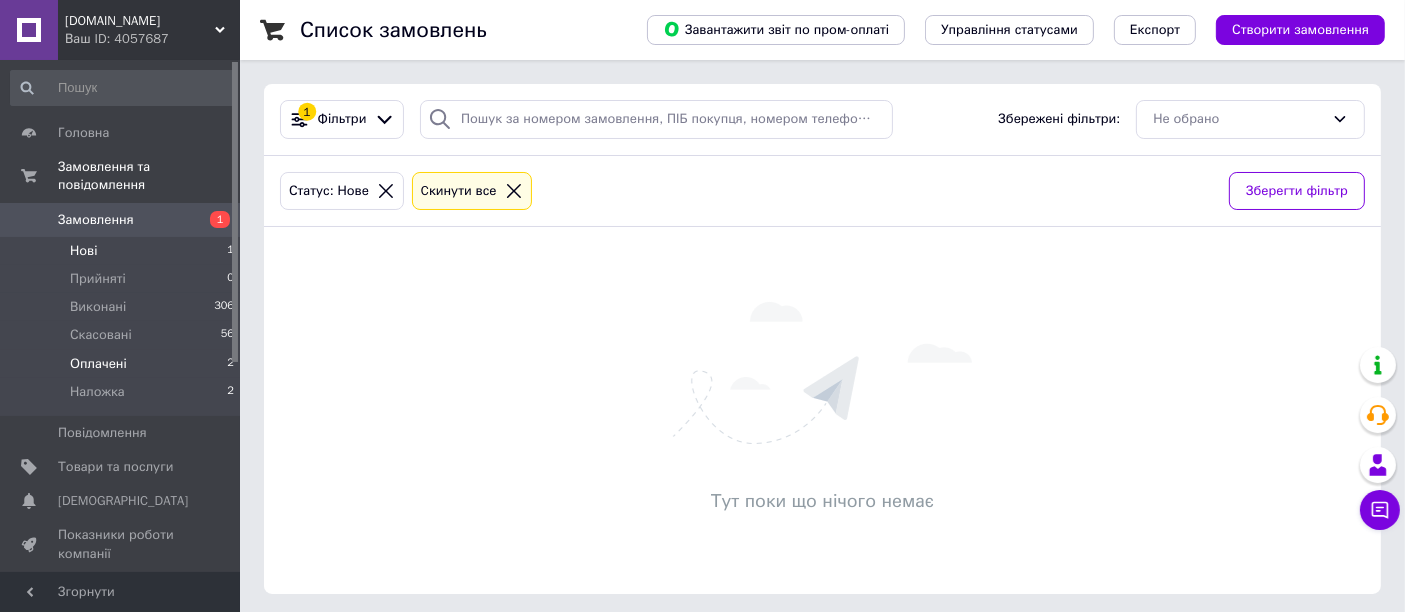 click on "Оплачені 2" at bounding box center [123, 364] 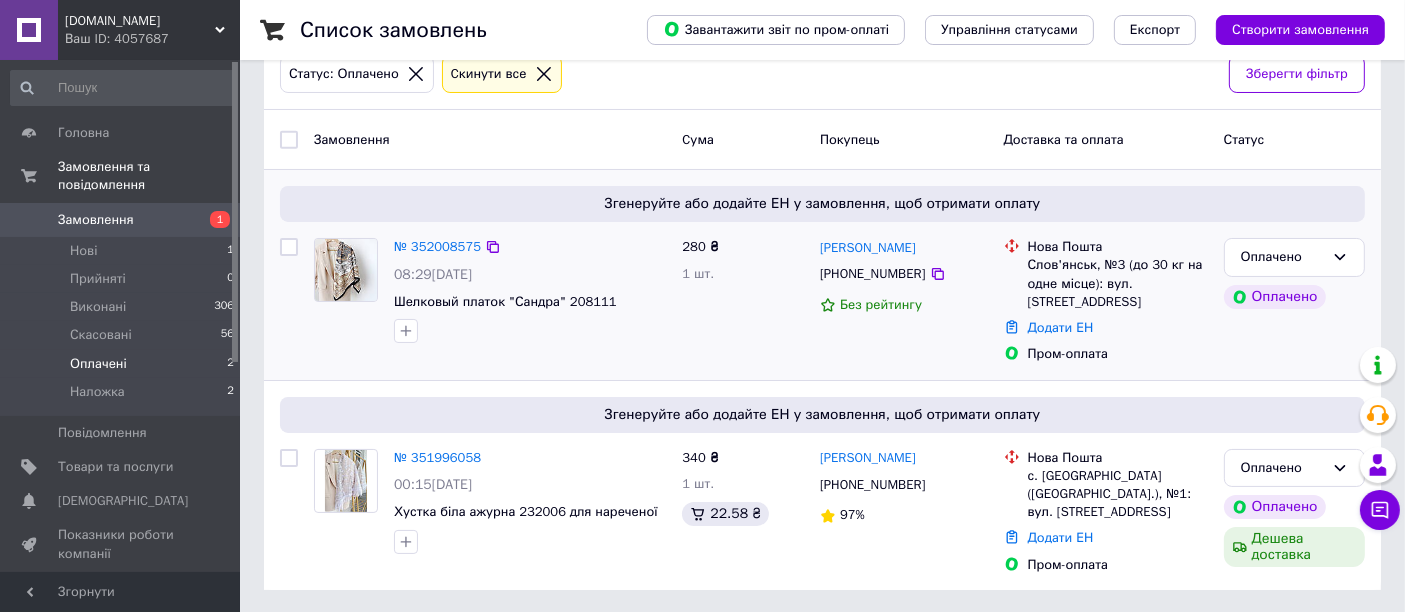 scroll, scrollTop: 117, scrollLeft: 0, axis: vertical 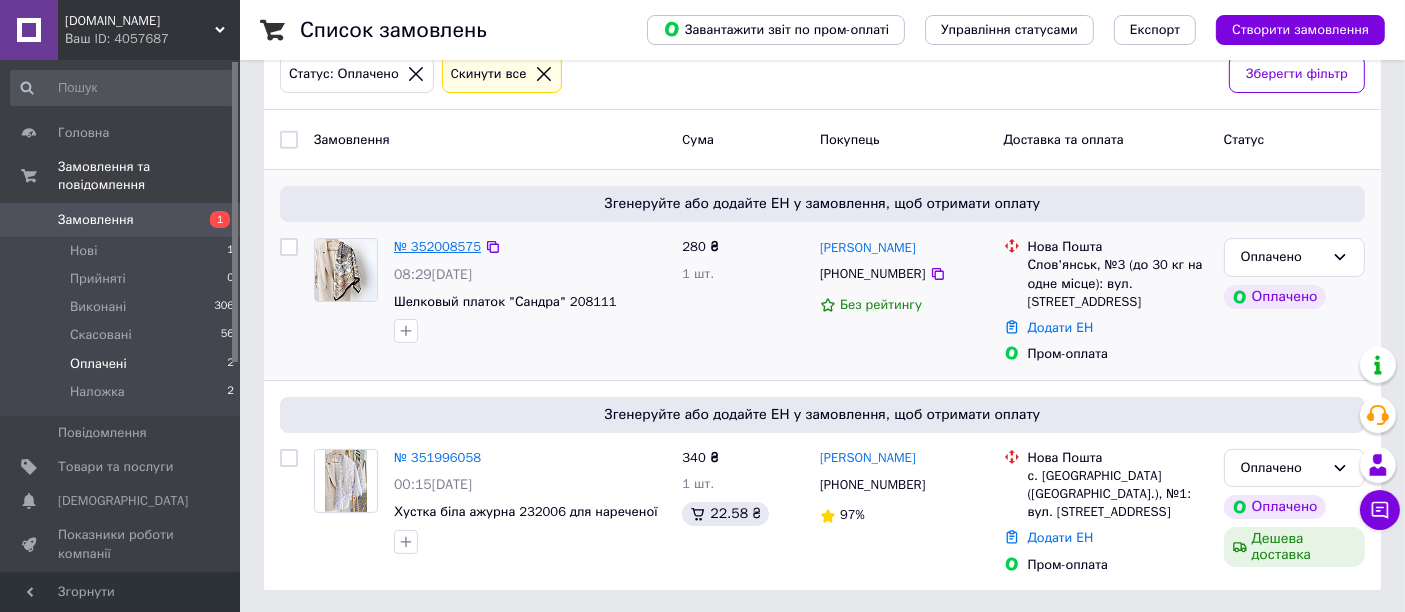 click on "№ 352008575" at bounding box center (437, 246) 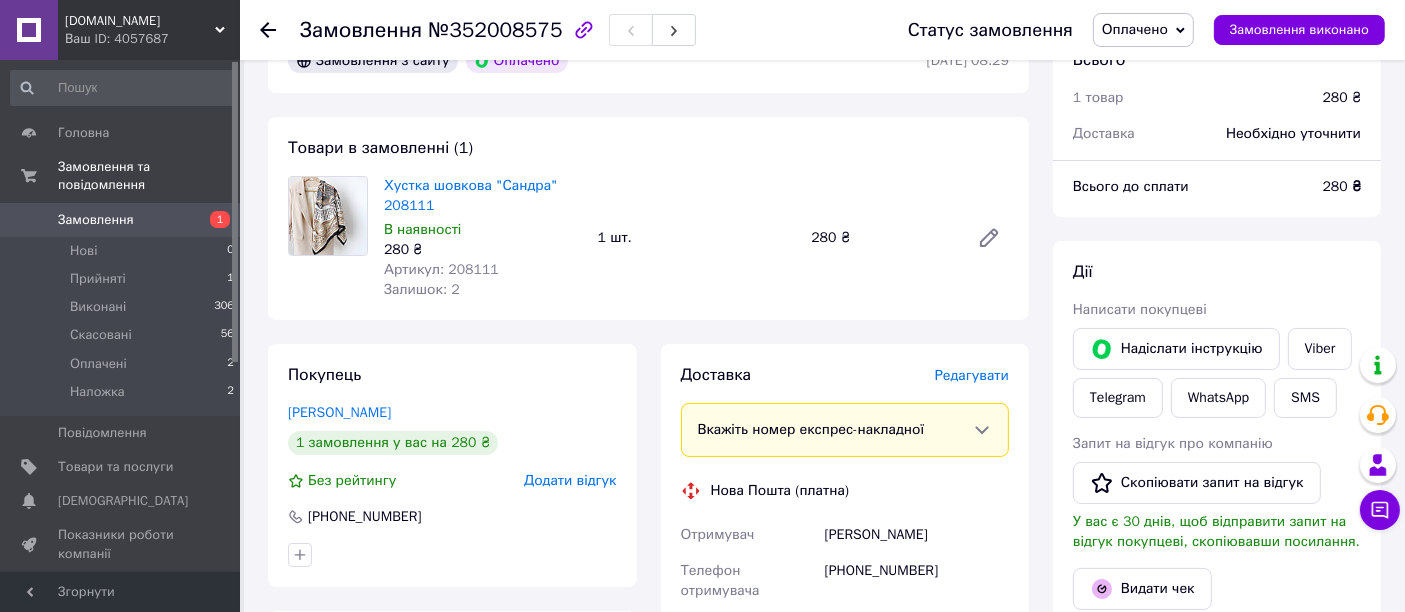 click on "SHALLI.COM.UA Ваш ID: 4057687" at bounding box center (149, 30) 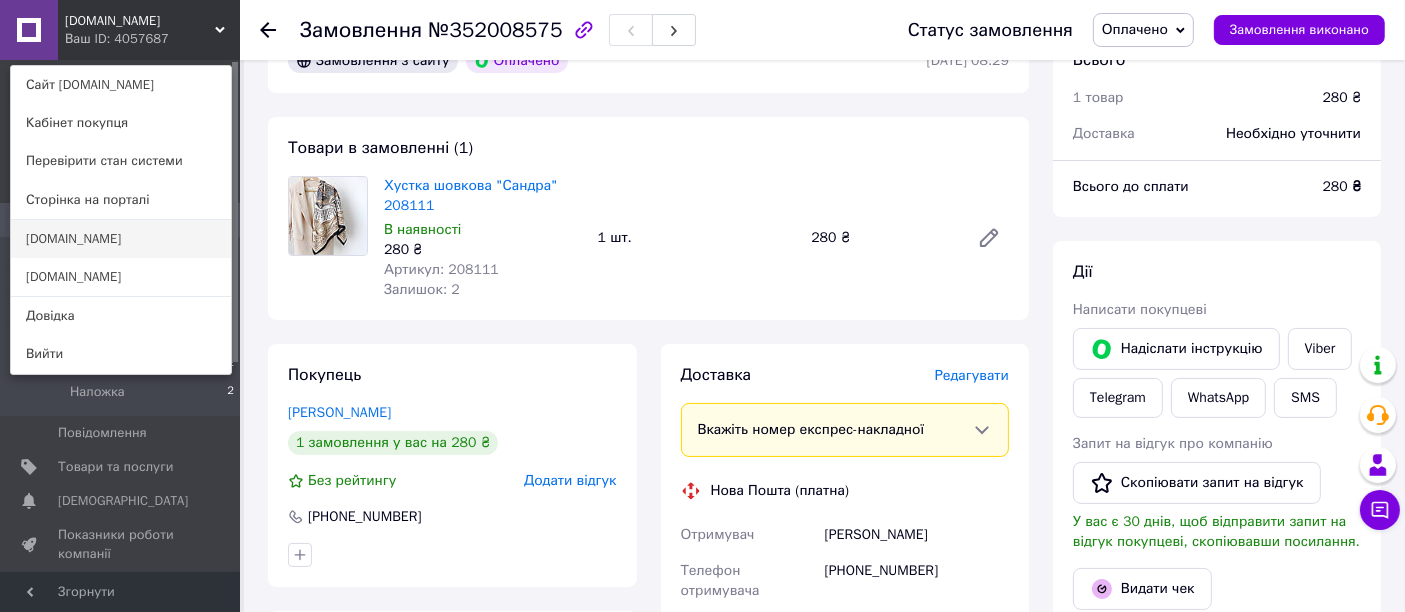 click on "[DOMAIN_NAME]" at bounding box center [121, 239] 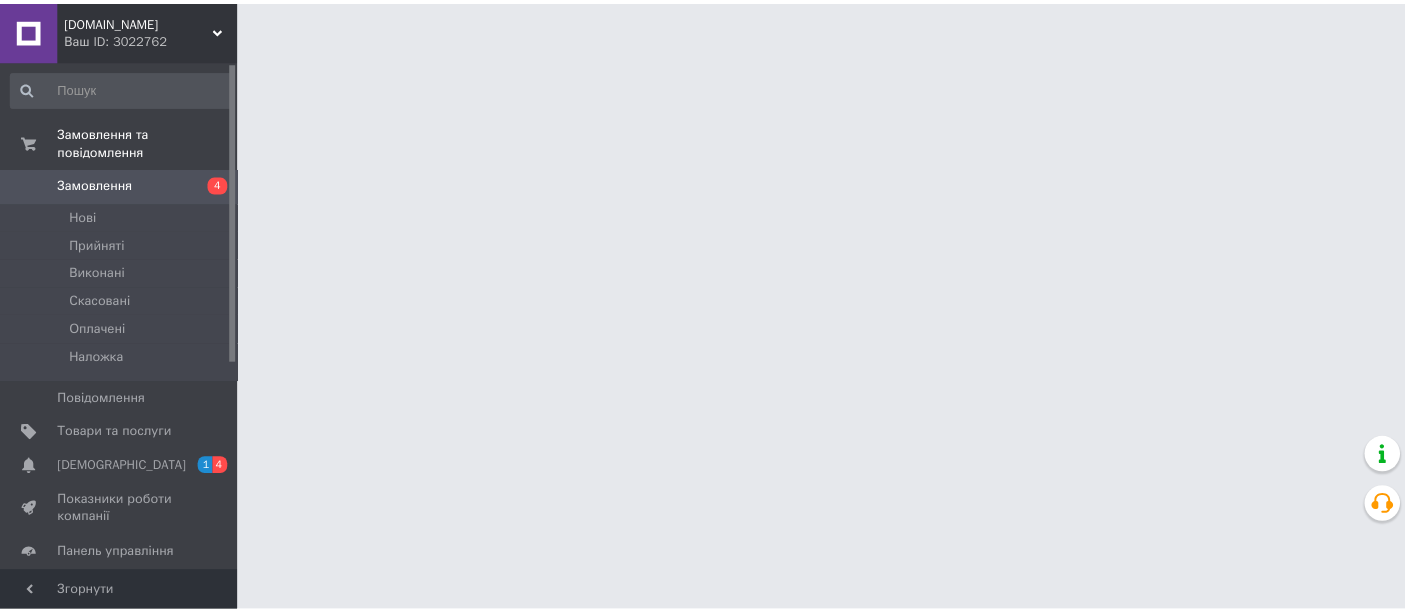 scroll, scrollTop: 0, scrollLeft: 0, axis: both 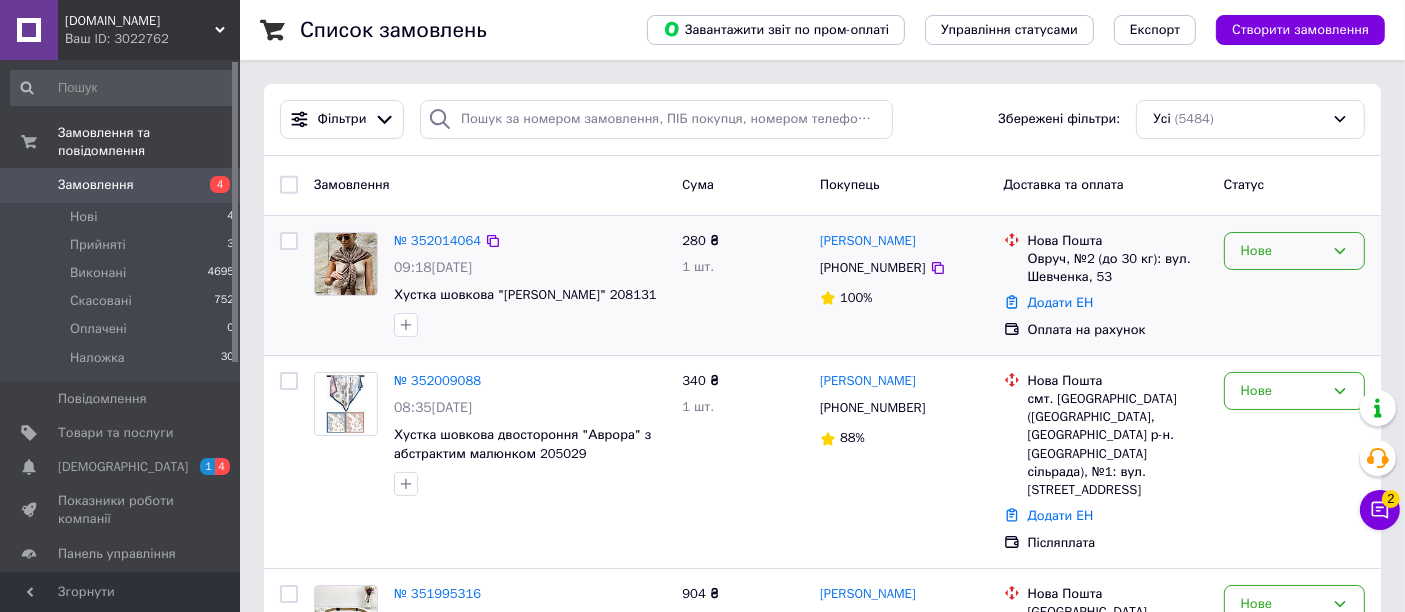 click on "Нове" at bounding box center [1282, 251] 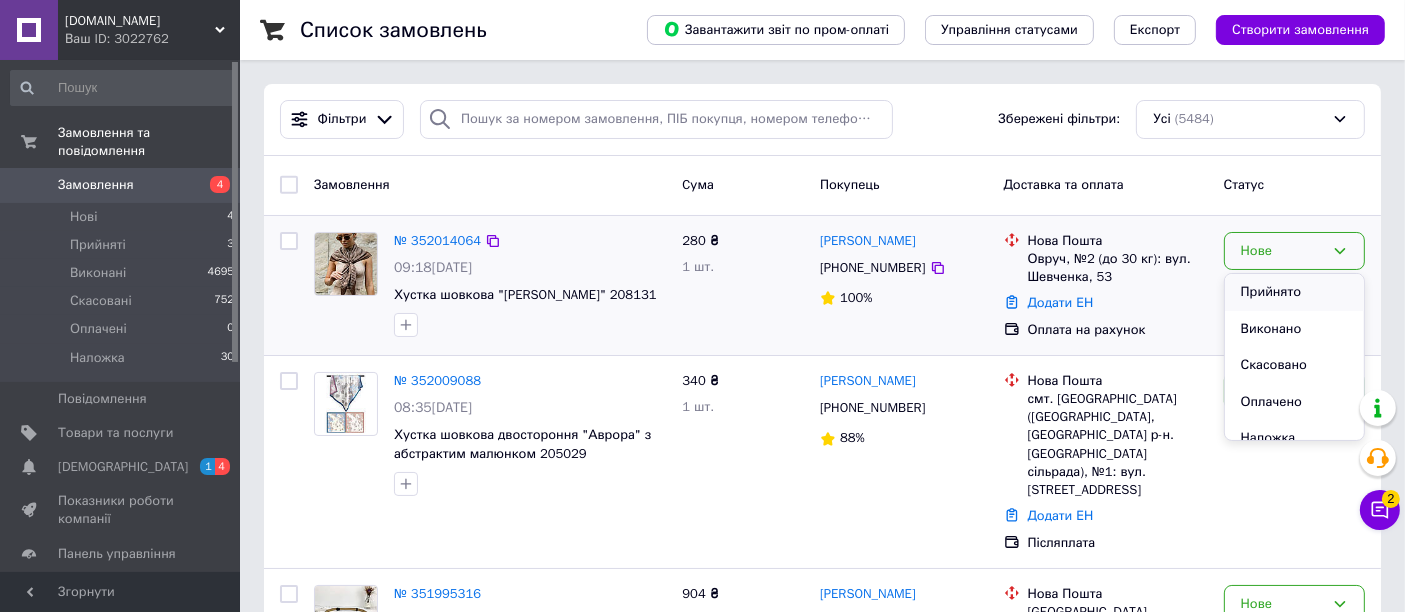 click on "Прийнято" at bounding box center (1294, 292) 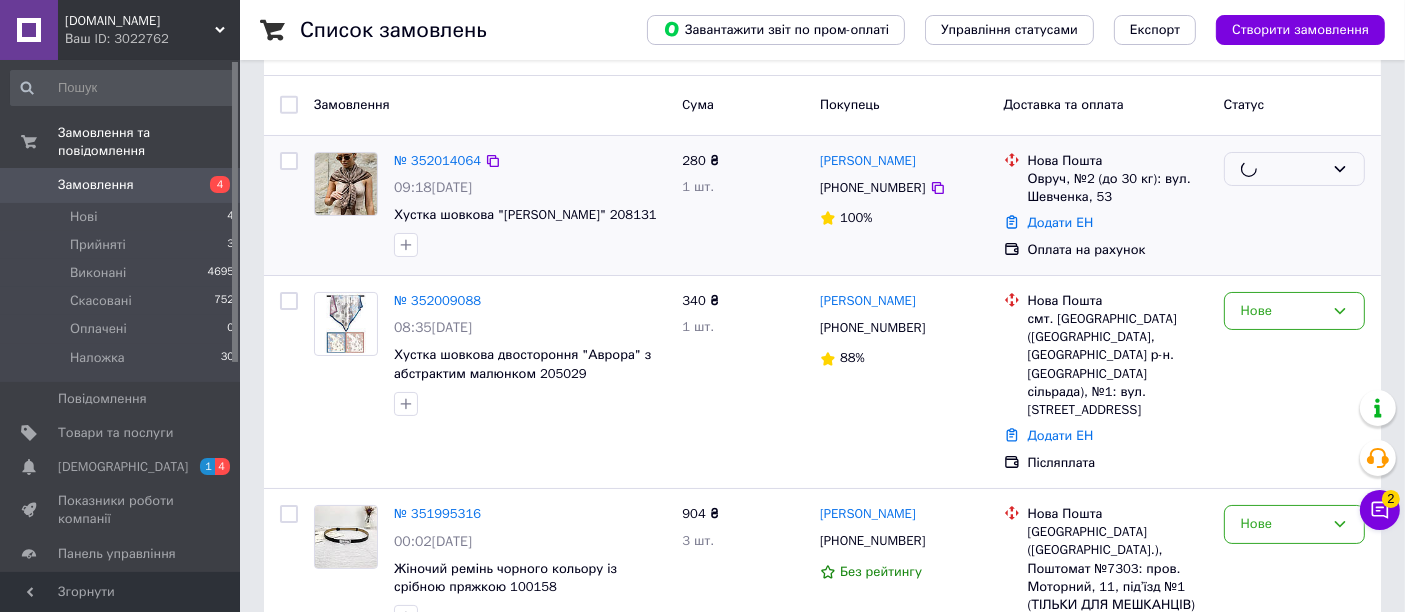 scroll, scrollTop: 111, scrollLeft: 0, axis: vertical 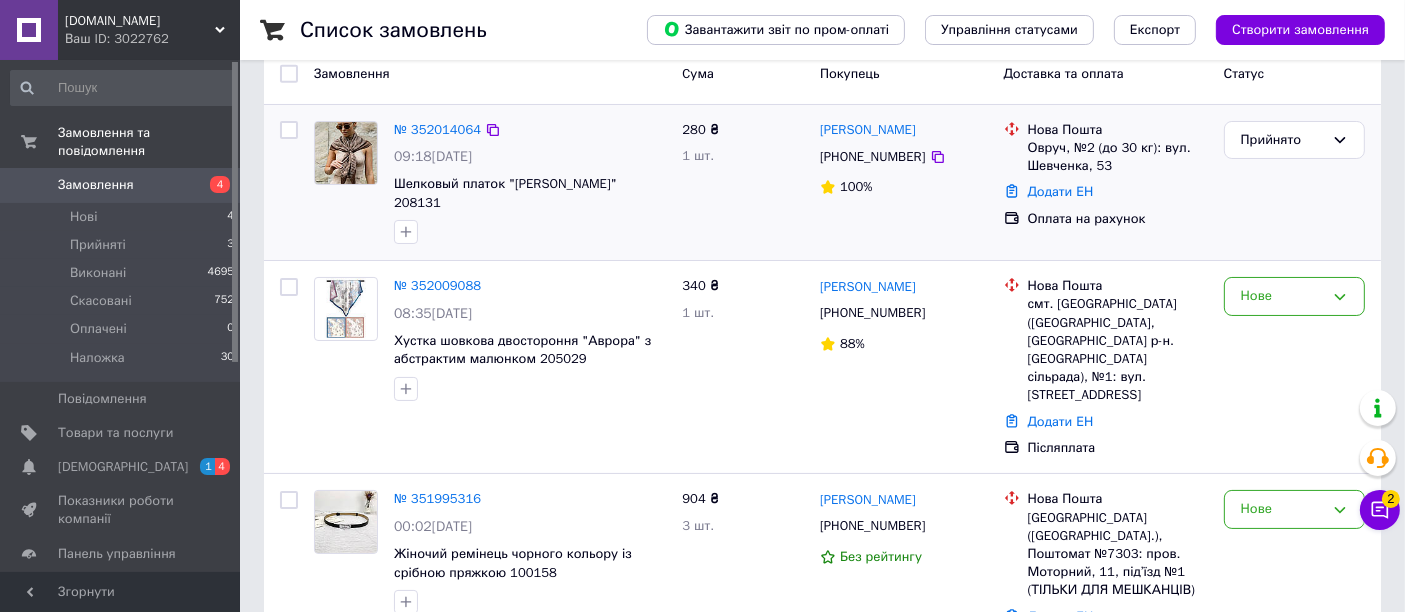 click on "Нове" at bounding box center [1294, 296] 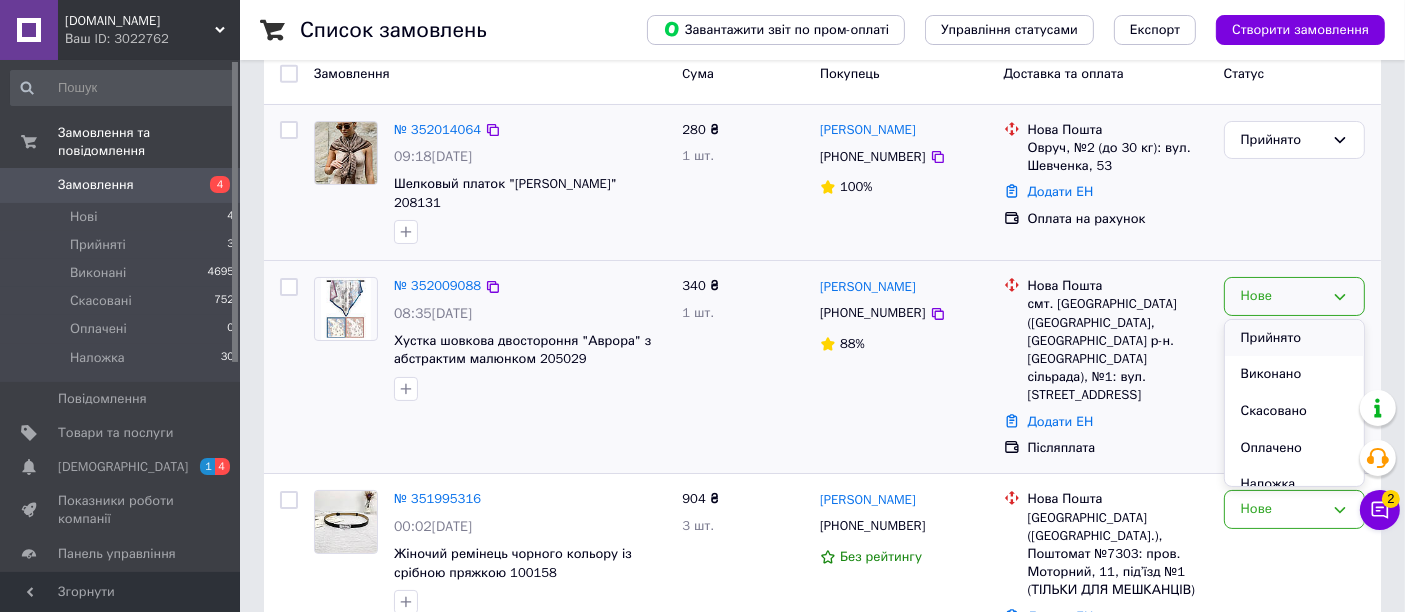 click on "Прийнято" at bounding box center (1294, 338) 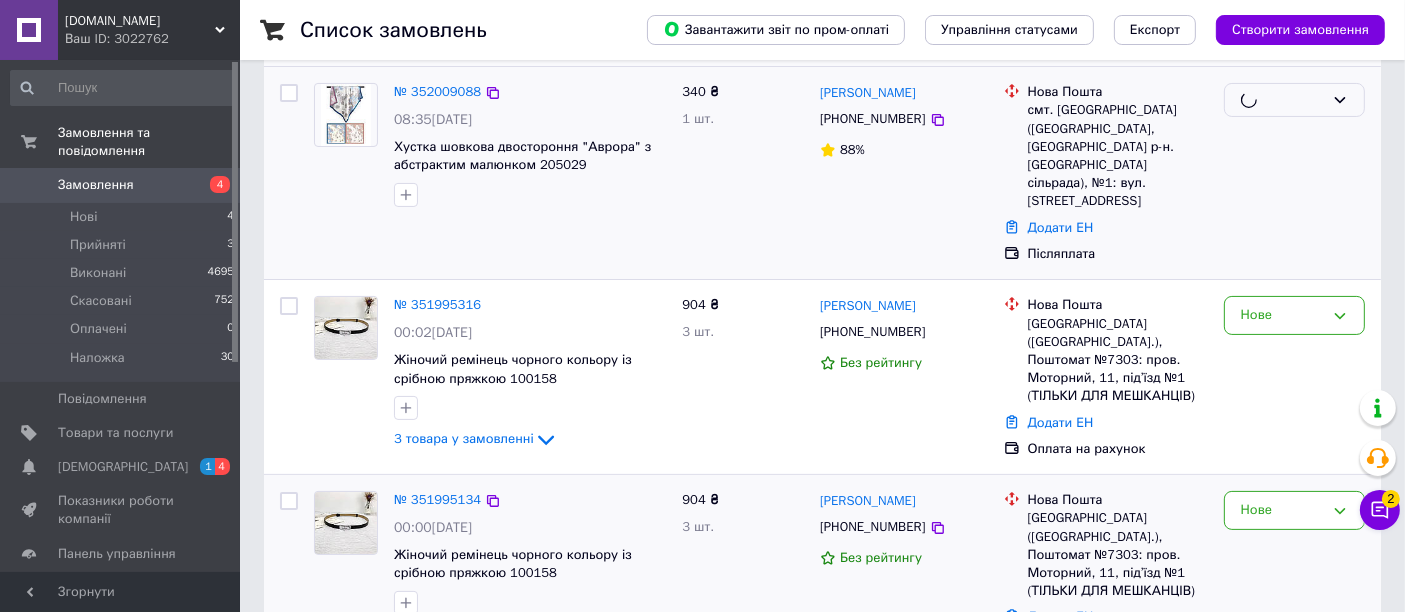 scroll, scrollTop: 444, scrollLeft: 0, axis: vertical 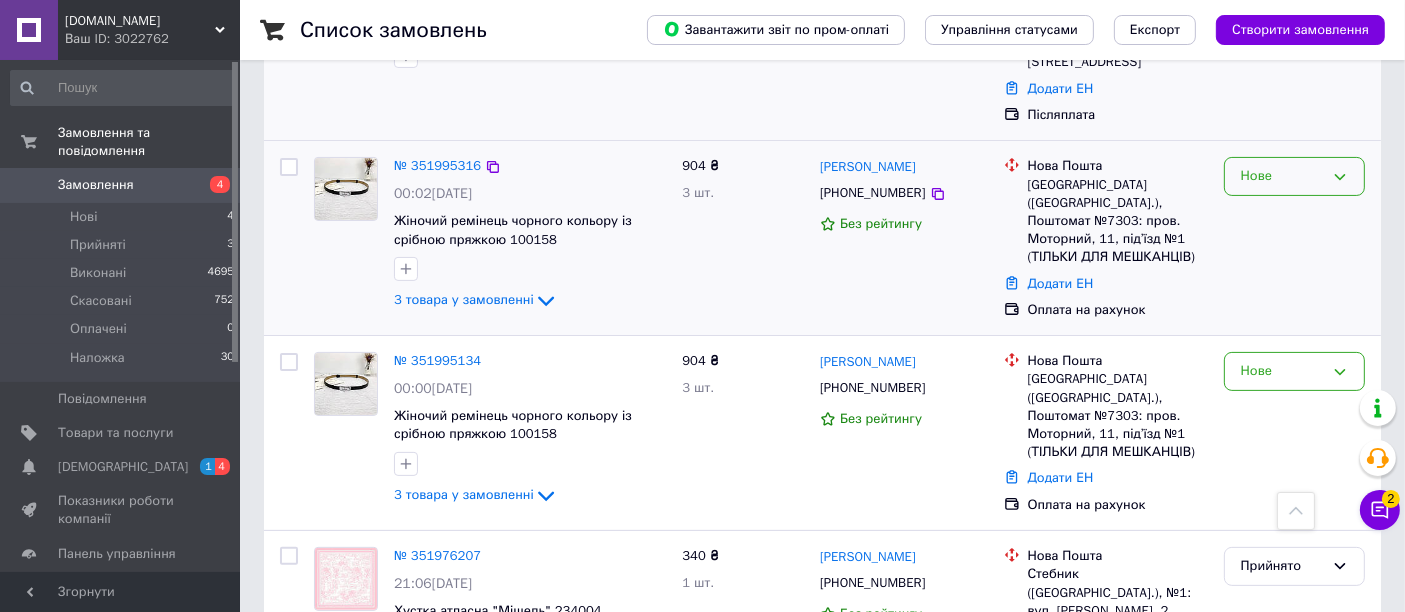 click on "Нове" at bounding box center [1294, 176] 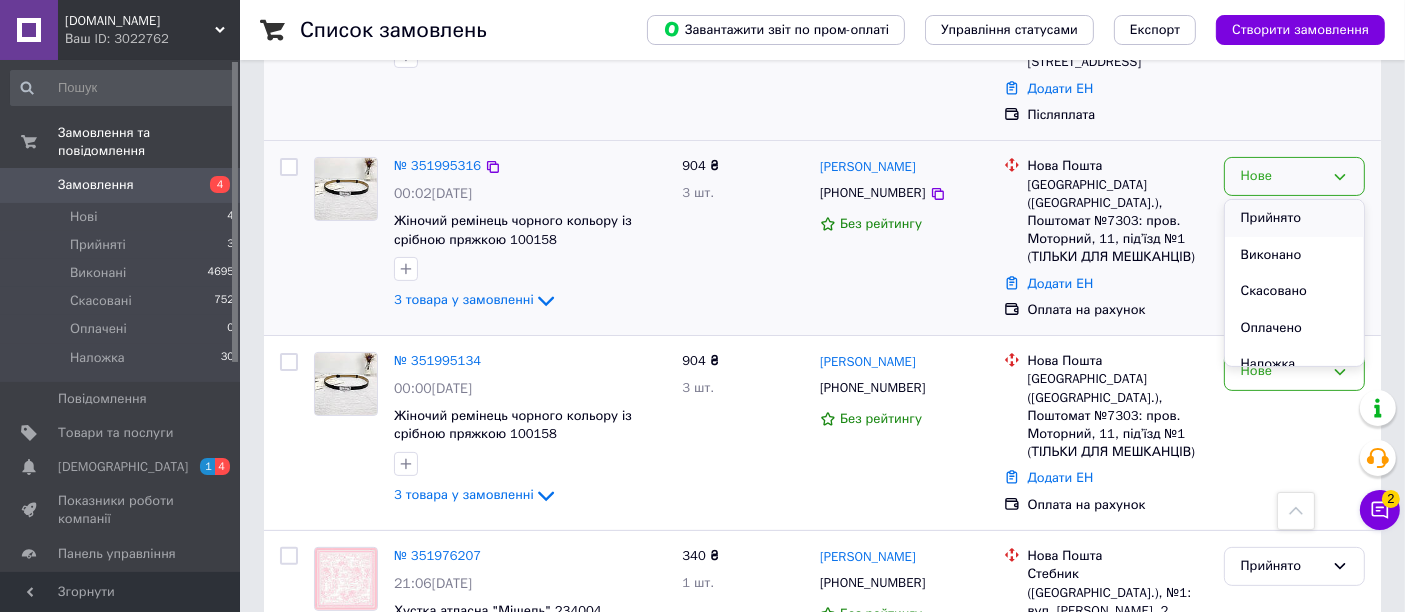 click on "Прийнято" at bounding box center [1294, 218] 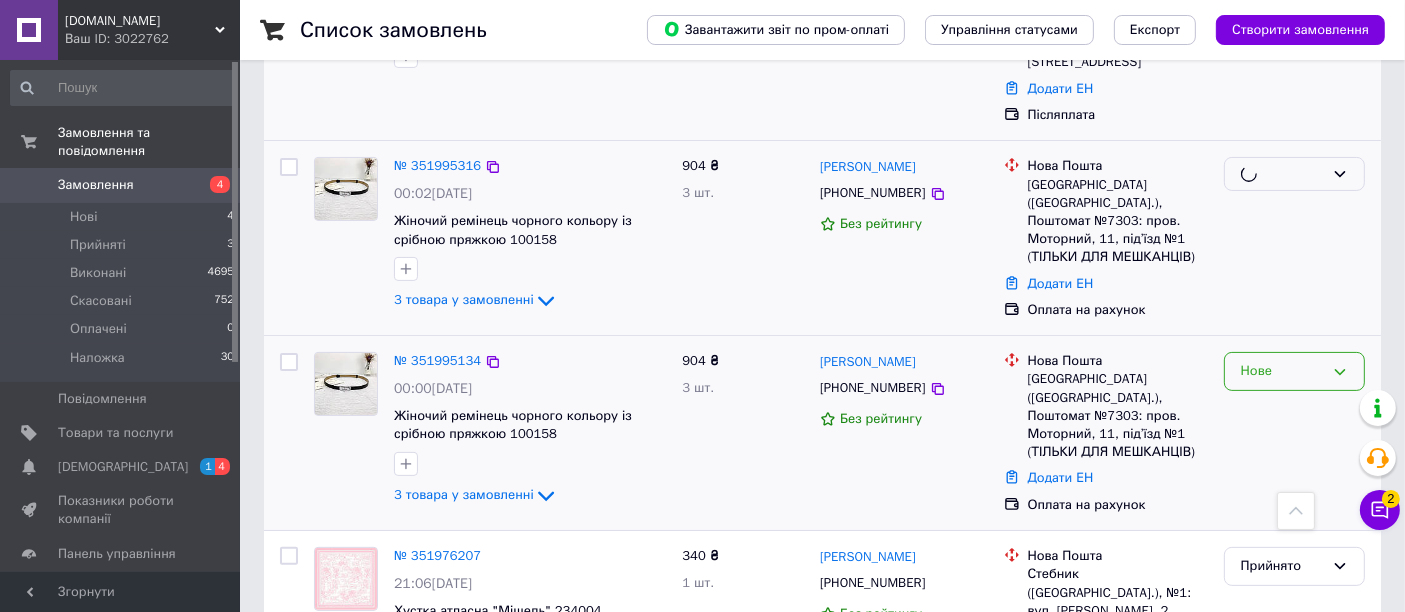 click on "Нове" at bounding box center (1282, 371) 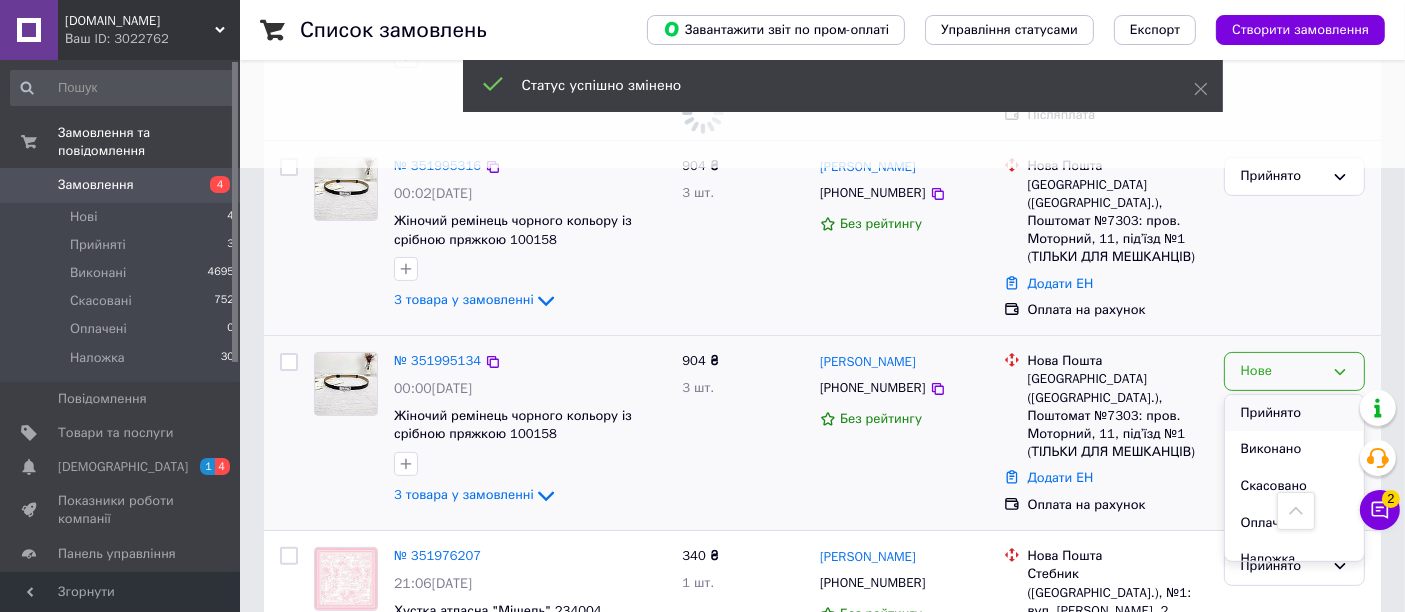 click on "Прийнято" at bounding box center (1294, 413) 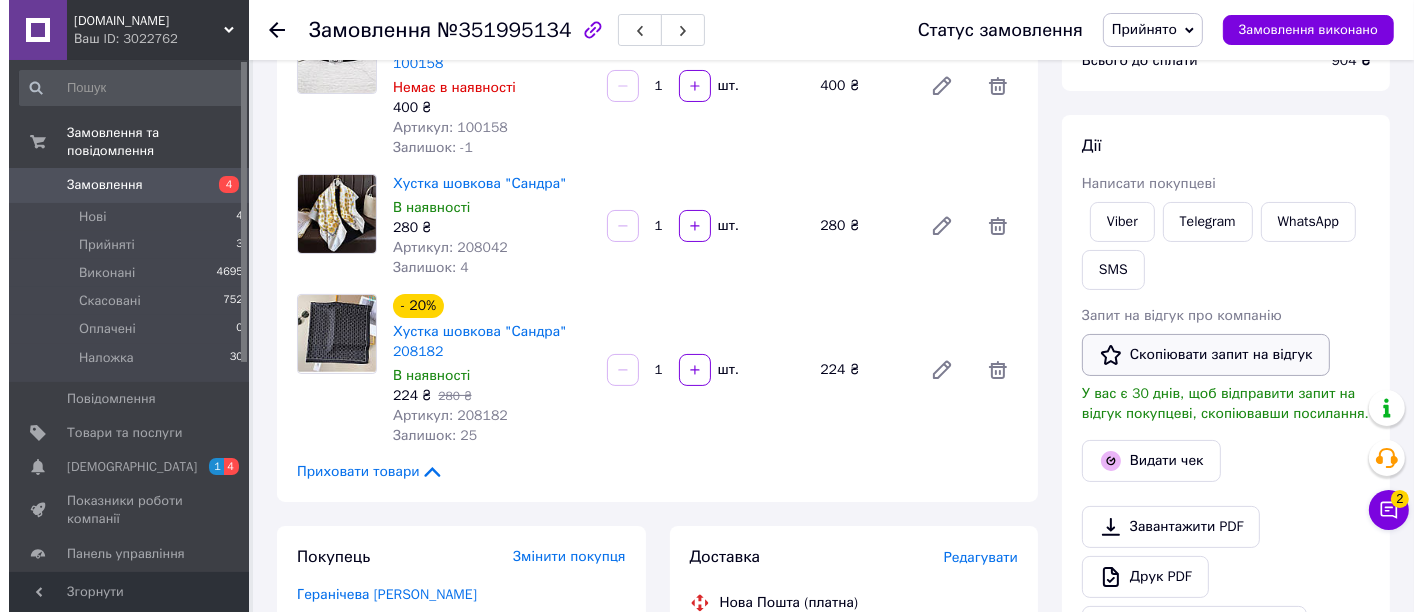 scroll, scrollTop: 222, scrollLeft: 0, axis: vertical 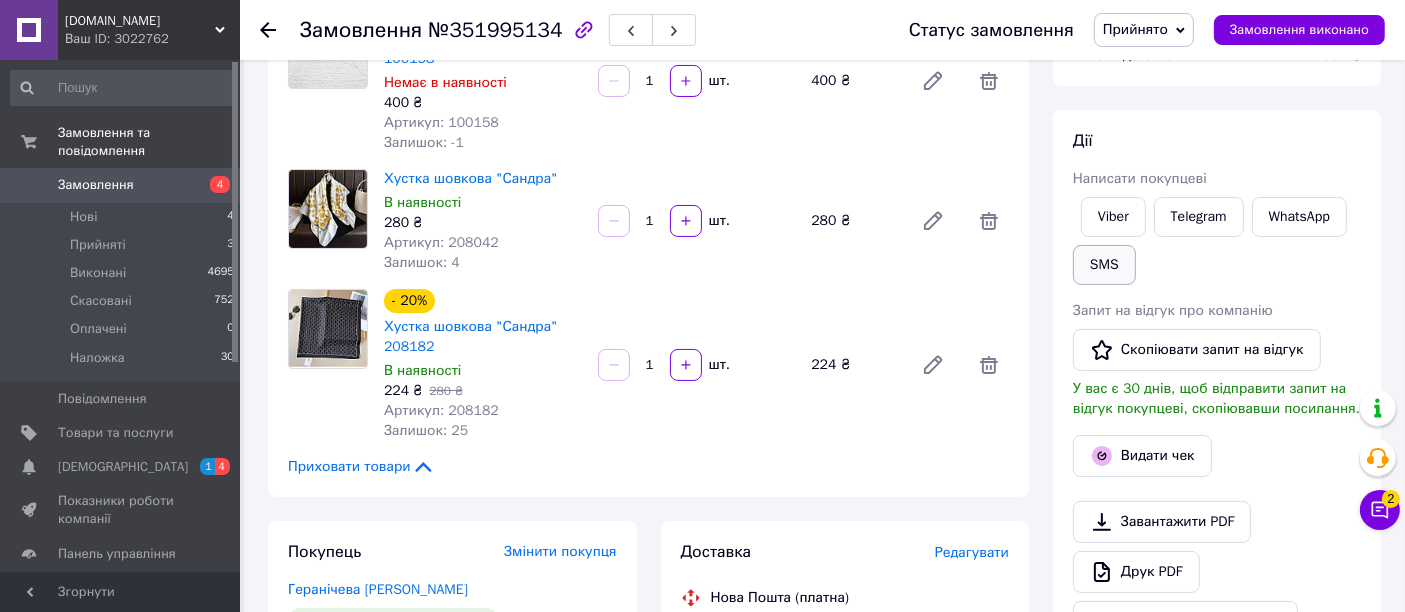click on "SMS" at bounding box center [1104, 265] 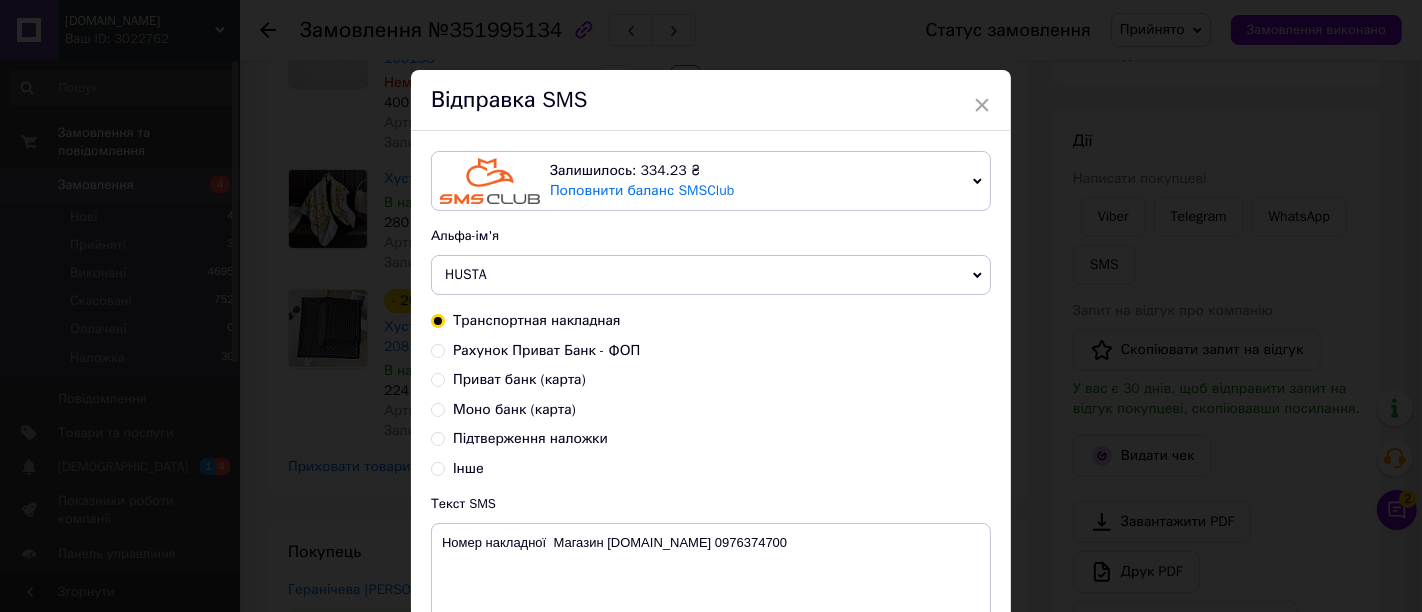 click on "Рахунок Приват Банк - ФОП" at bounding box center [546, 350] 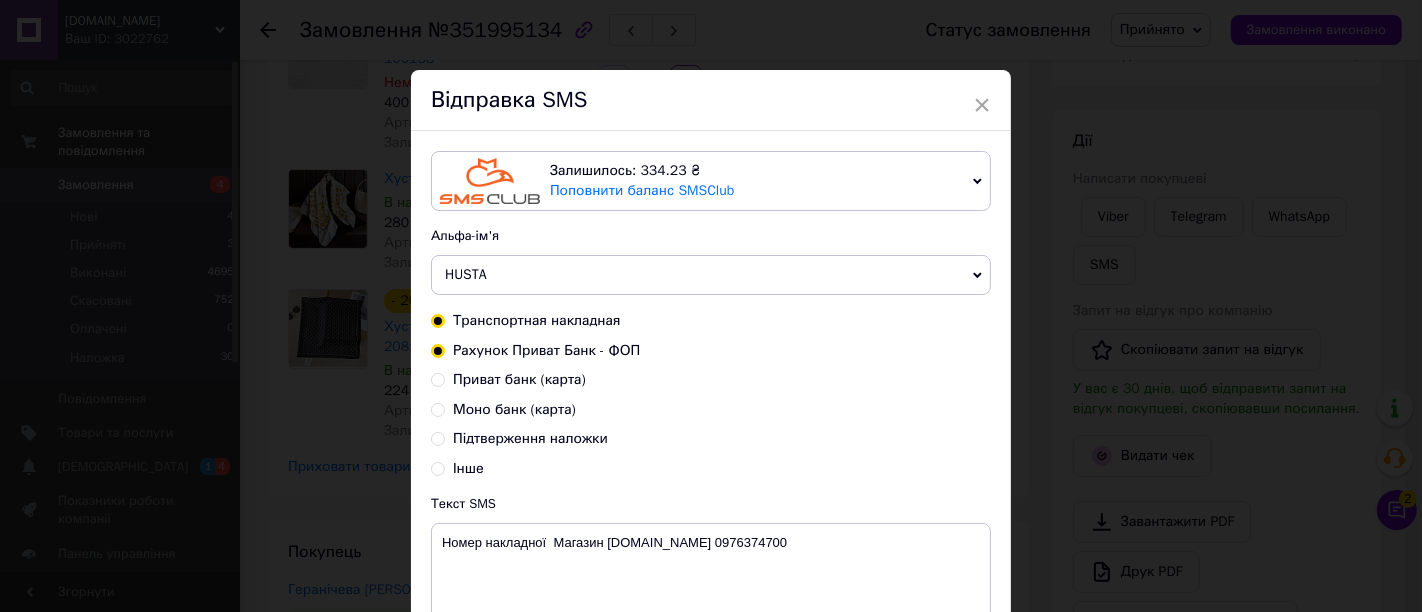 radio on "true" 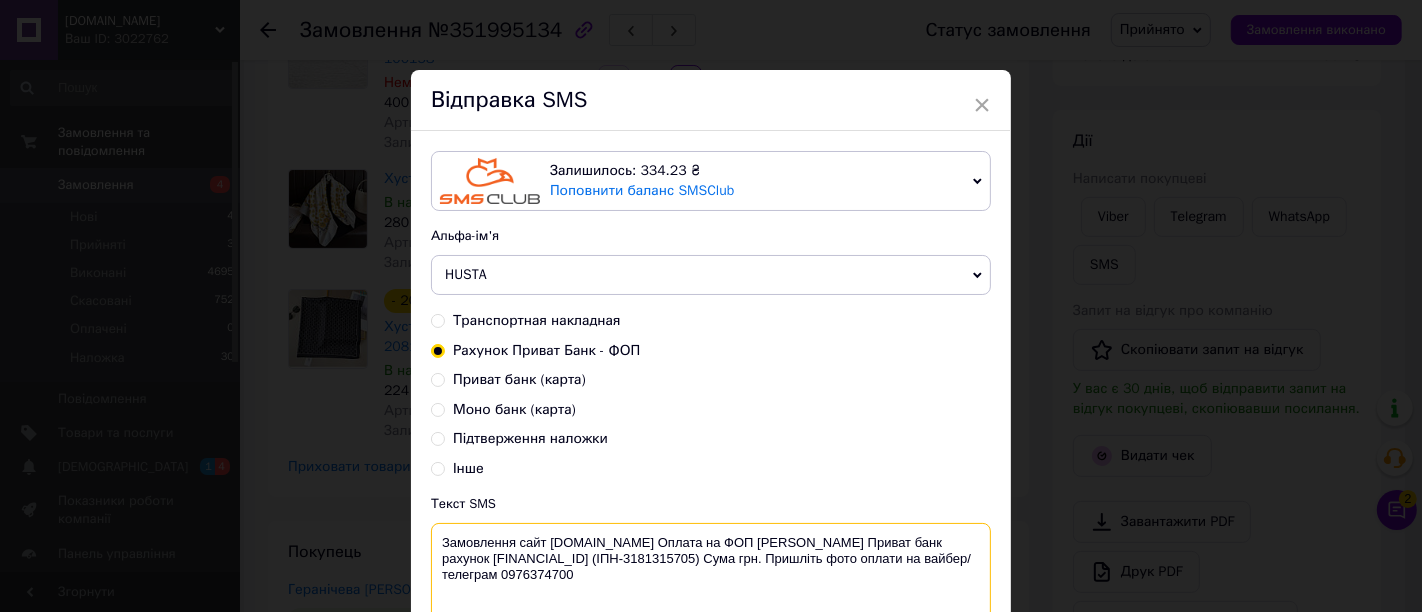 click on "Замовлення сайт HUSTA.COM.UA Оплата на ФОП Надаховська О.О. Приват банк рахунок UA333052990000026001036007916 (ІПН-3181315705) Сума грн. Пришліть фото оплати на вайбер/телеграм 0976374700" at bounding box center (711, 575) 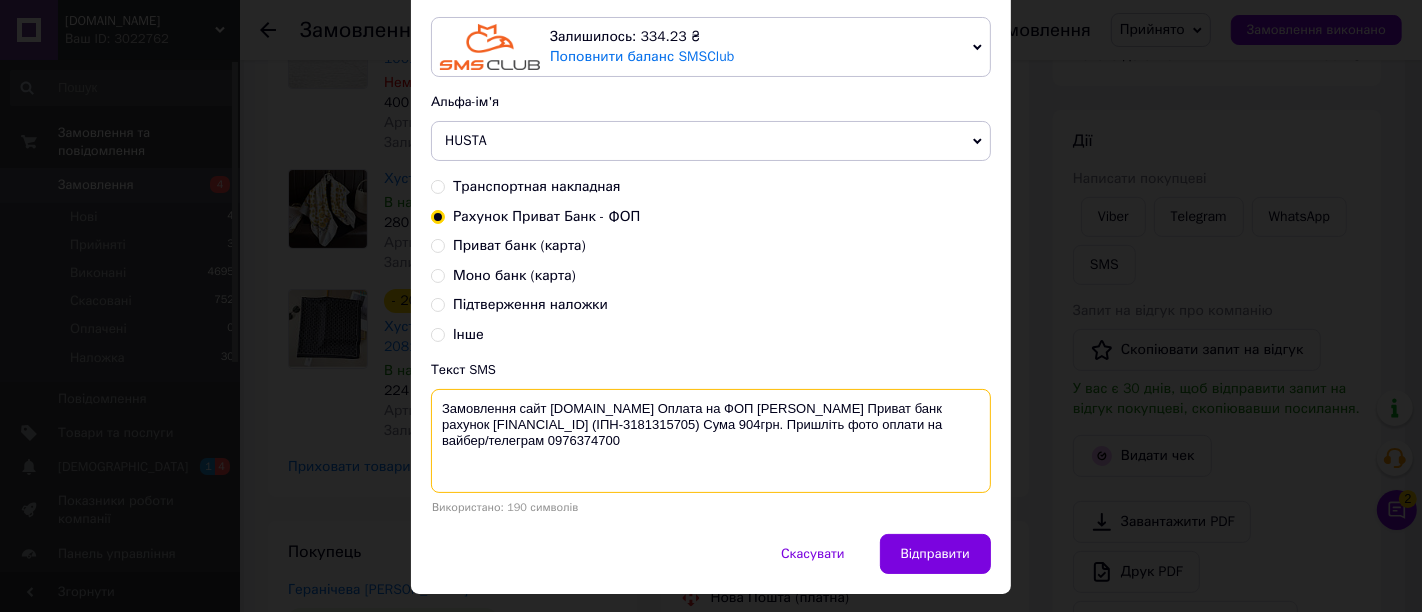 scroll, scrollTop: 182, scrollLeft: 0, axis: vertical 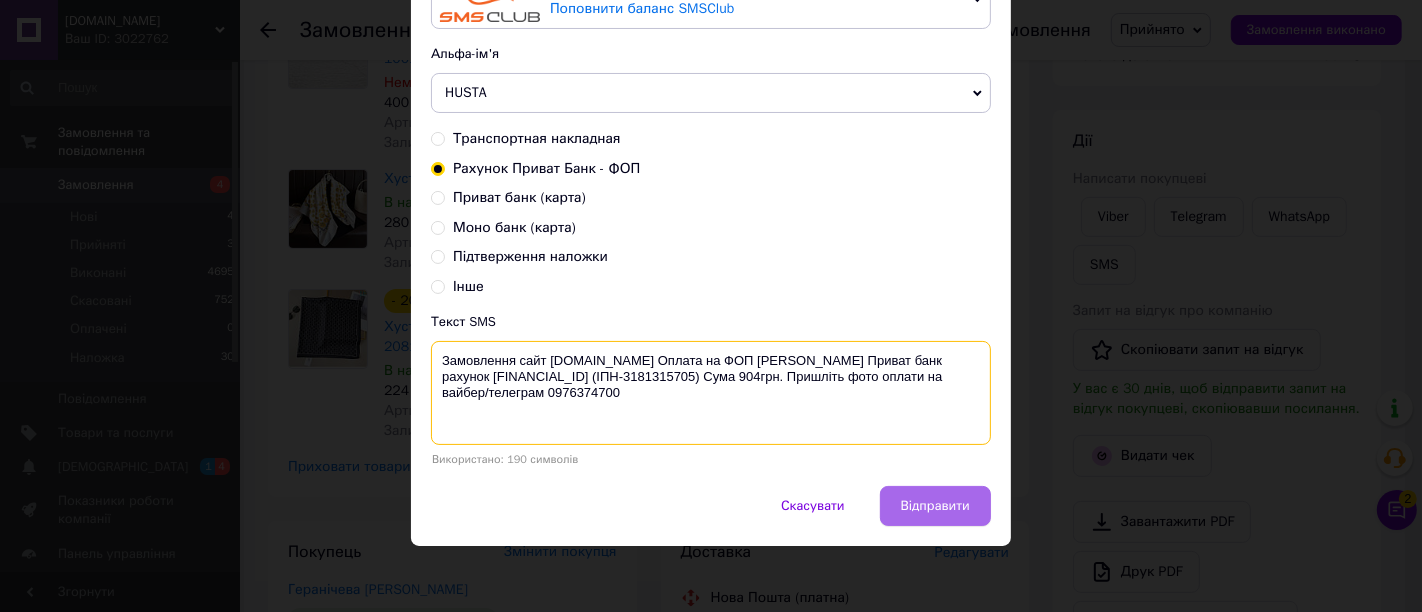 type on "Замовлення сайт HUSTA.COM.UA Оплата на ФОП Надаховська О.О. Приват банк рахунок UA333052990000026001036007916 (ІПН-3181315705) Сума 904грн. Пришліть фото оплати на вайбер/телеграм 0976374700" 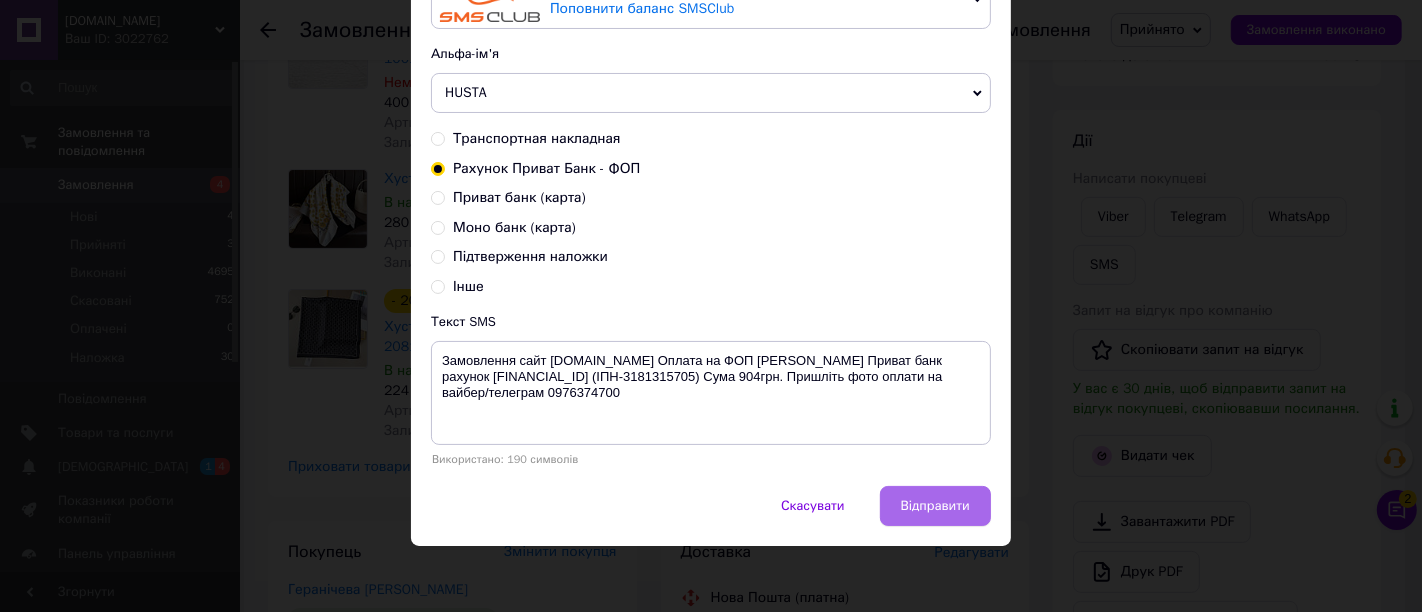 click on "Відправити" at bounding box center [935, 506] 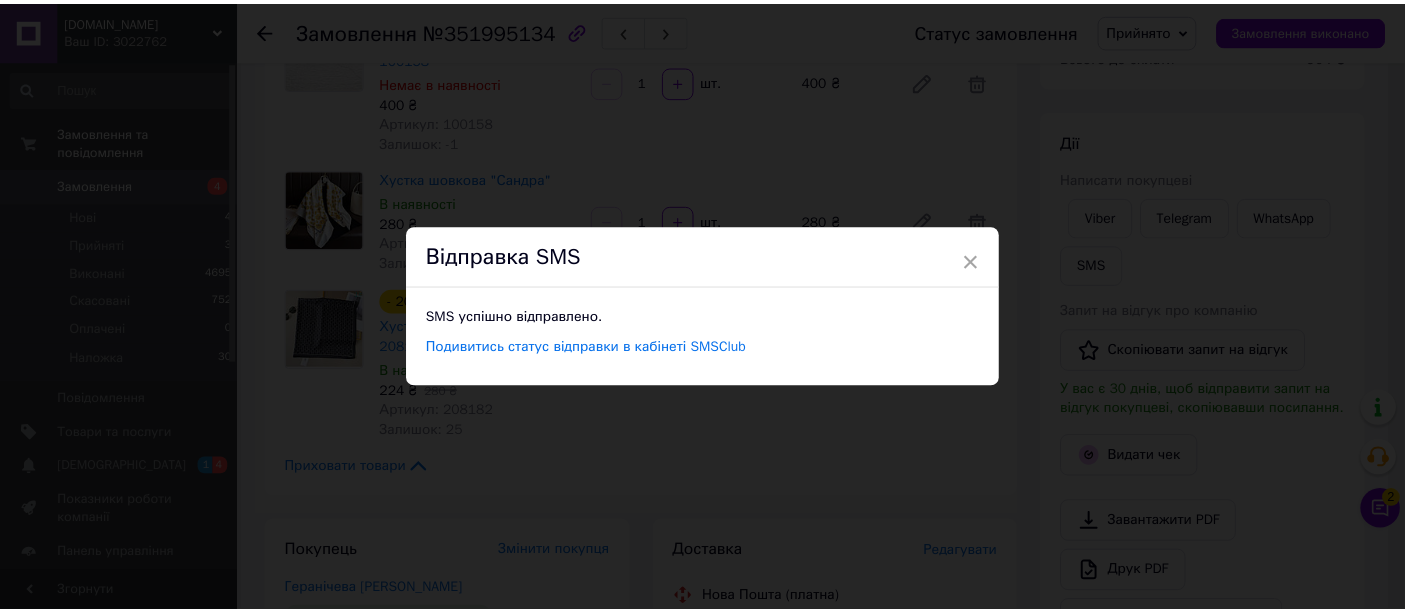 scroll, scrollTop: 0, scrollLeft: 0, axis: both 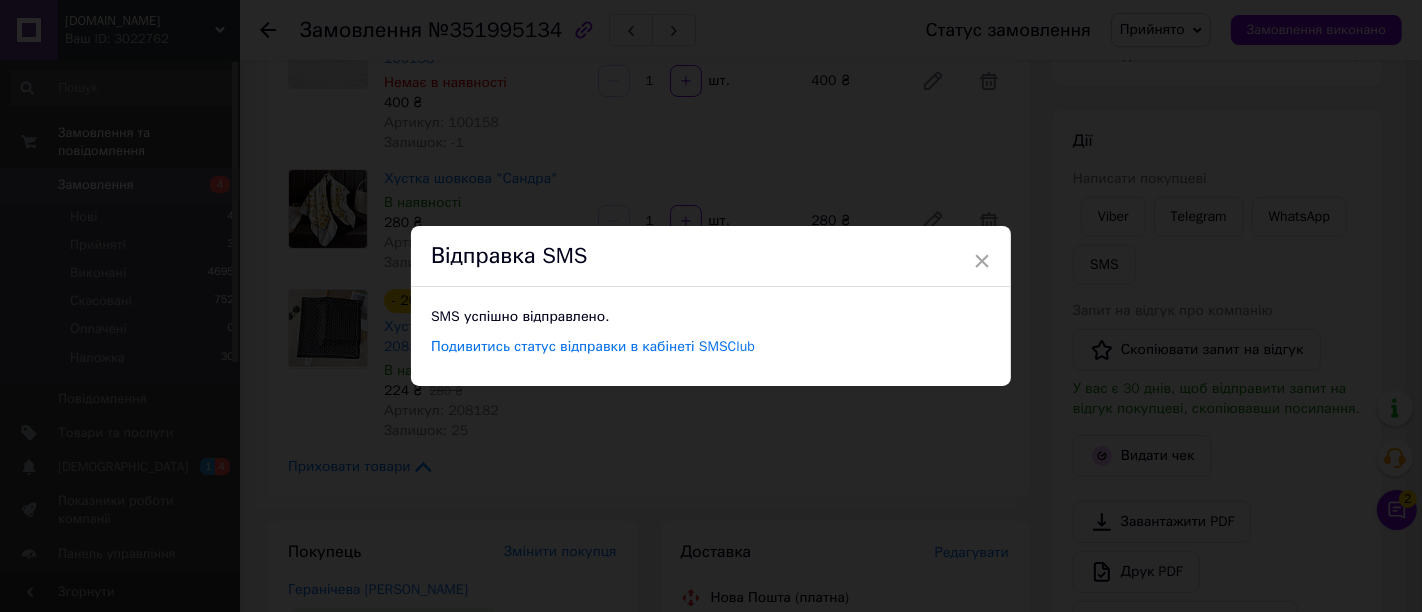 click on "× Відправка SMS SMS успішно відправлено. Подивитись статус відправки в кабінеті SMSClub" at bounding box center (711, 306) 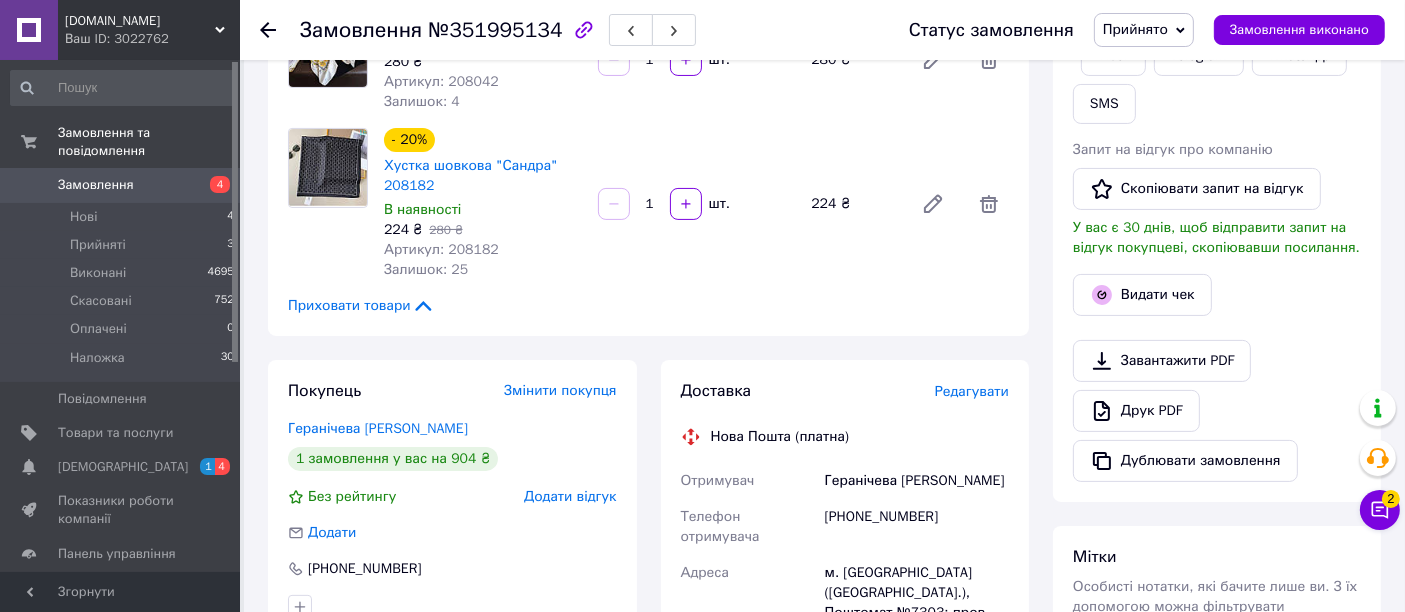 scroll, scrollTop: 666, scrollLeft: 0, axis: vertical 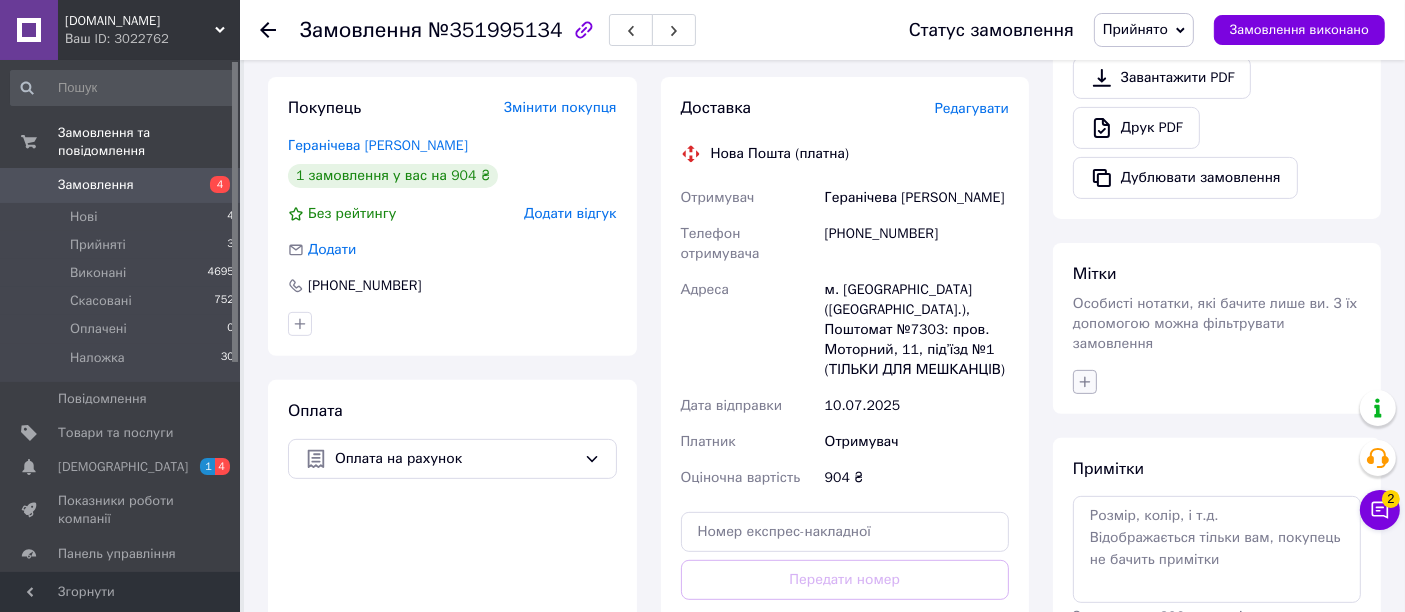 click 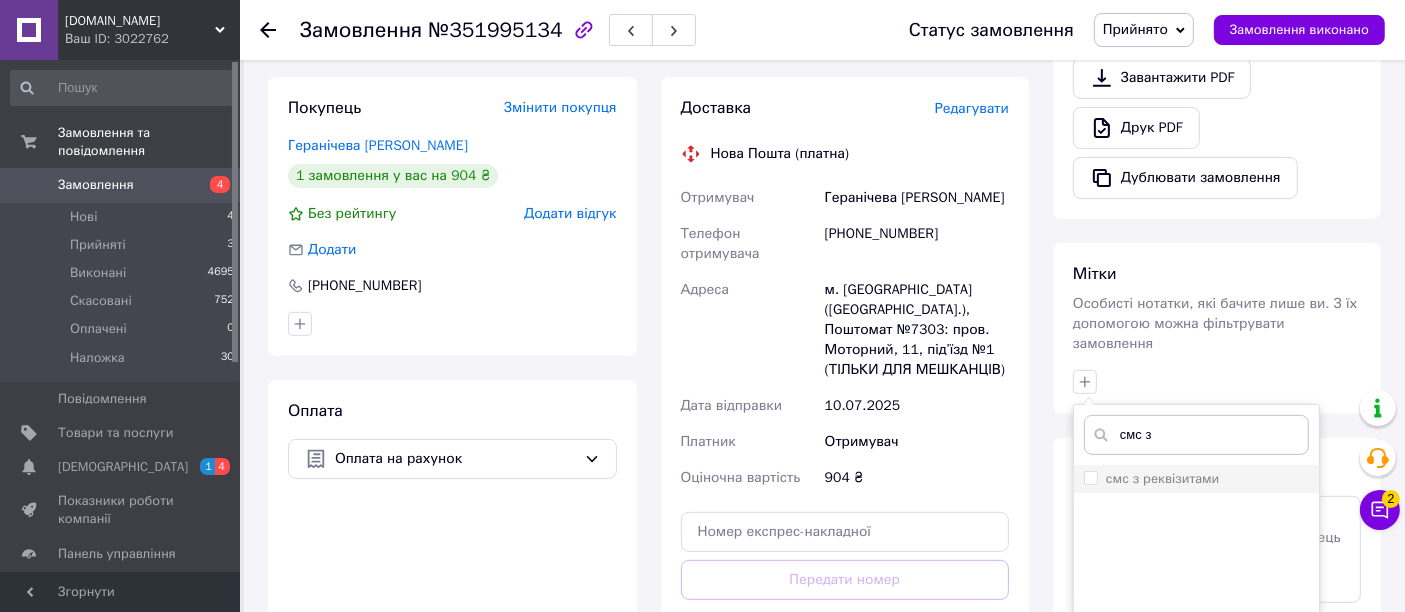 type on "смс з" 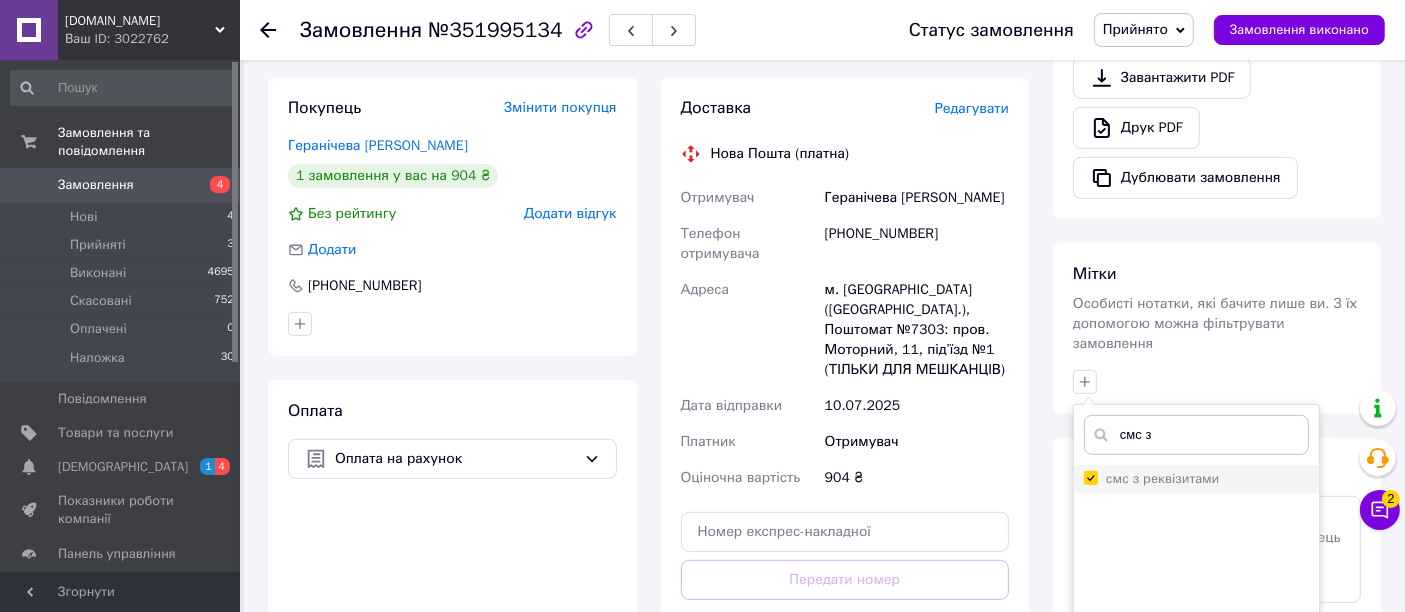 checkbox on "true" 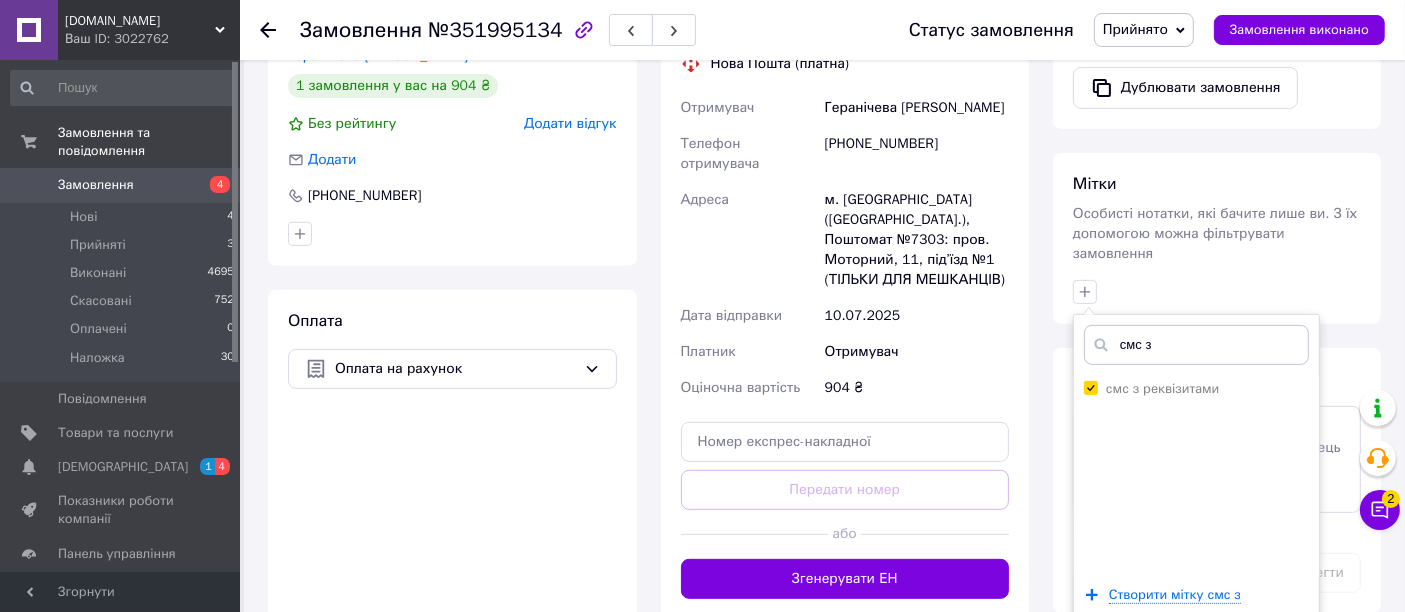 scroll, scrollTop: 888, scrollLeft: 0, axis: vertical 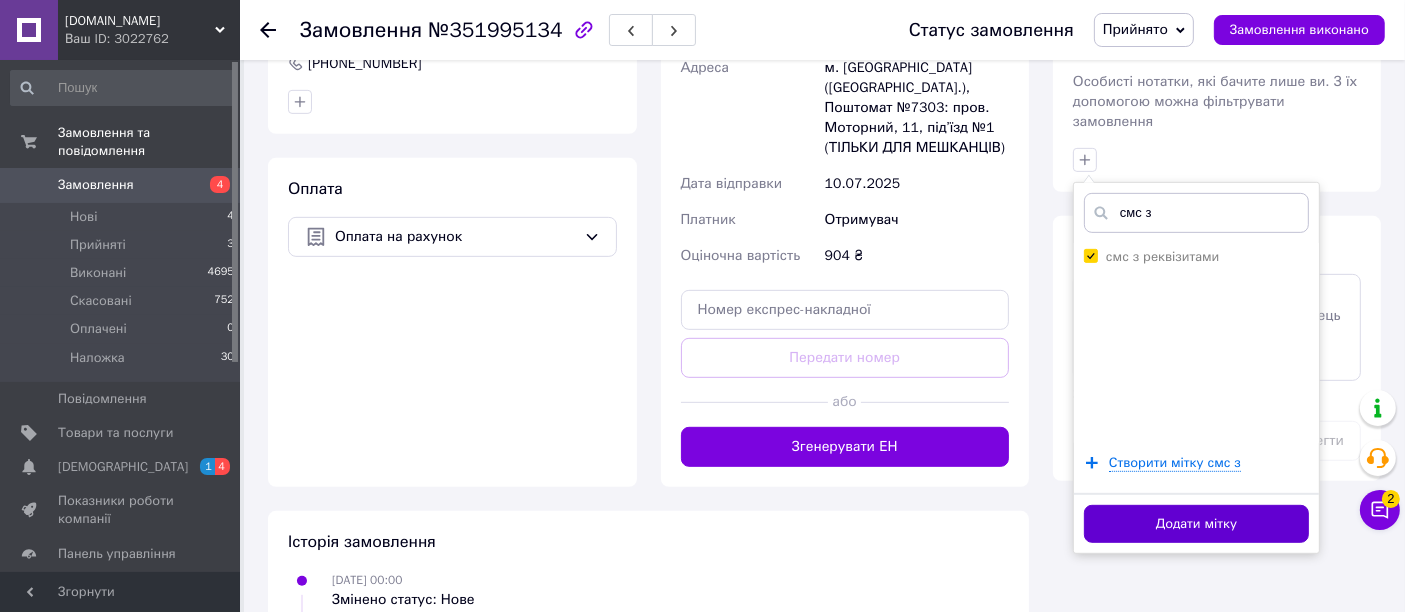 click on "Додати мітку" at bounding box center (1196, 524) 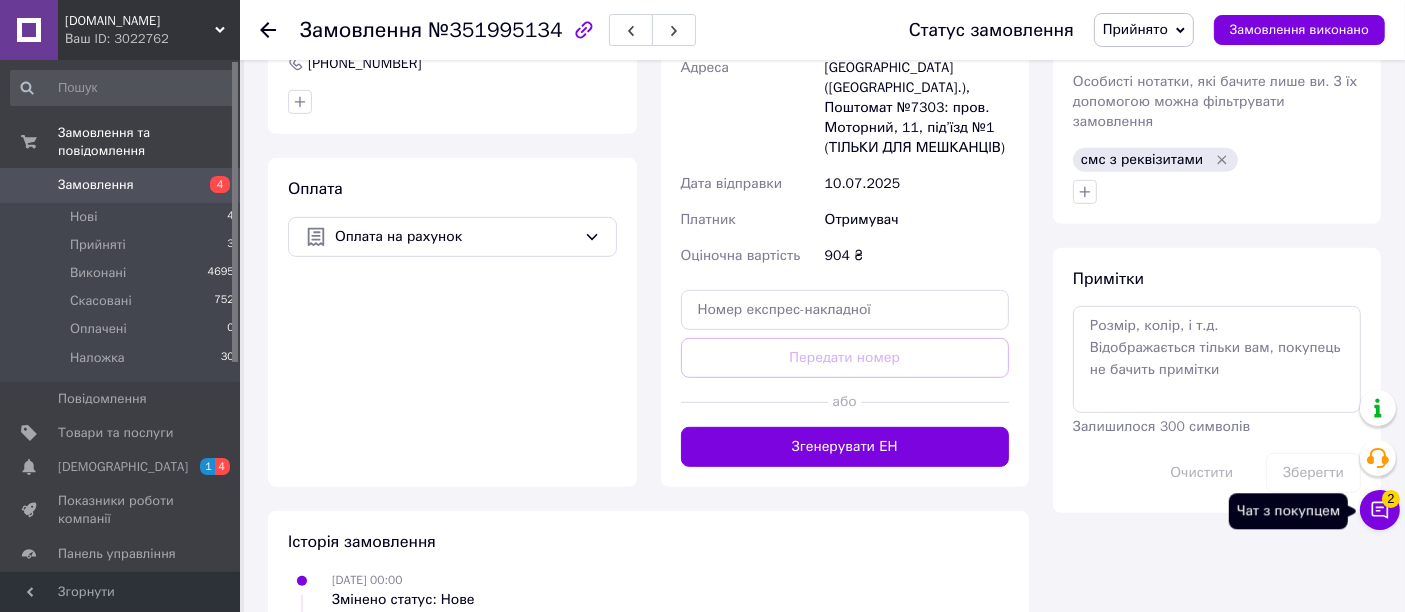 click 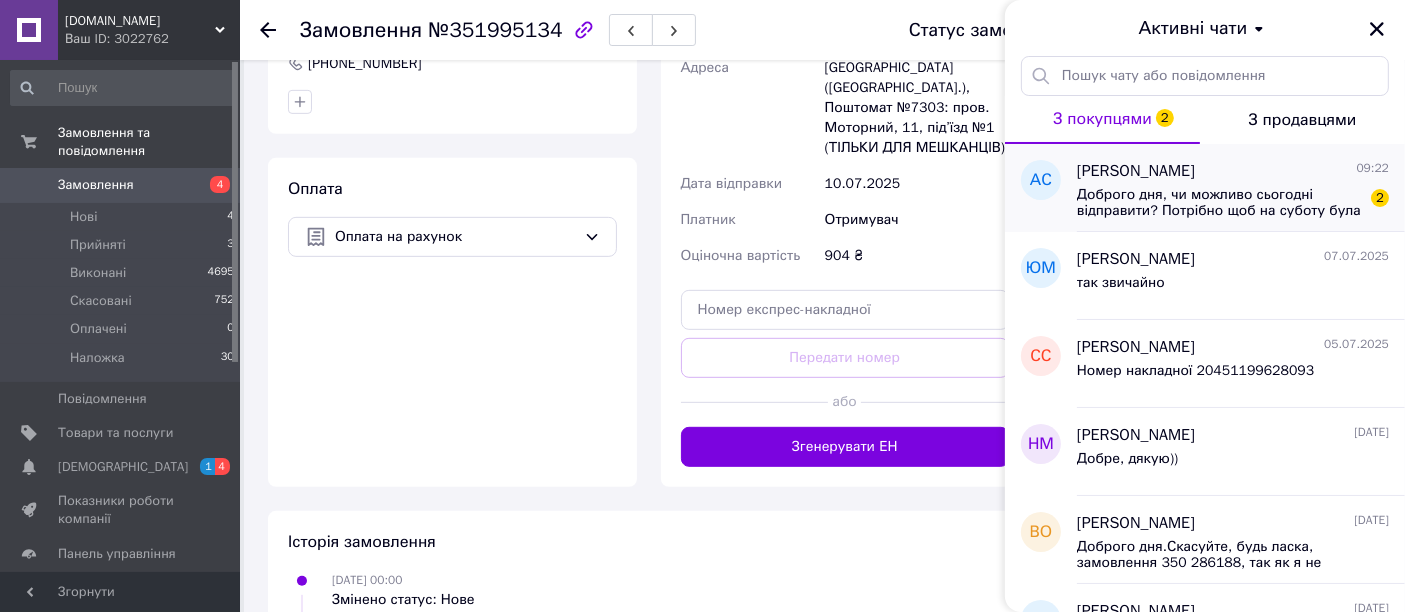 click on "Доброго дня, чи можливо сьогодні відправити? Потрібно щоб на суботу була в мене" at bounding box center (1219, 203) 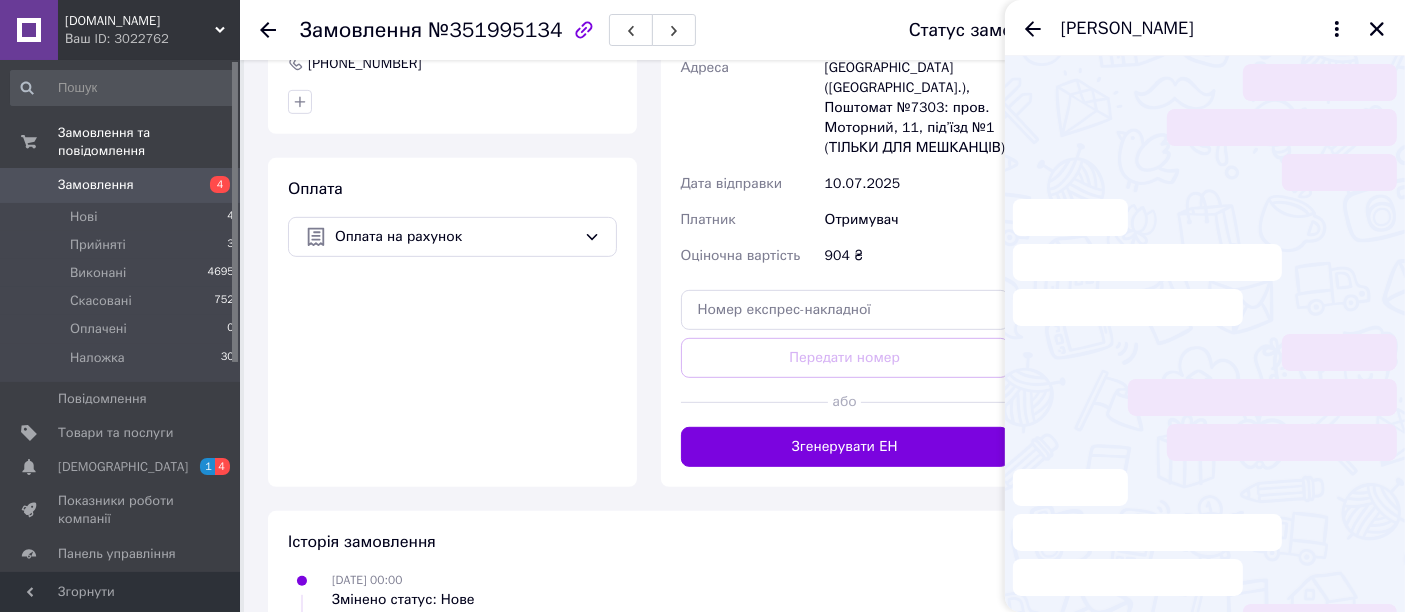 scroll, scrollTop: 93, scrollLeft: 0, axis: vertical 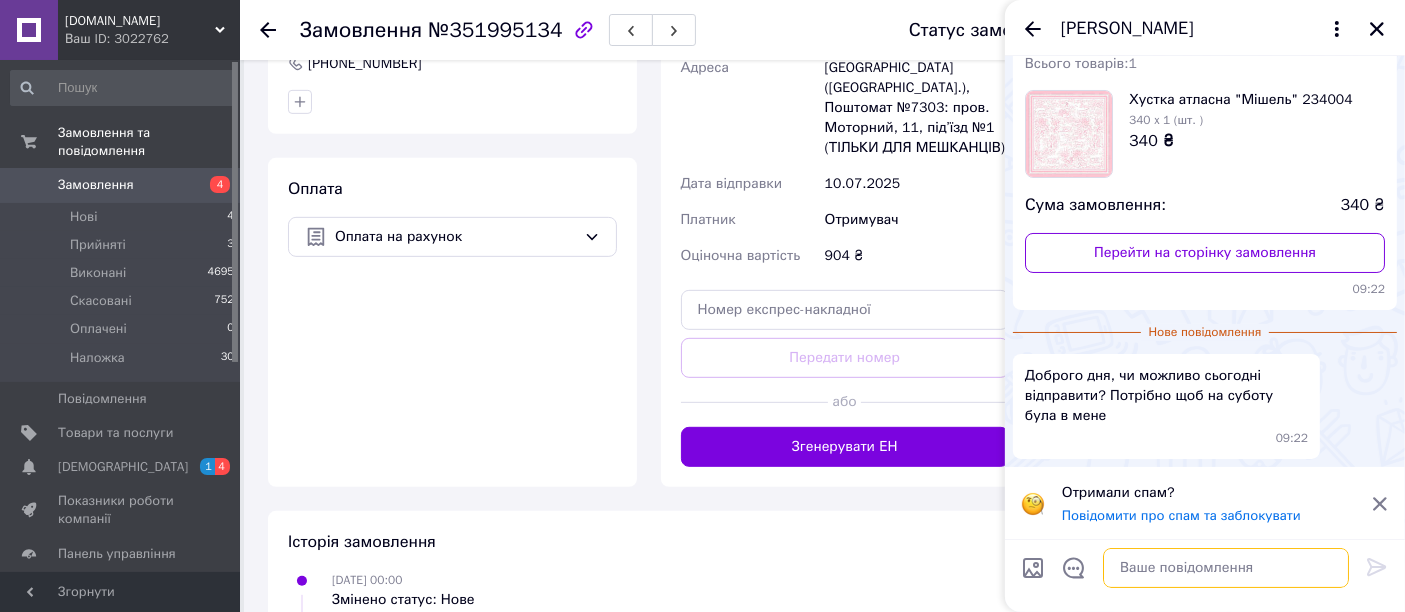 click at bounding box center [1226, 568] 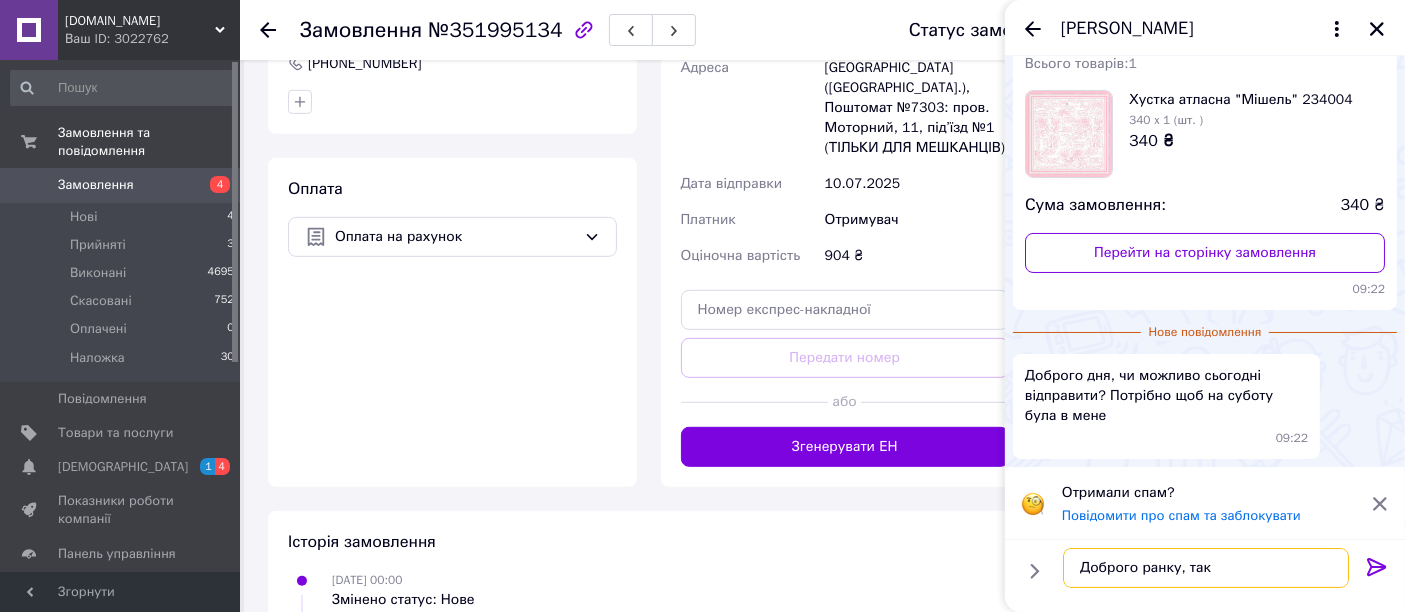 type on "Доброго ранку, так" 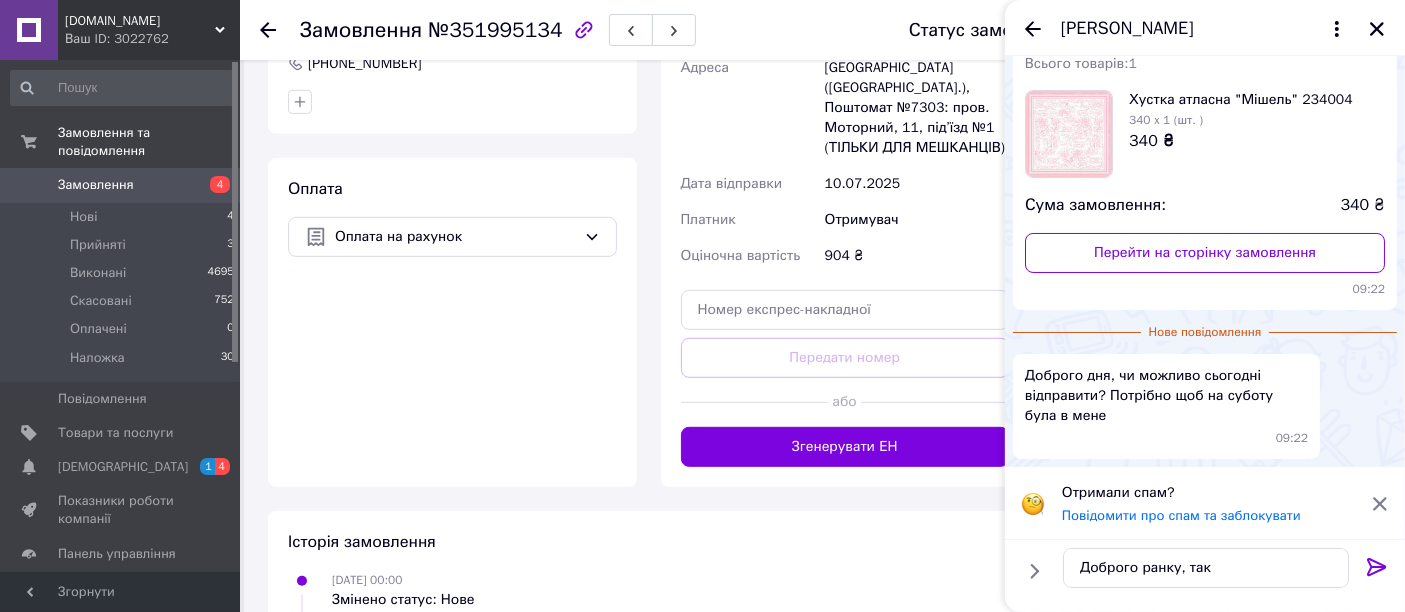 click 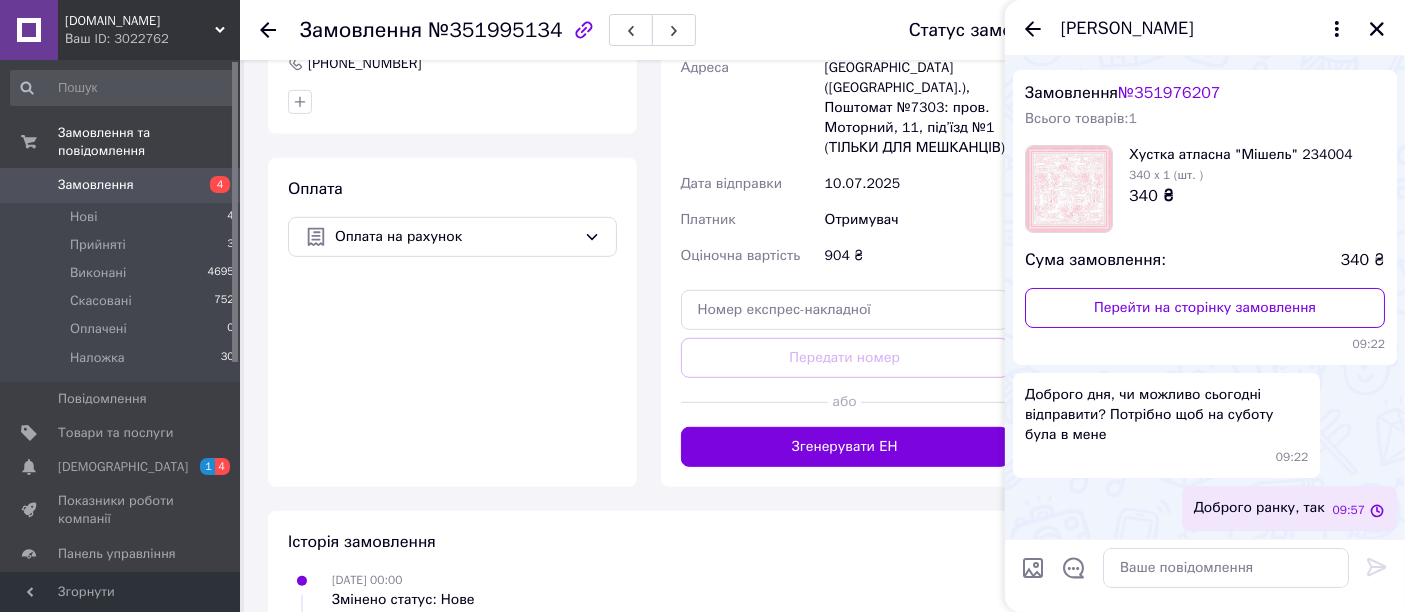 scroll, scrollTop: 37, scrollLeft: 0, axis: vertical 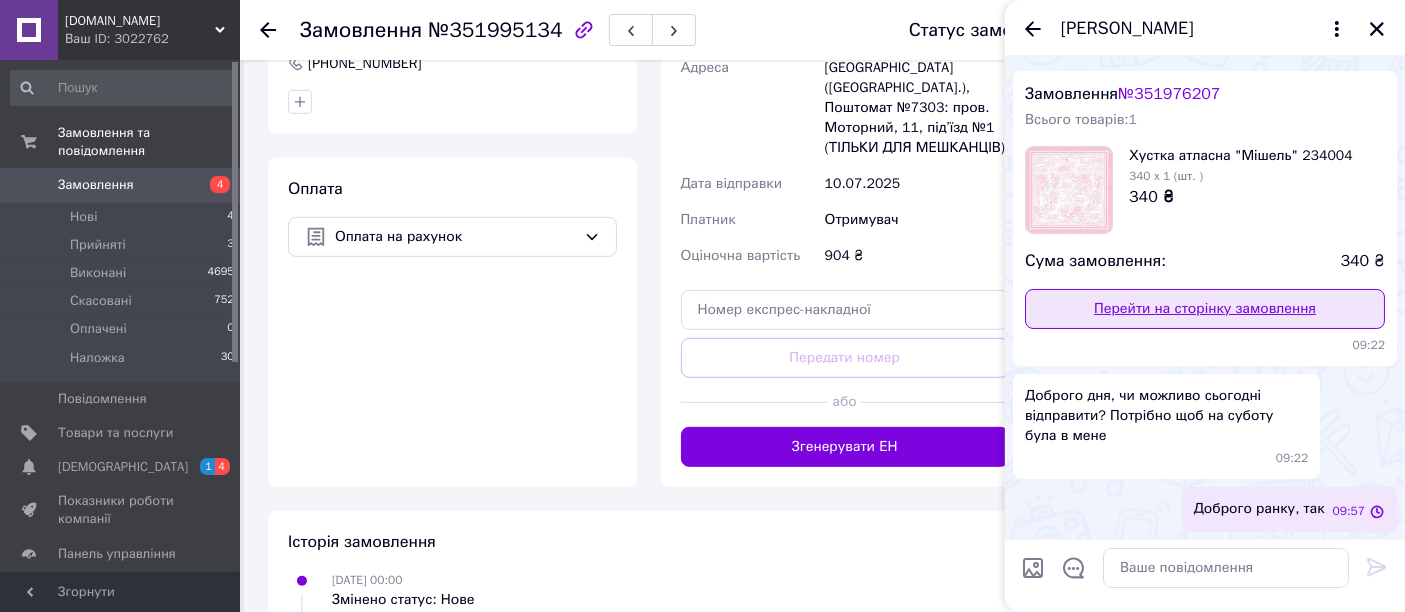 click on "Перейти на сторінку замовлення" at bounding box center (1205, 309) 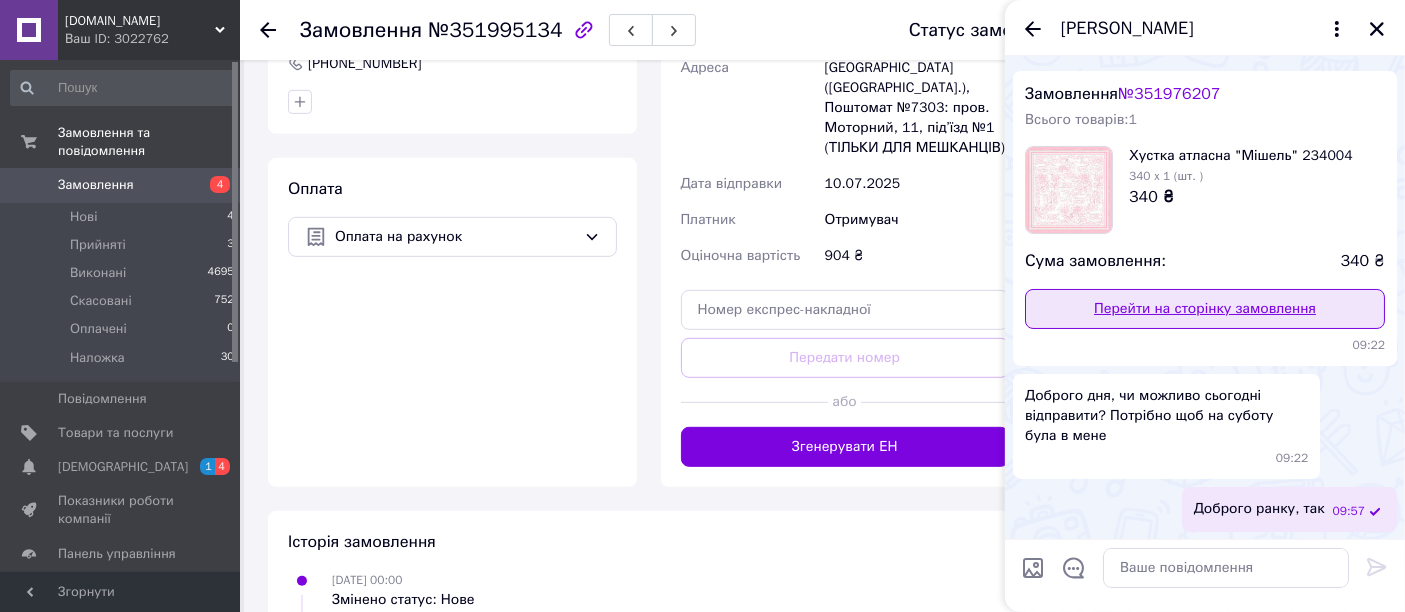 scroll, scrollTop: 108, scrollLeft: 0, axis: vertical 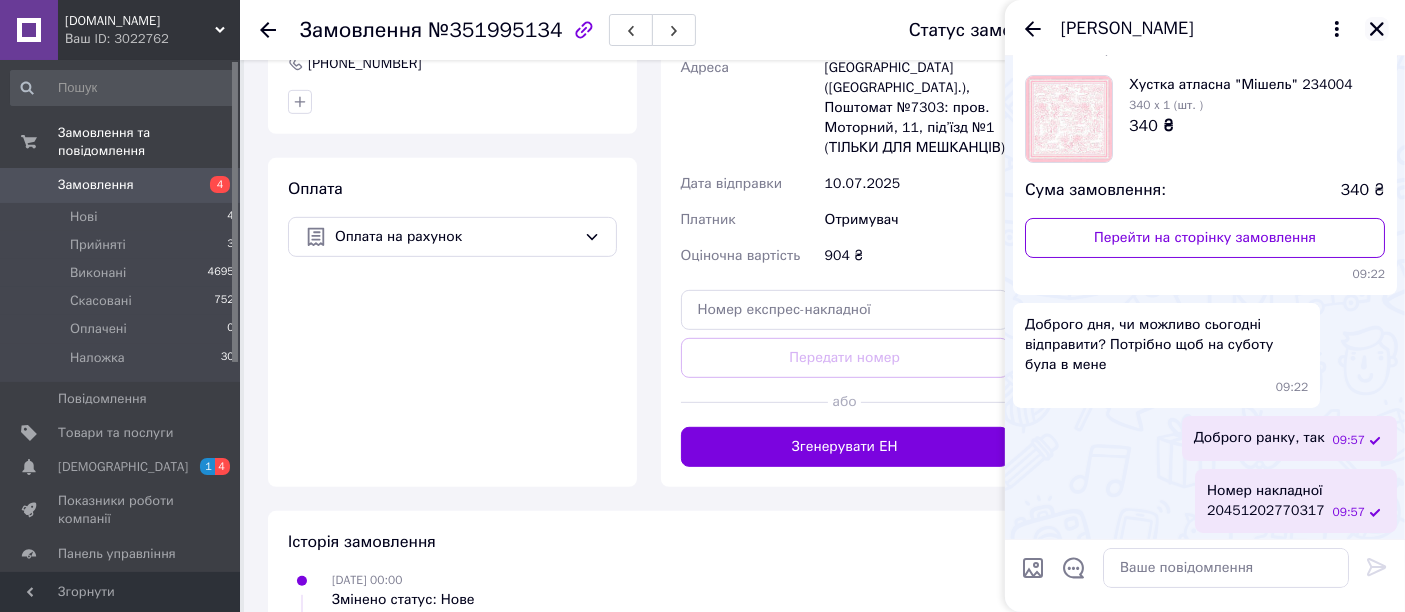click 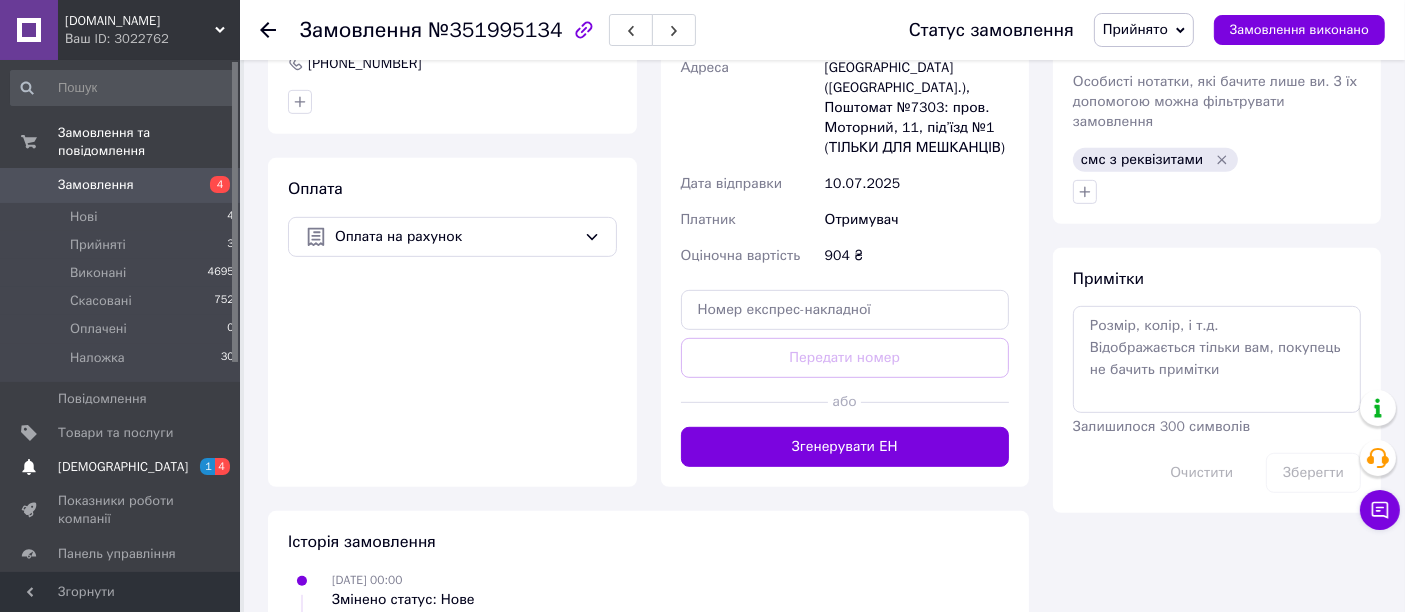 click on "Сповіщення 1 4" at bounding box center [123, 467] 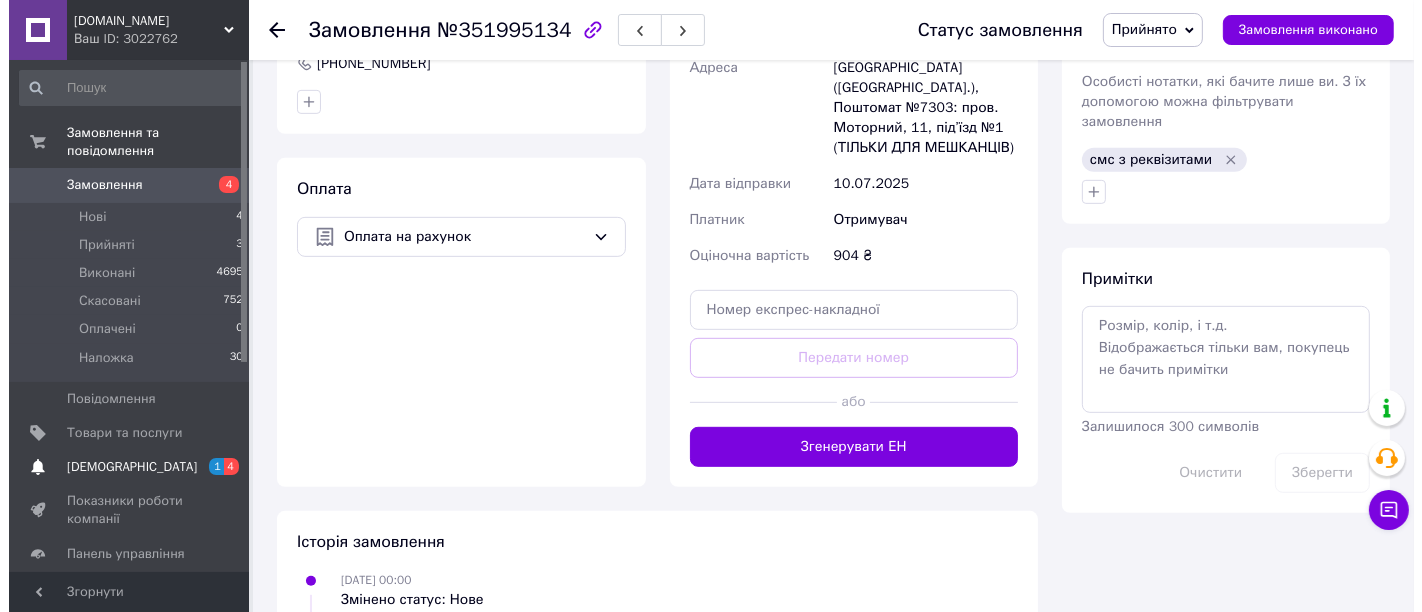 scroll, scrollTop: 0, scrollLeft: 0, axis: both 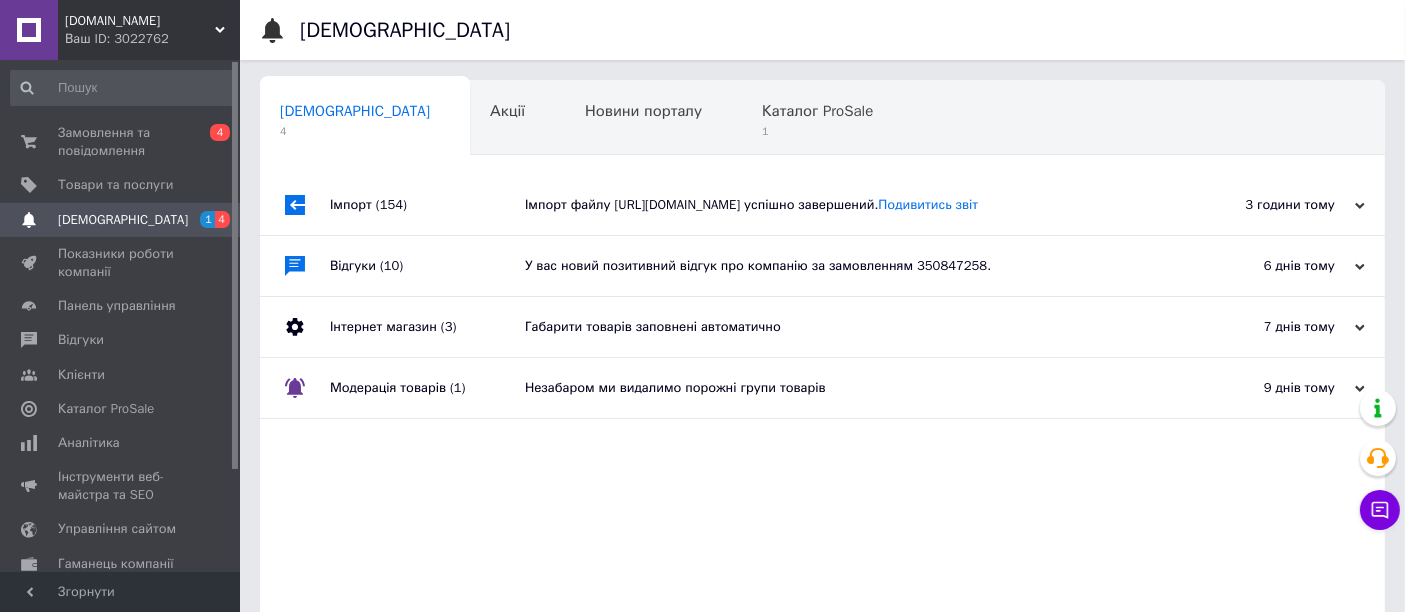 click on "3 години тому 10.07.2025" at bounding box center (1275, 205) 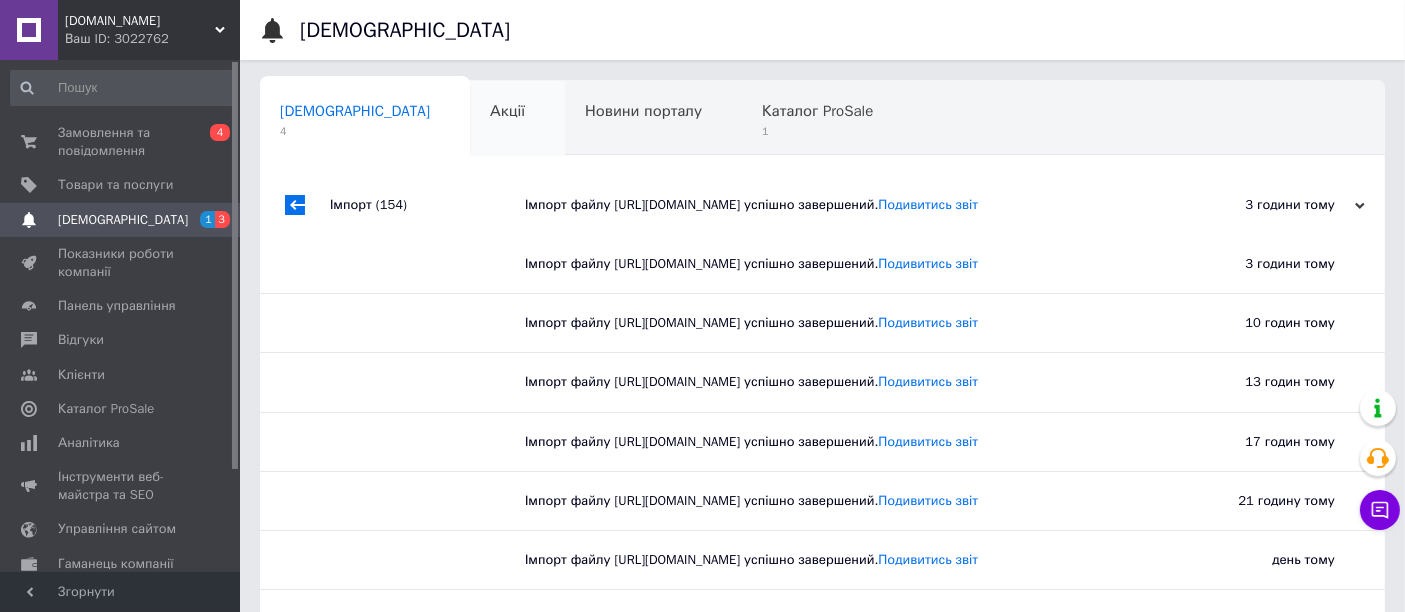 click on "Акції 0" at bounding box center [517, 119] 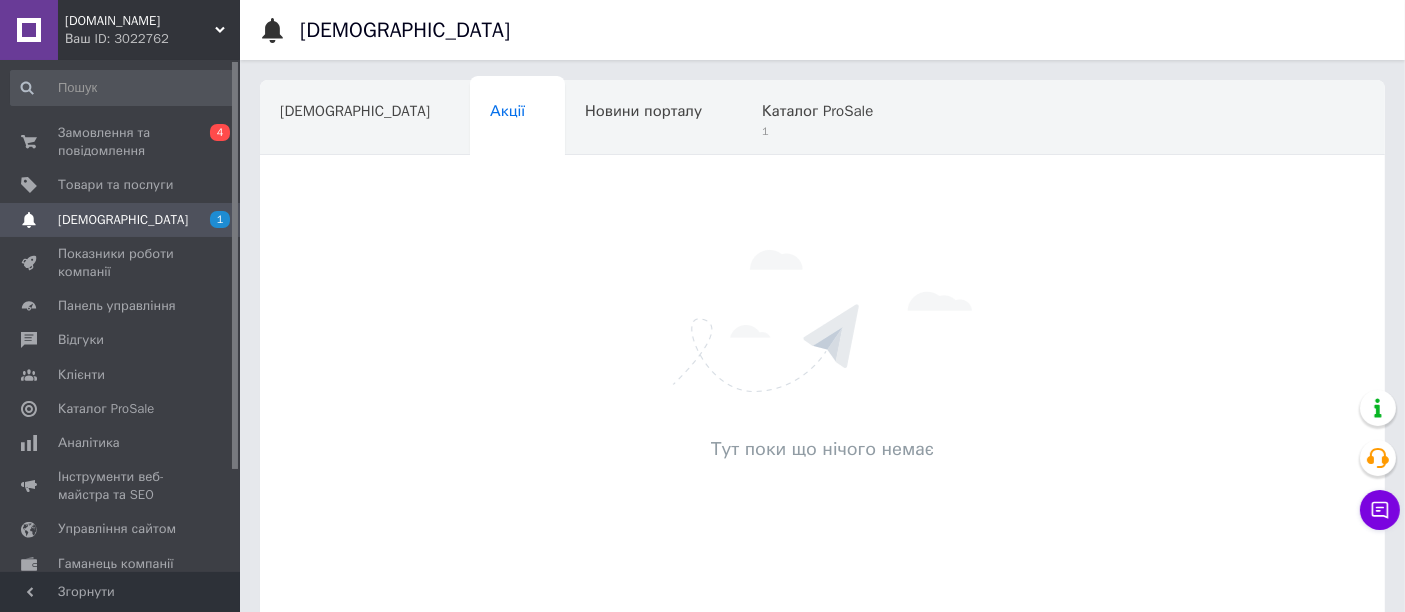 click on "1" at bounding box center (817, 131) 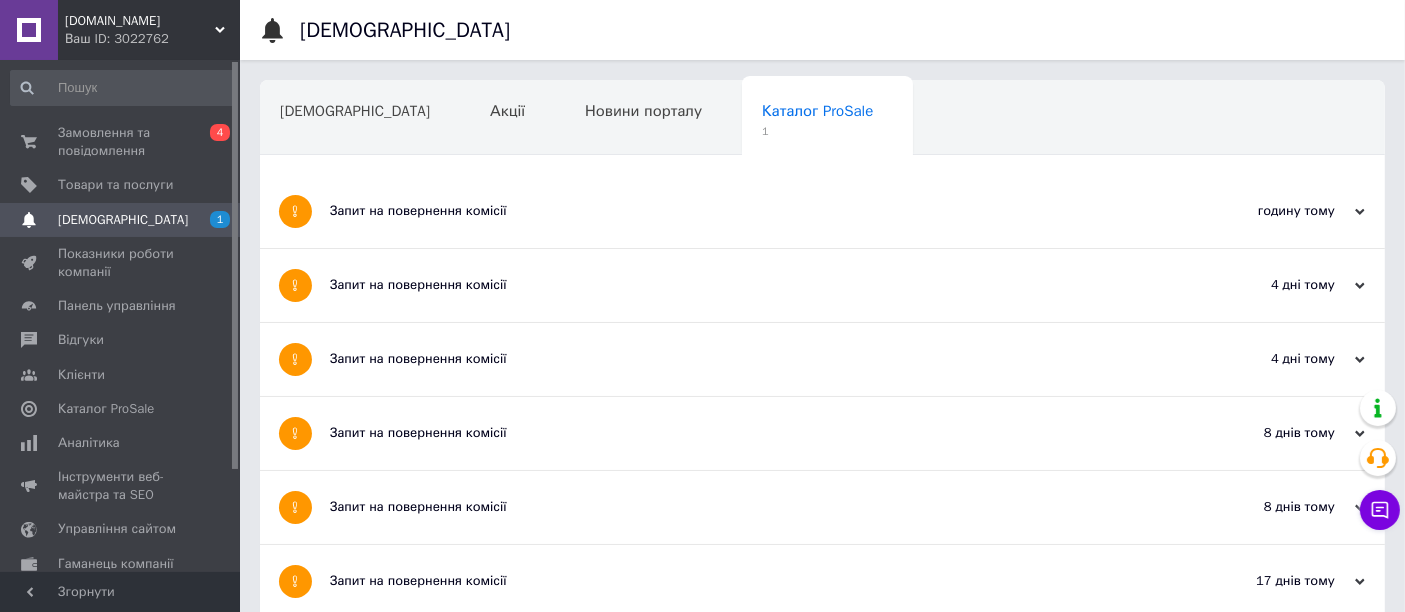click on "годину тому" at bounding box center (1265, 211) 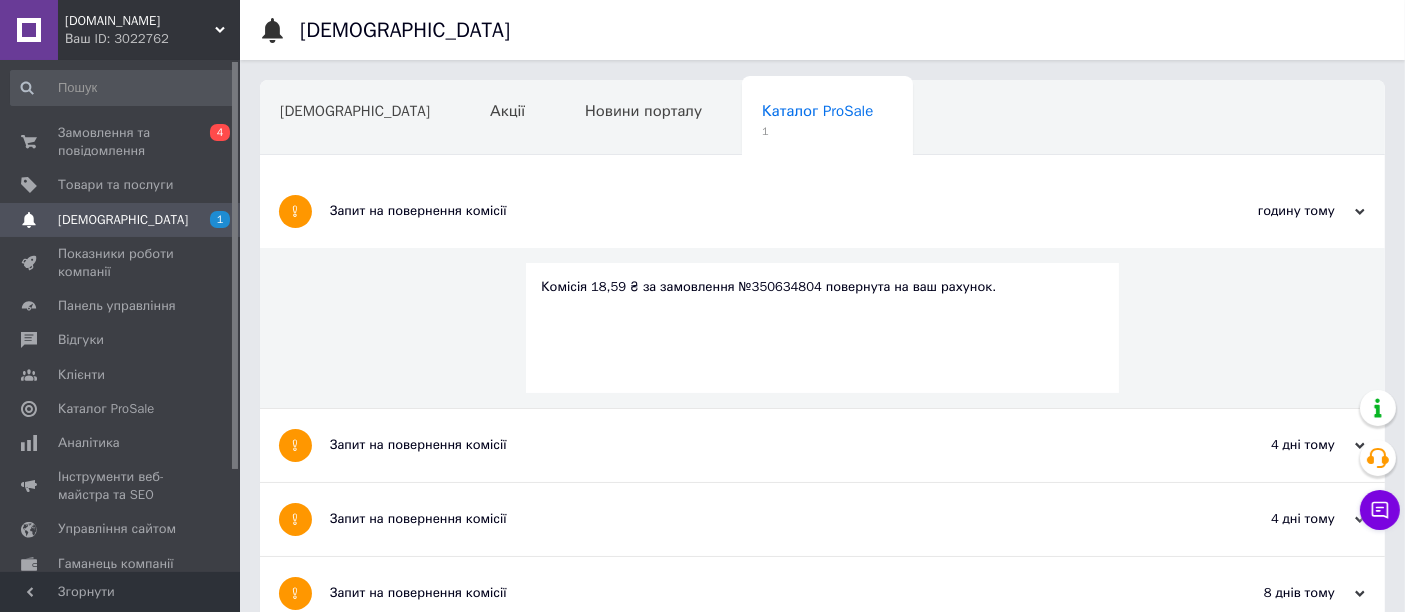 click on "Навчання та заходи" at bounding box center (361, 195) 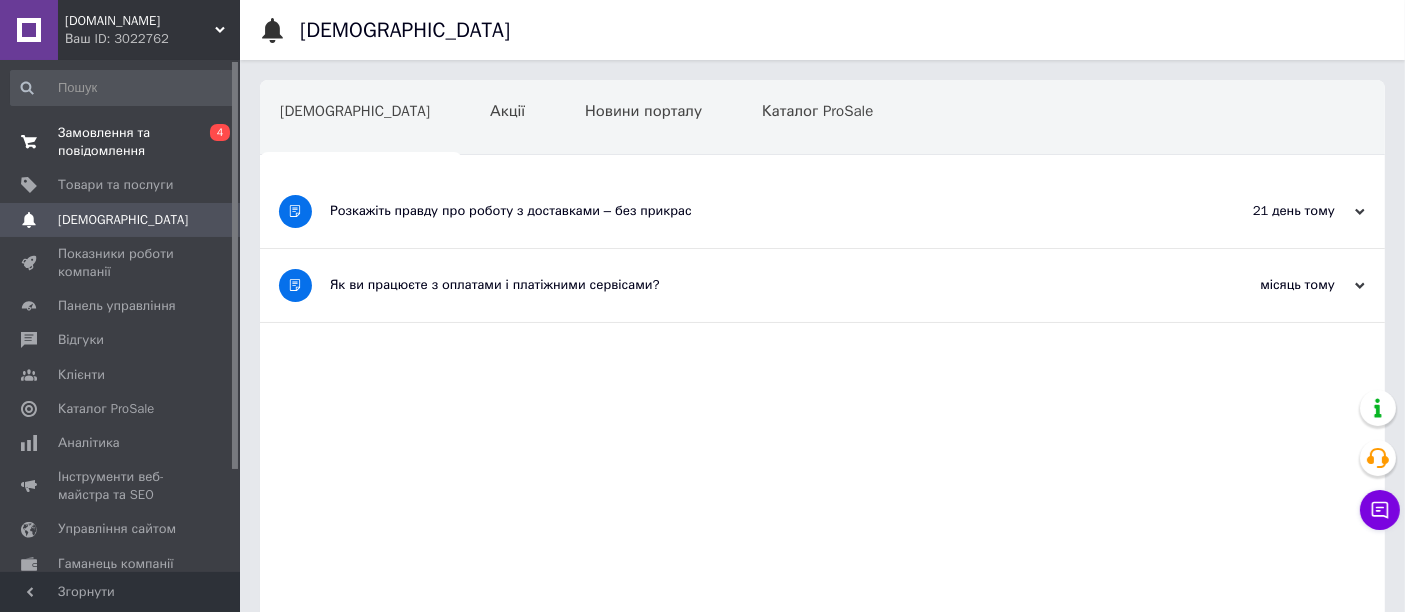 click on "Замовлення та повідомлення" at bounding box center (121, 142) 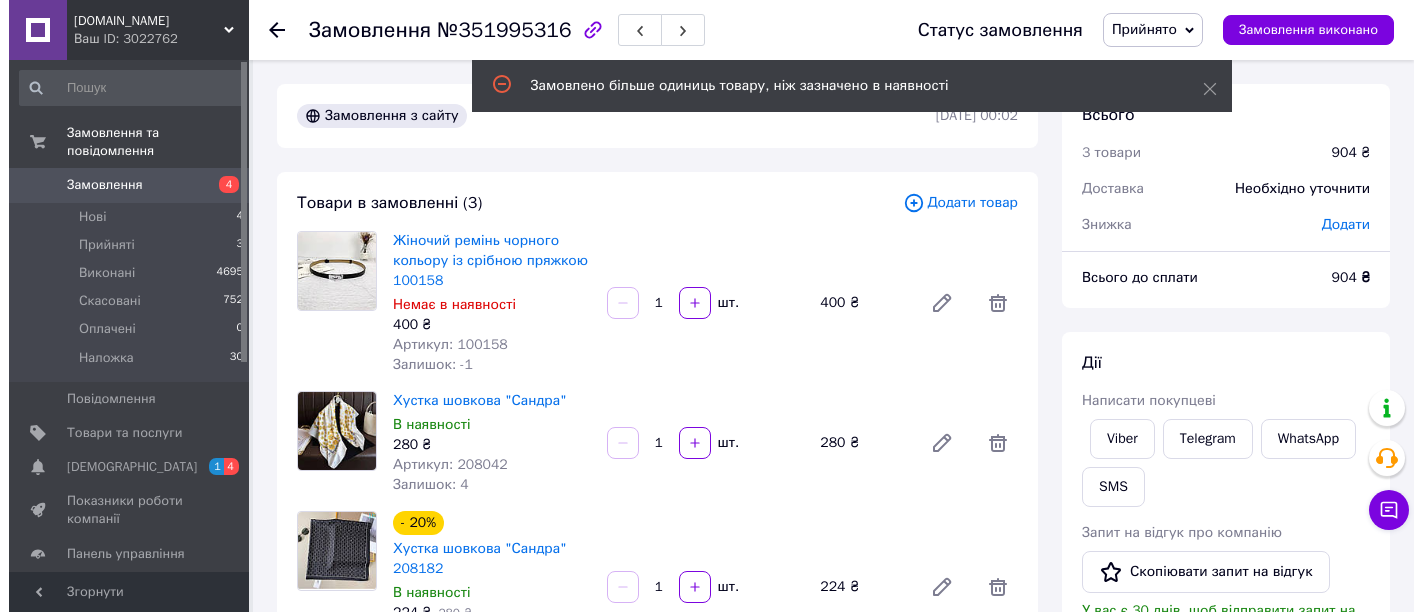 scroll, scrollTop: 0, scrollLeft: 0, axis: both 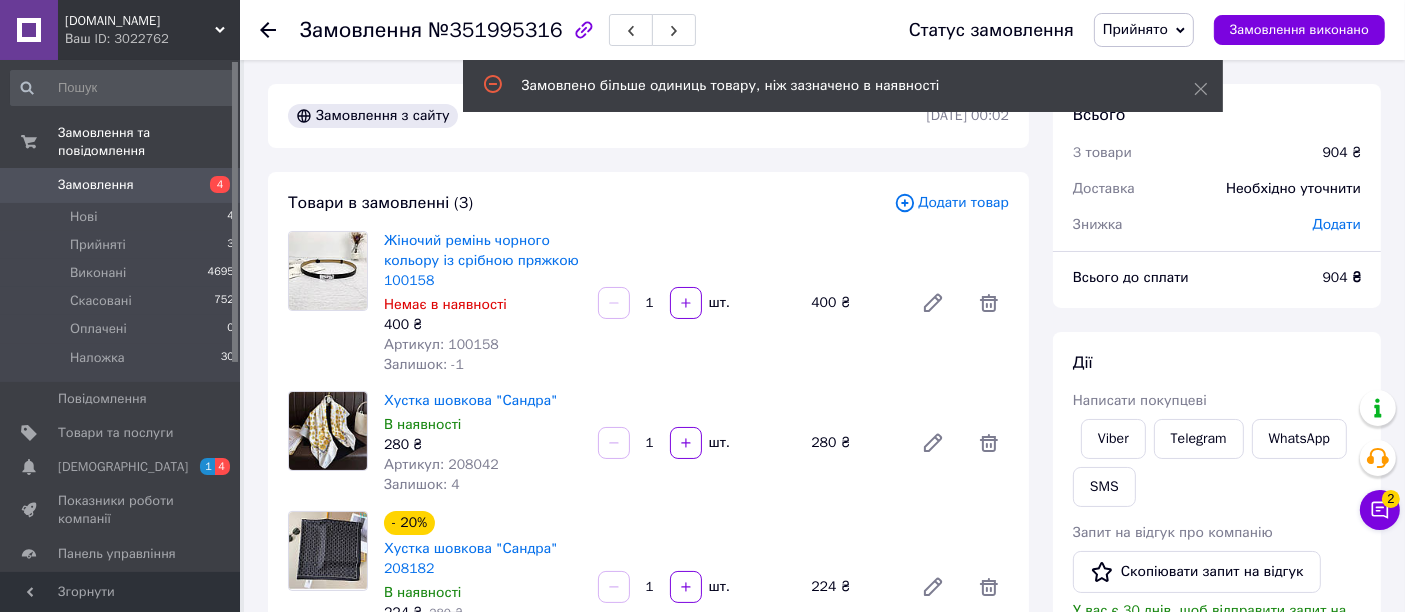 click on "Прийнято" at bounding box center [1135, 29] 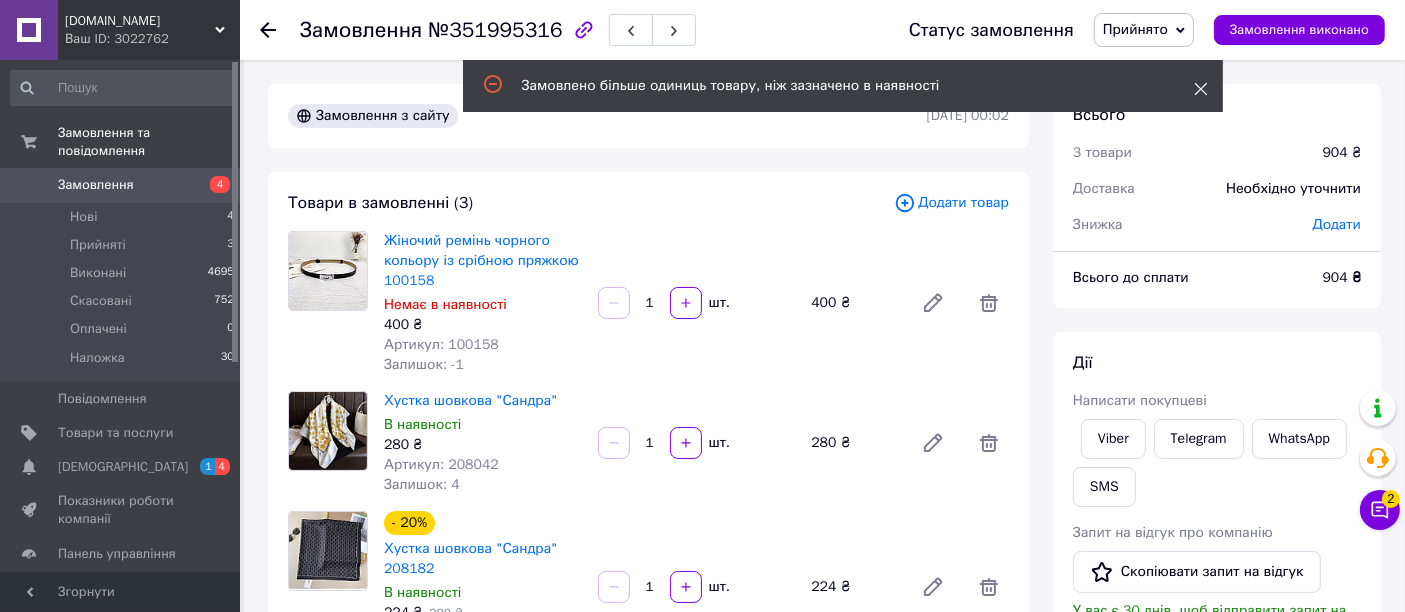 click at bounding box center (1201, 89) 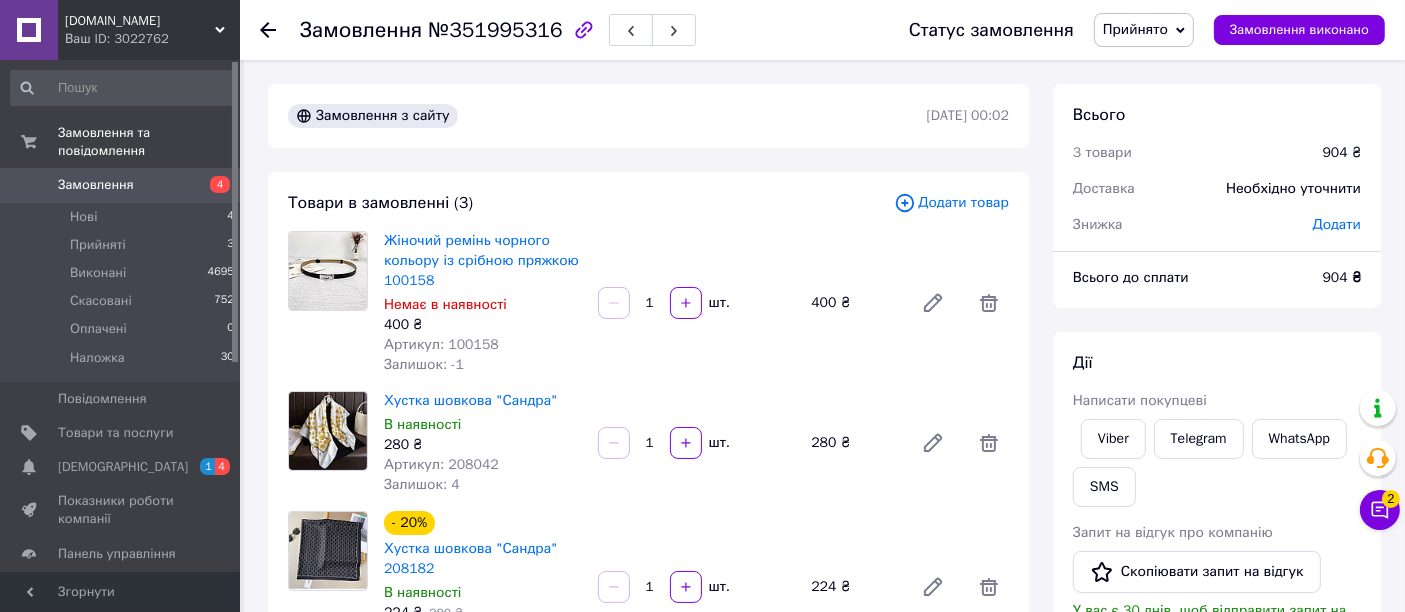 click on "Прийнято" at bounding box center [1144, 30] 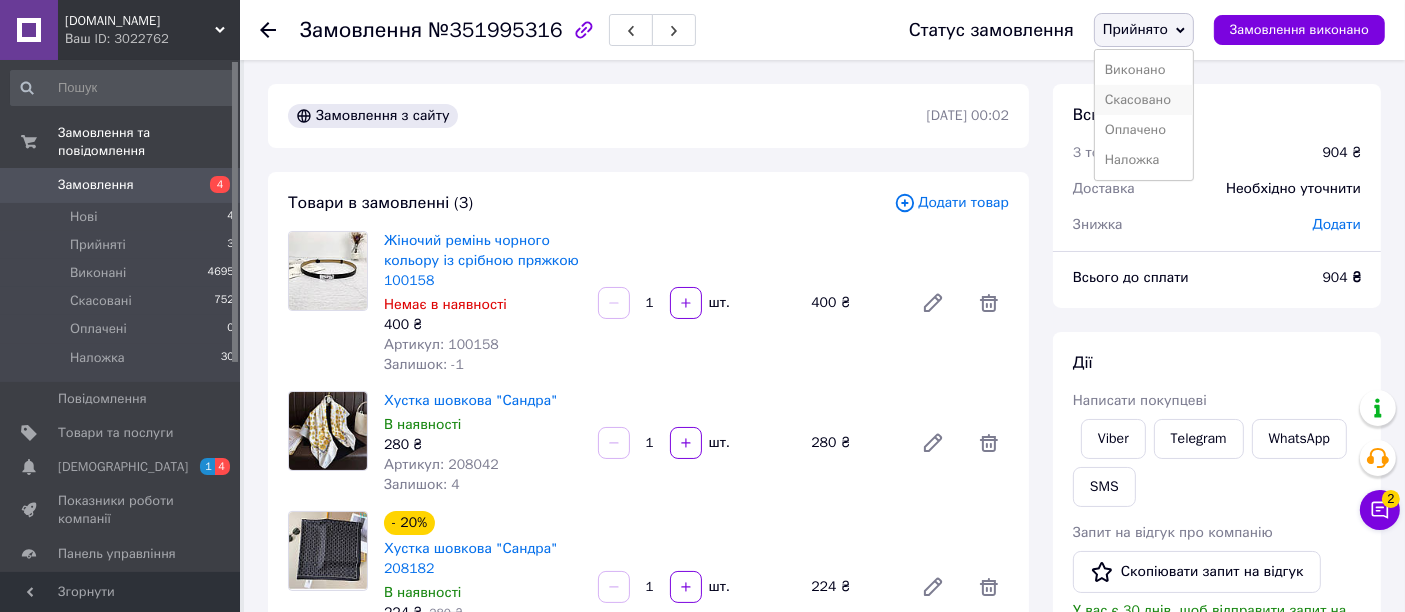click on "Скасовано" at bounding box center [1144, 100] 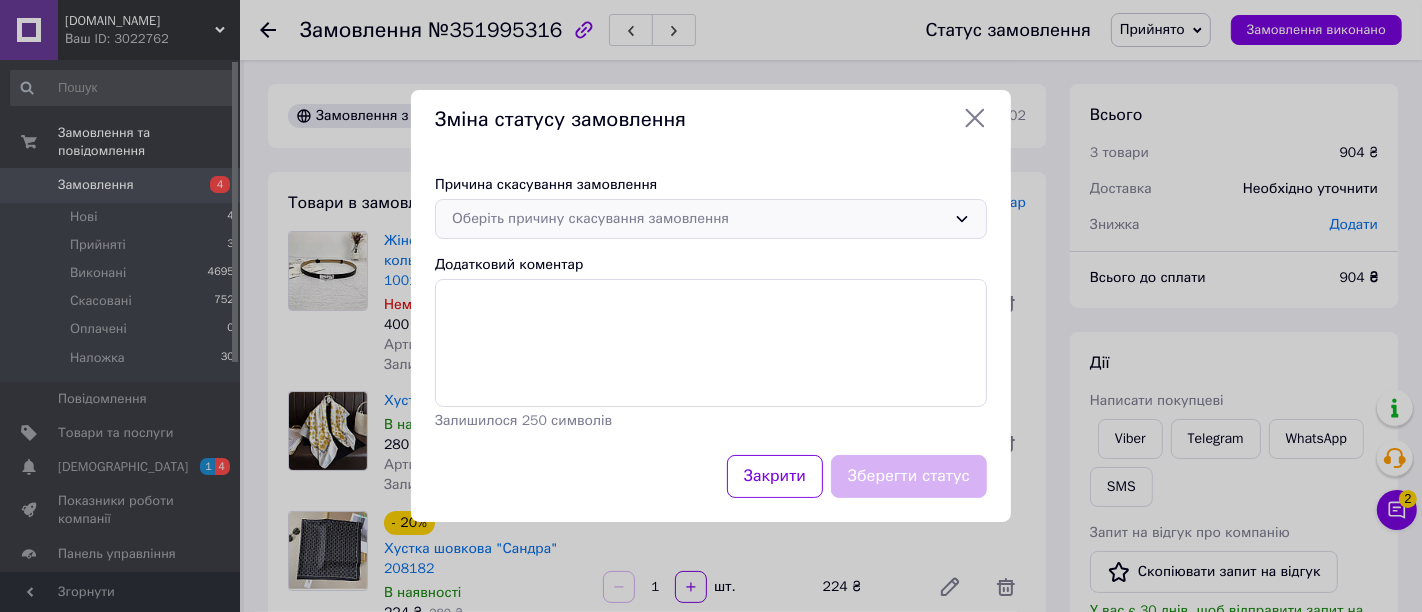 click on "Оберіть причину скасування замовлення" at bounding box center (711, 219) 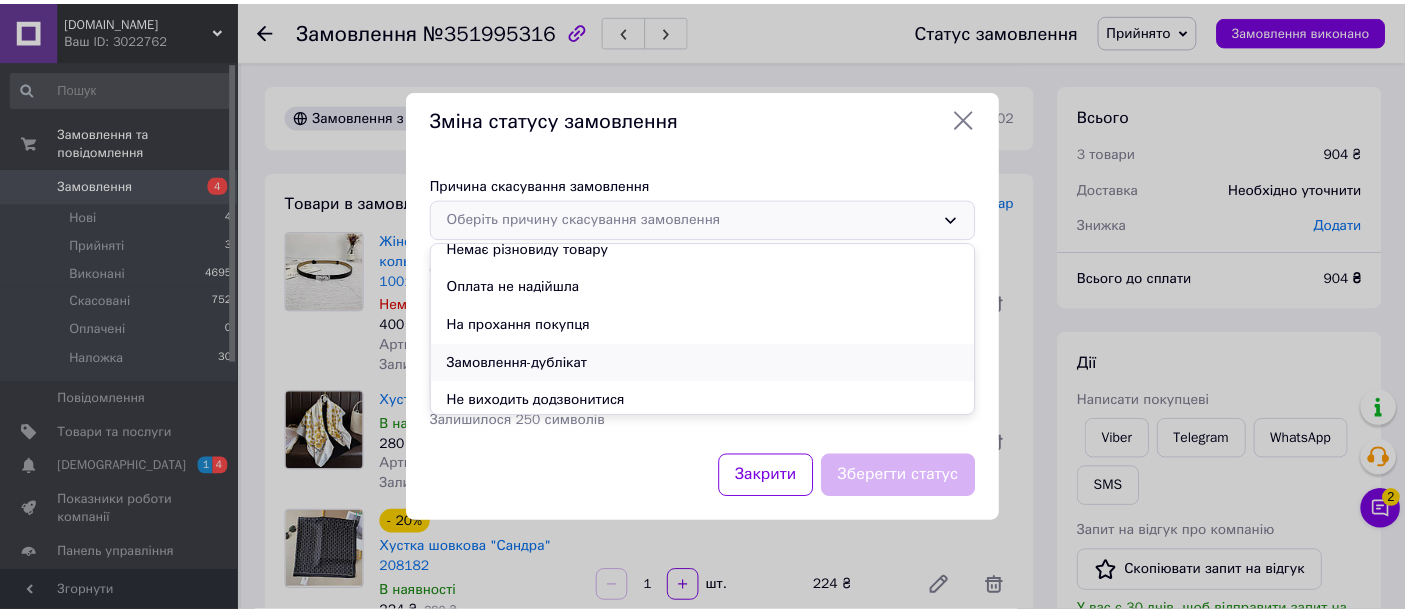 scroll, scrollTop: 94, scrollLeft: 0, axis: vertical 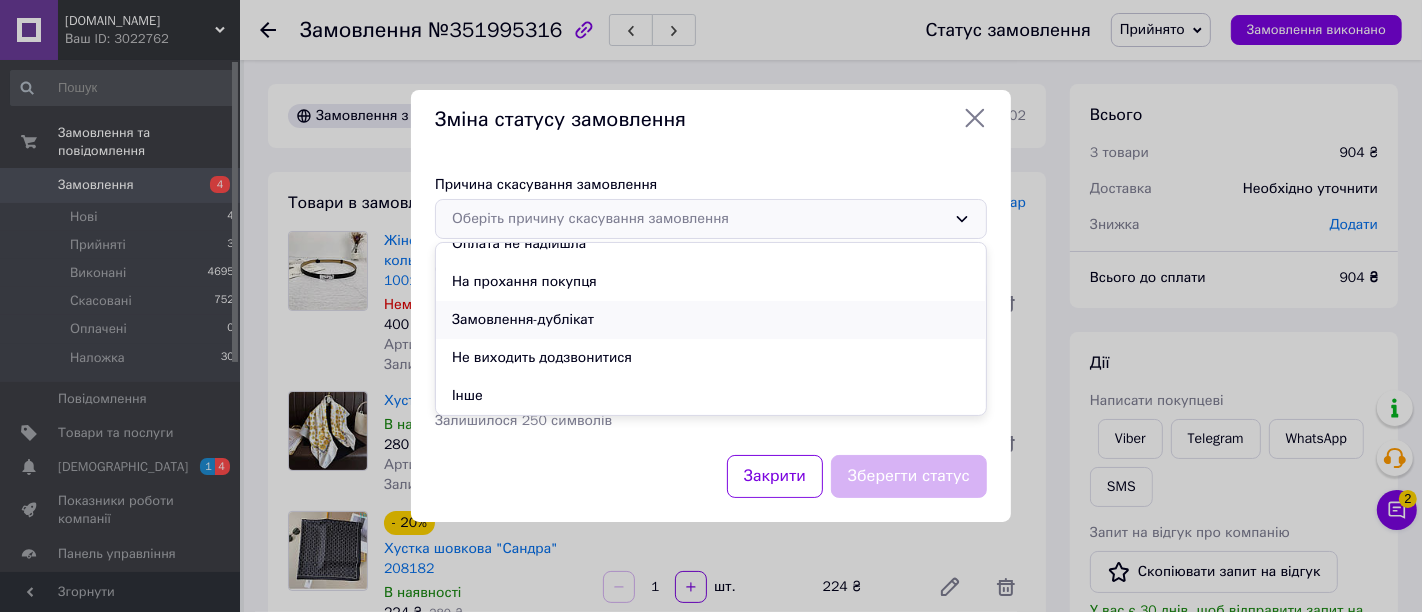 click on "Замовлення-дублікат" at bounding box center (711, 320) 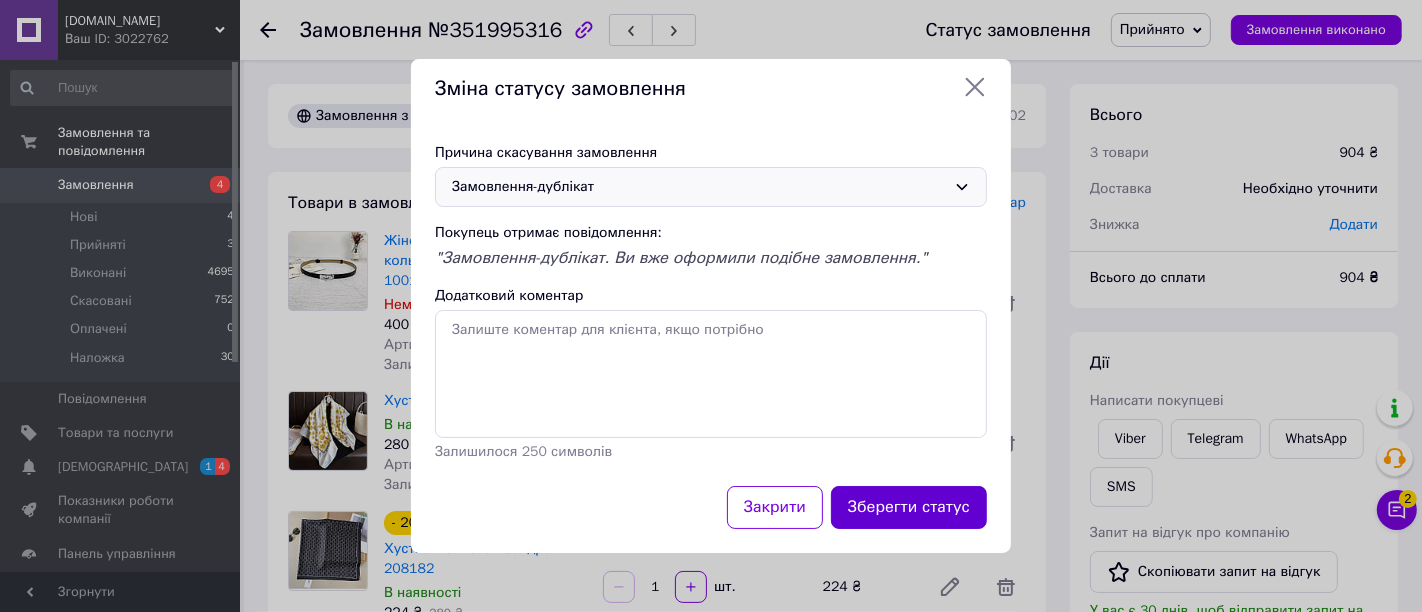 click on "Зберегти статус" at bounding box center (909, 507) 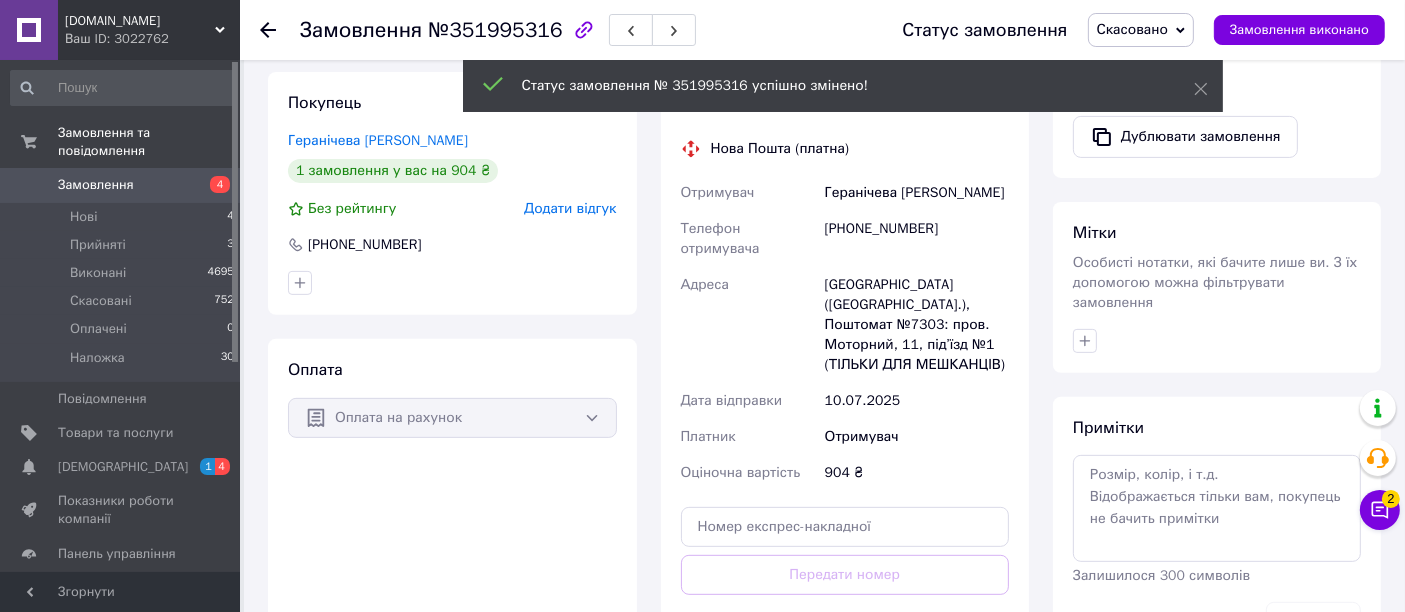 scroll, scrollTop: 777, scrollLeft: 0, axis: vertical 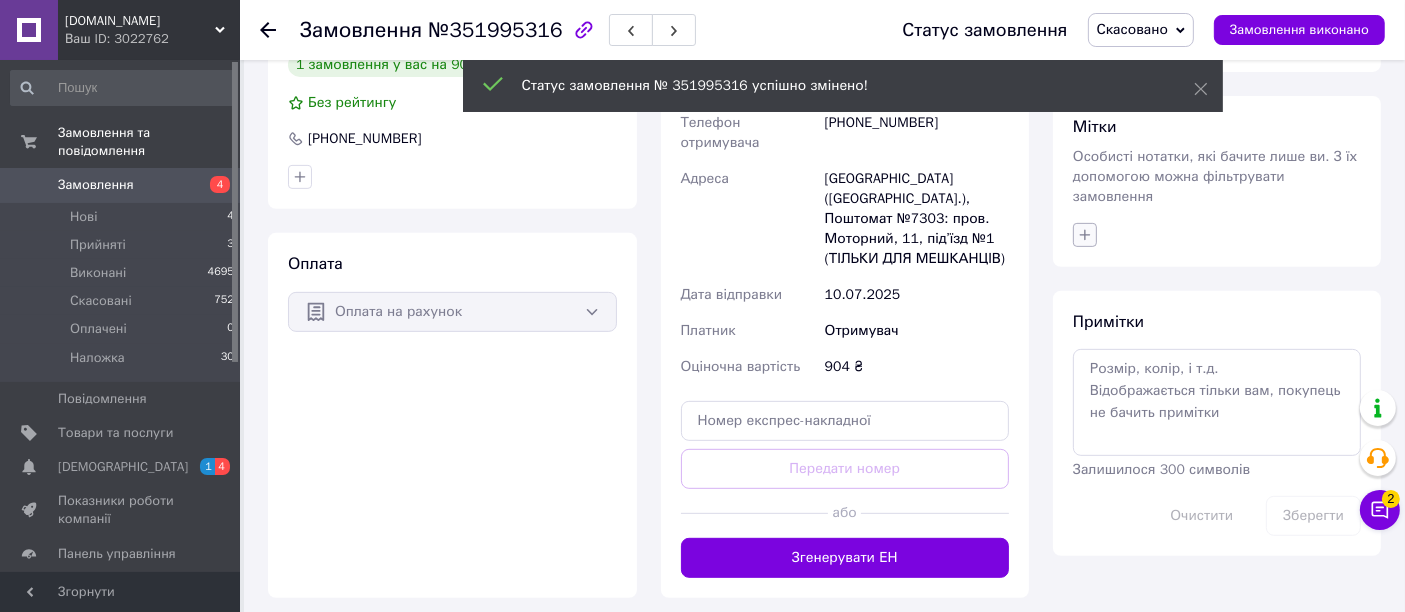 click 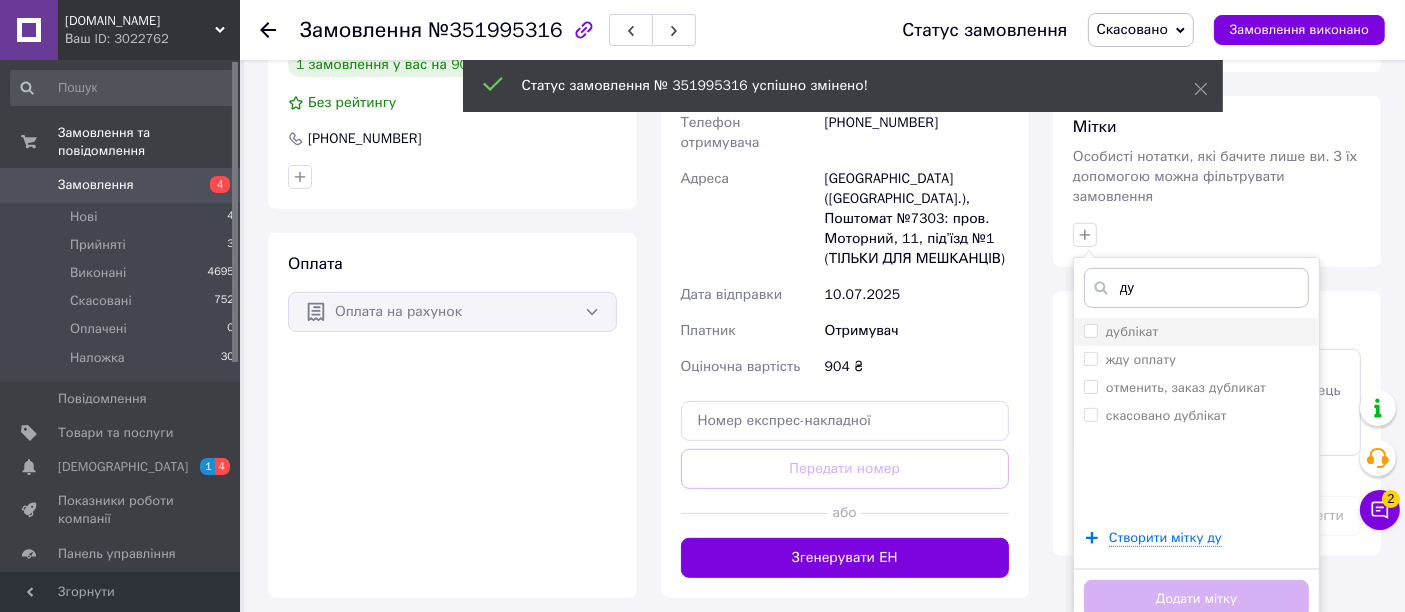 type on "ду" 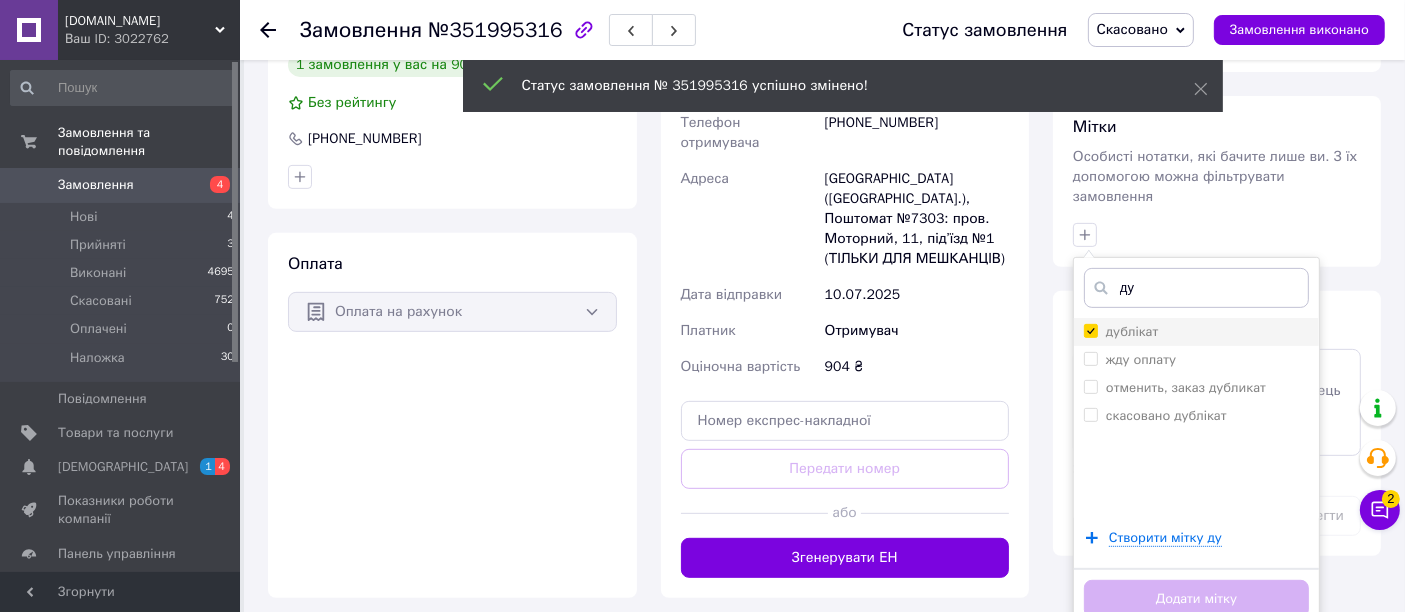 checkbox on "true" 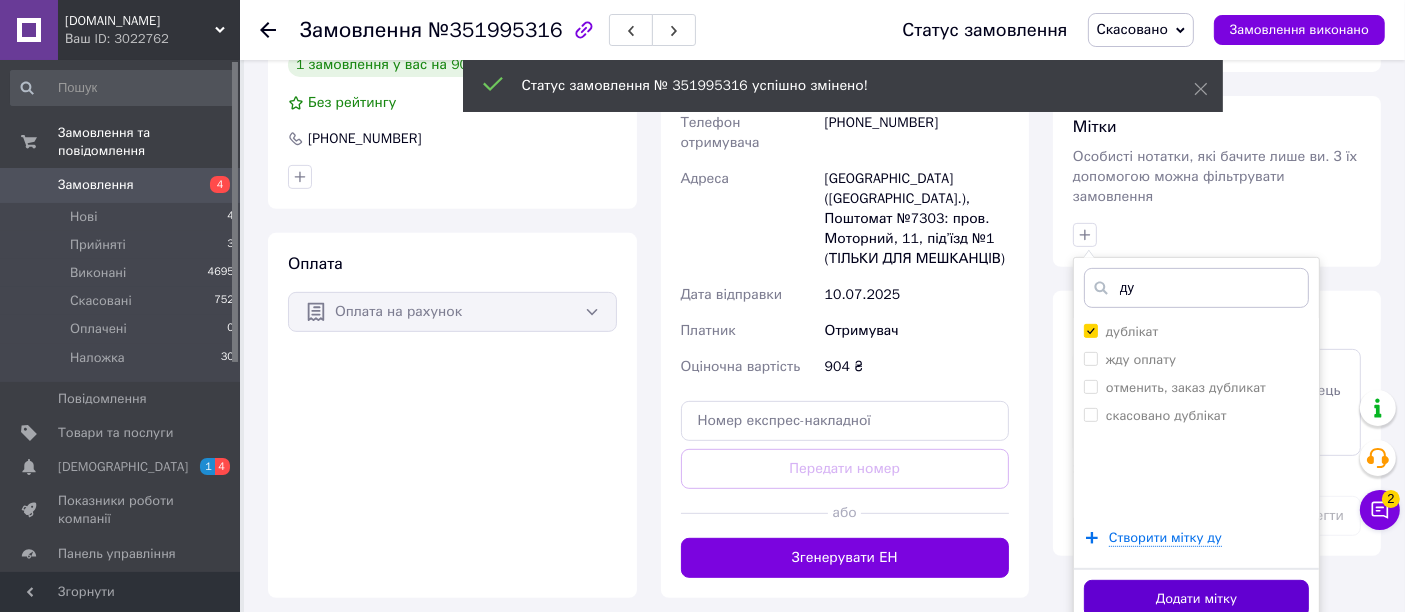 click on "Додати мітку" at bounding box center (1196, 599) 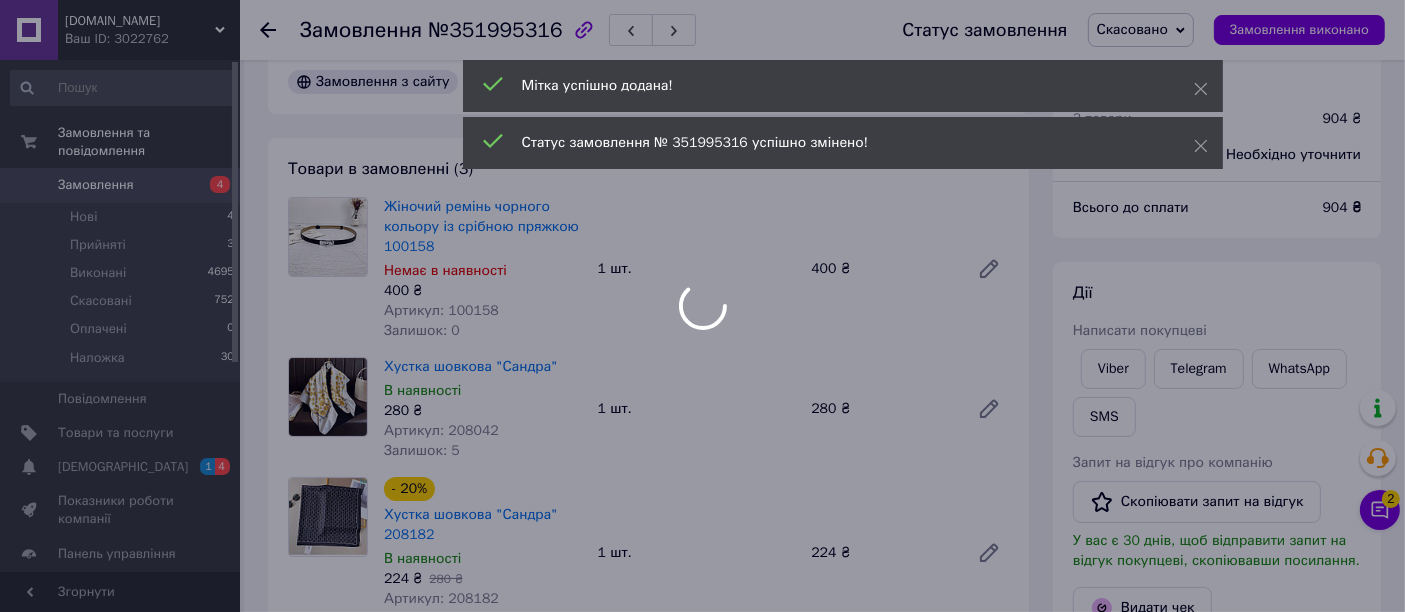 scroll, scrollTop: 0, scrollLeft: 0, axis: both 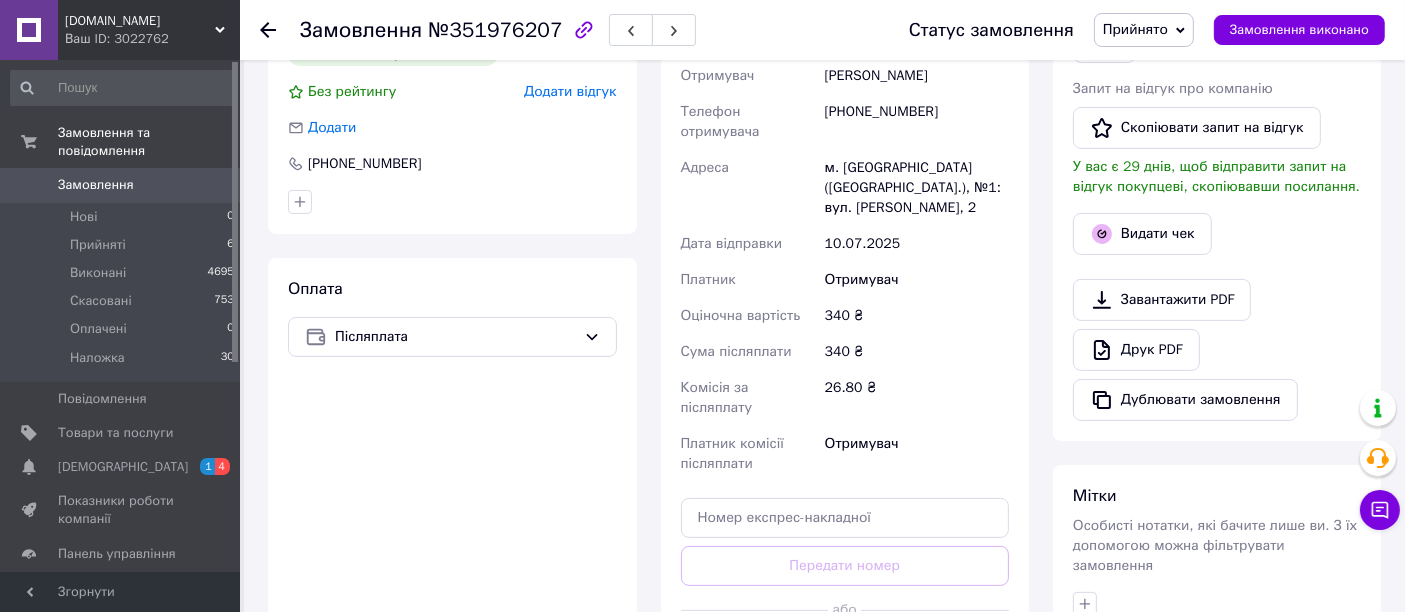 click on "Прийнято" at bounding box center [1135, 29] 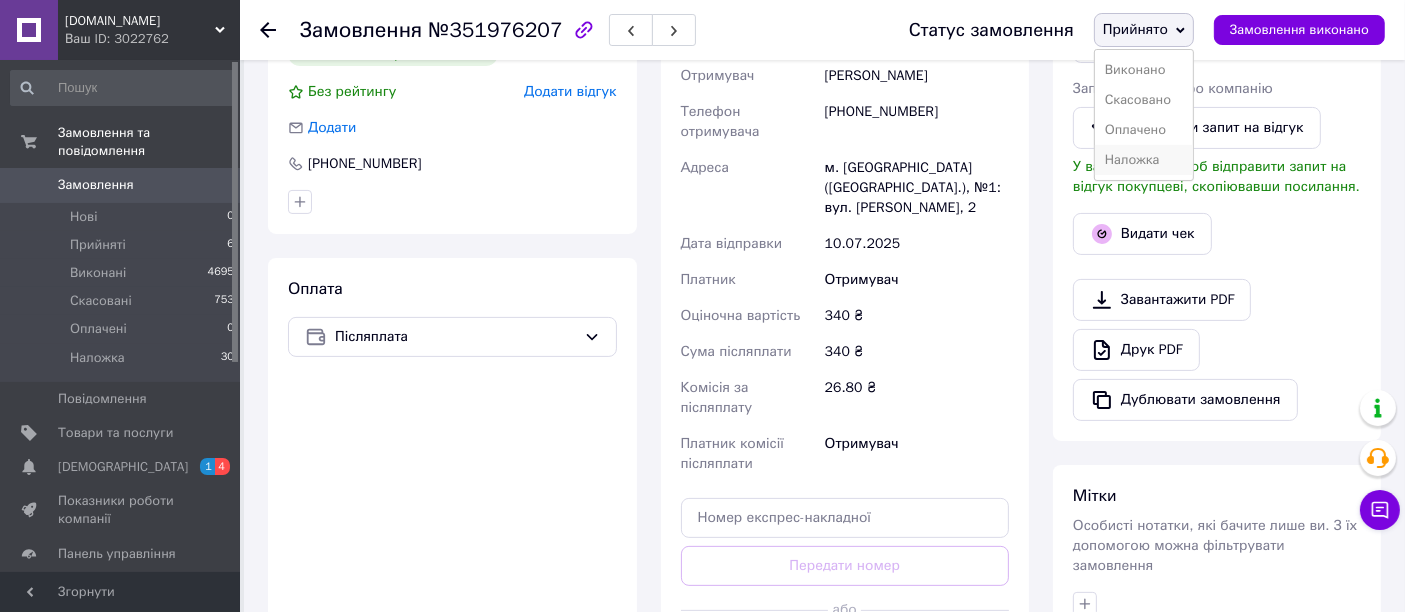 click on "Наложка" at bounding box center [1144, 160] 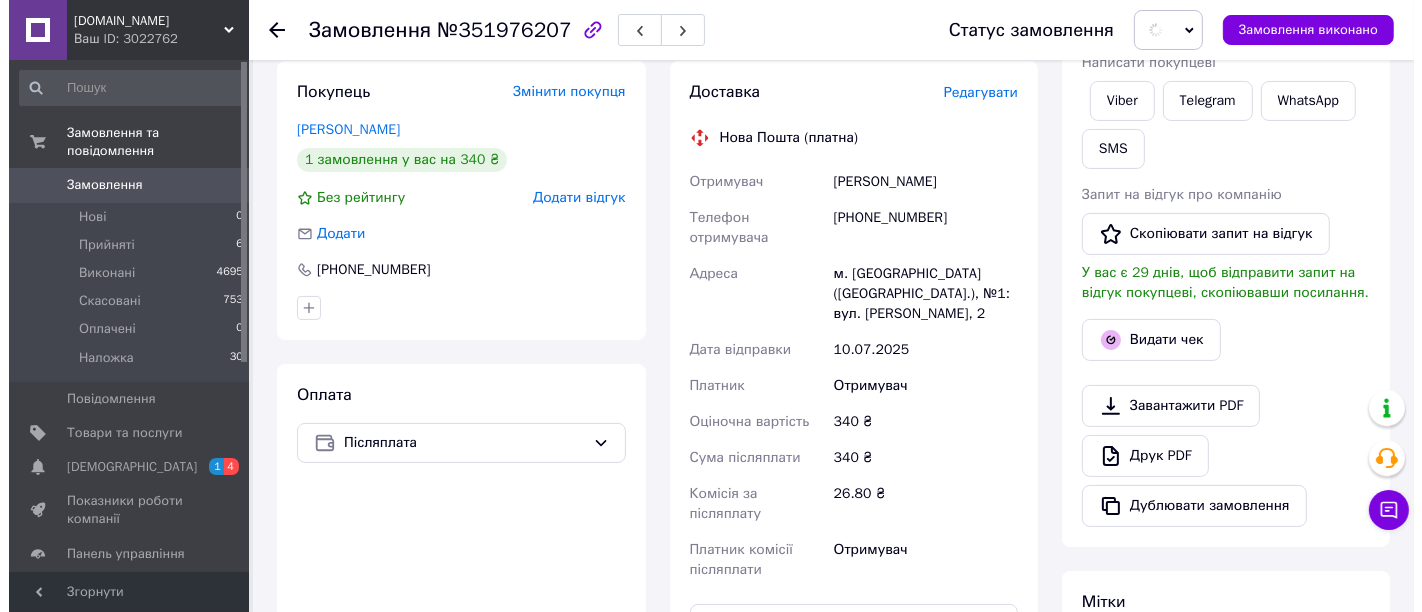 scroll, scrollTop: 111, scrollLeft: 0, axis: vertical 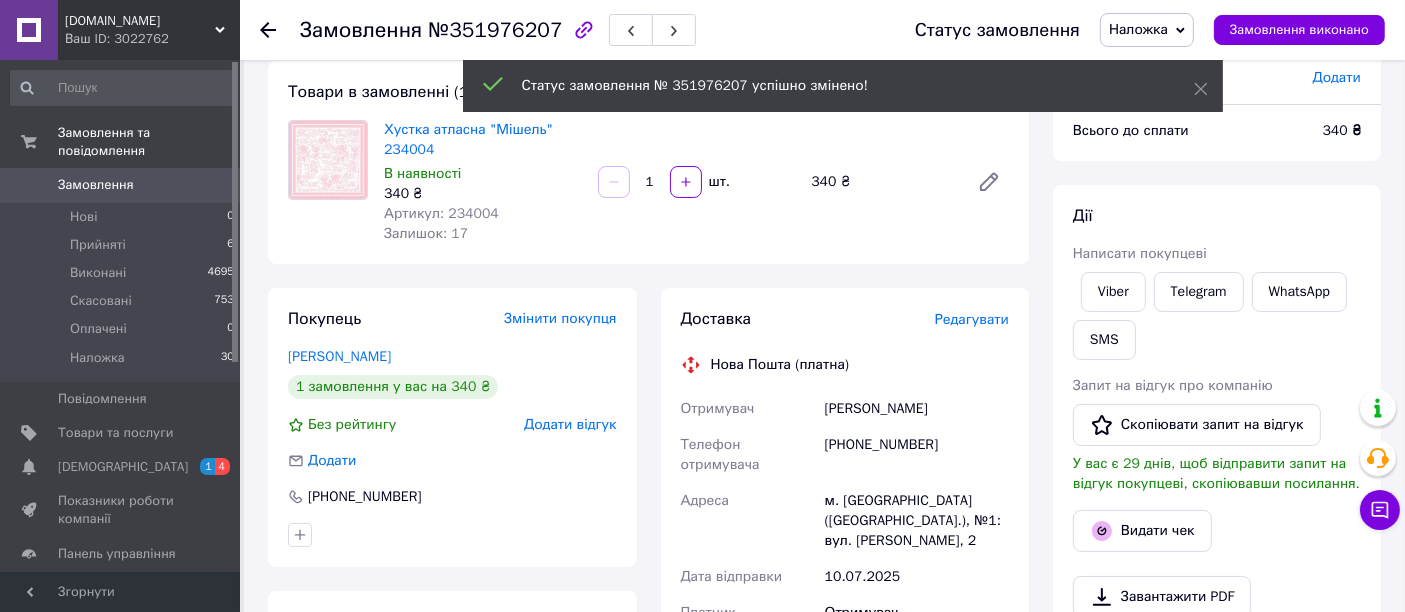 click on "Редагувати" at bounding box center (972, 319) 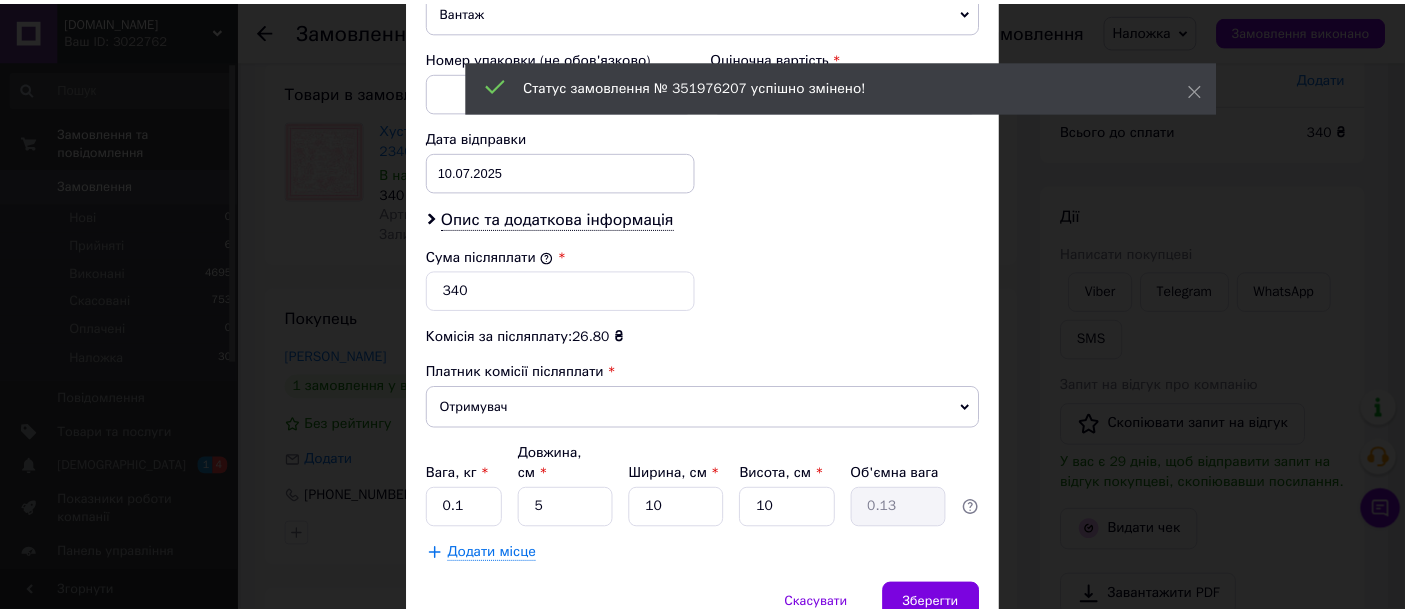scroll, scrollTop: 925, scrollLeft: 0, axis: vertical 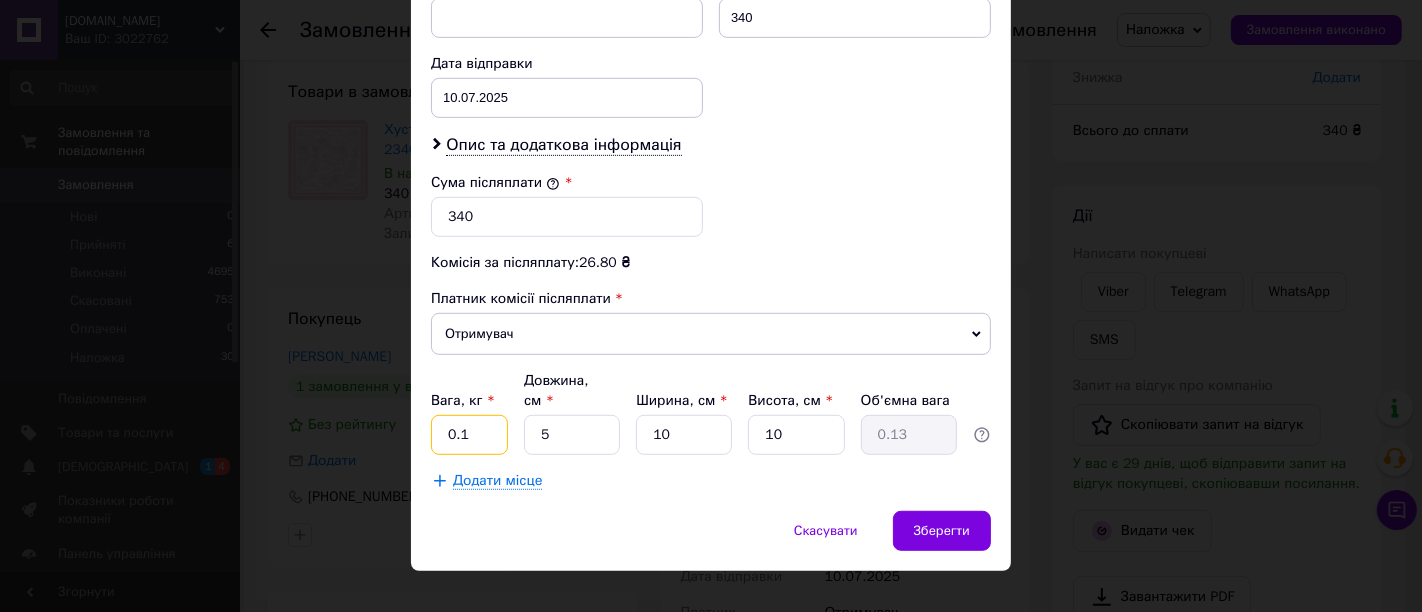 click on "0.1" at bounding box center [469, 435] 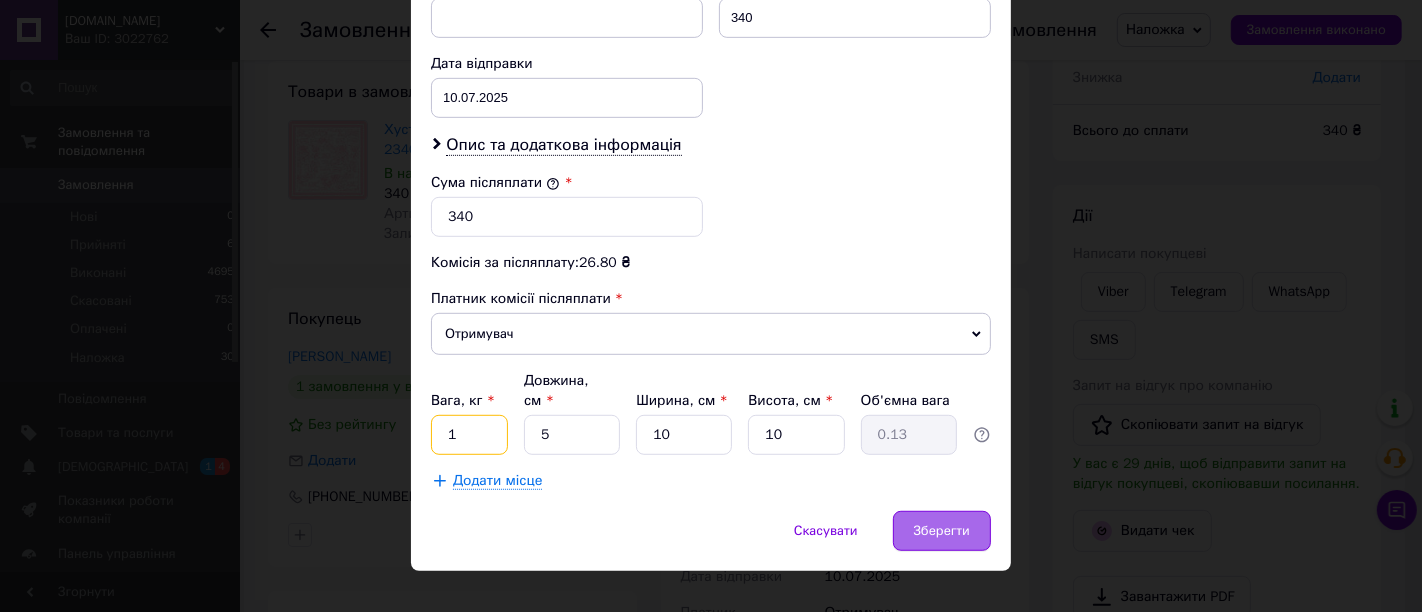 type on "1" 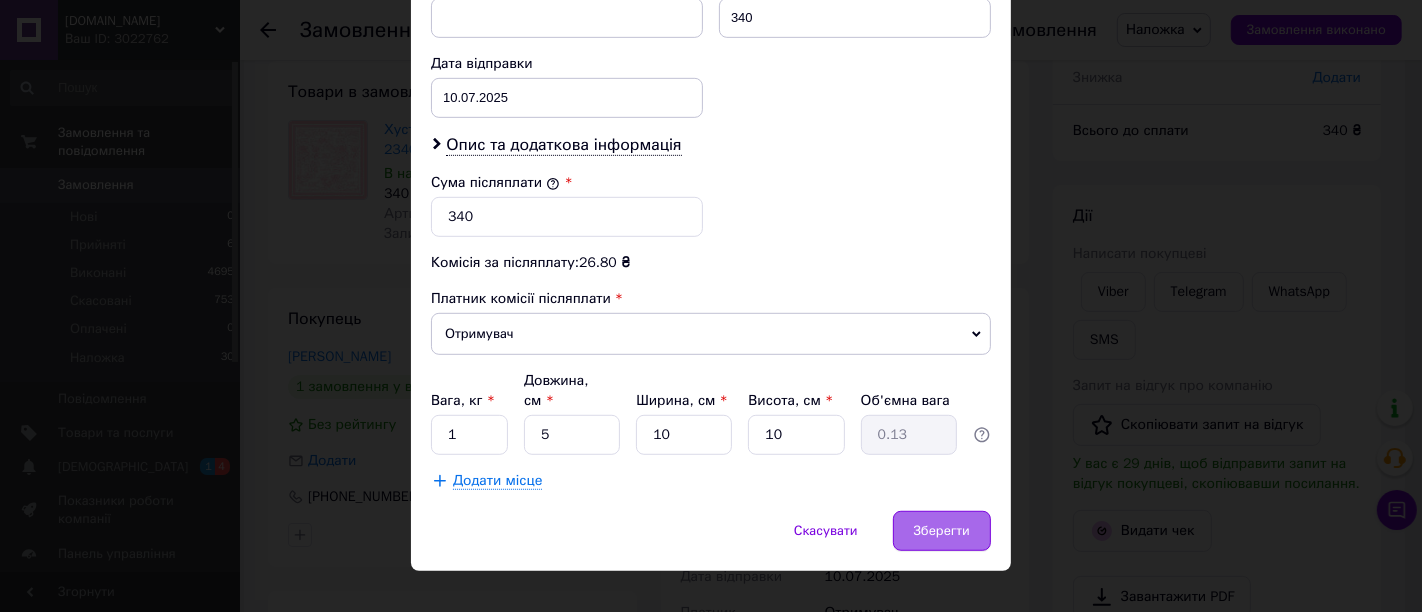 click on "Зберегти" at bounding box center [942, 531] 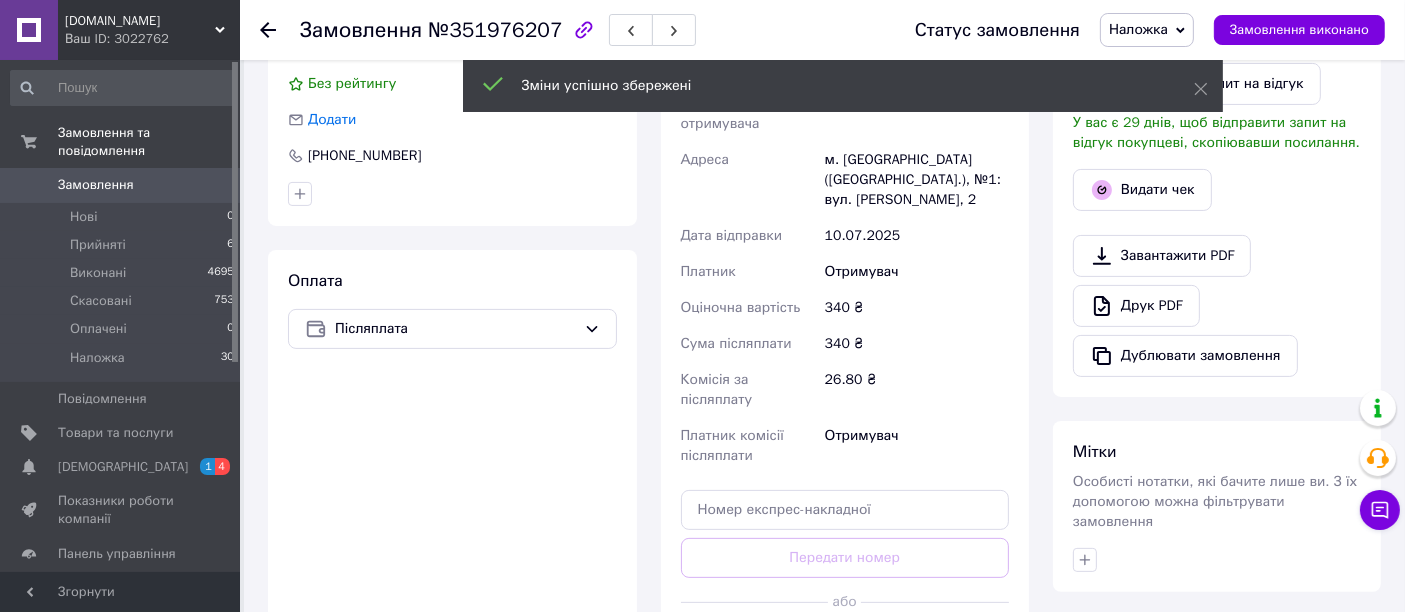 scroll, scrollTop: 555, scrollLeft: 0, axis: vertical 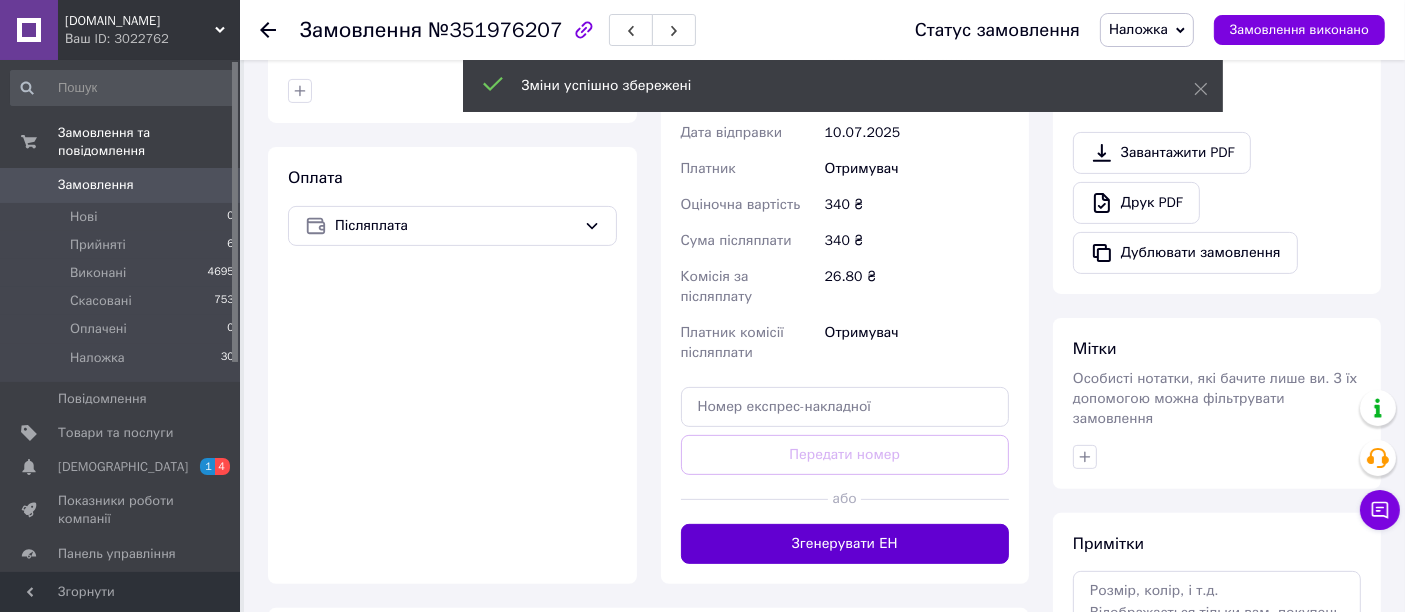 click on "Згенерувати ЕН" at bounding box center [845, 544] 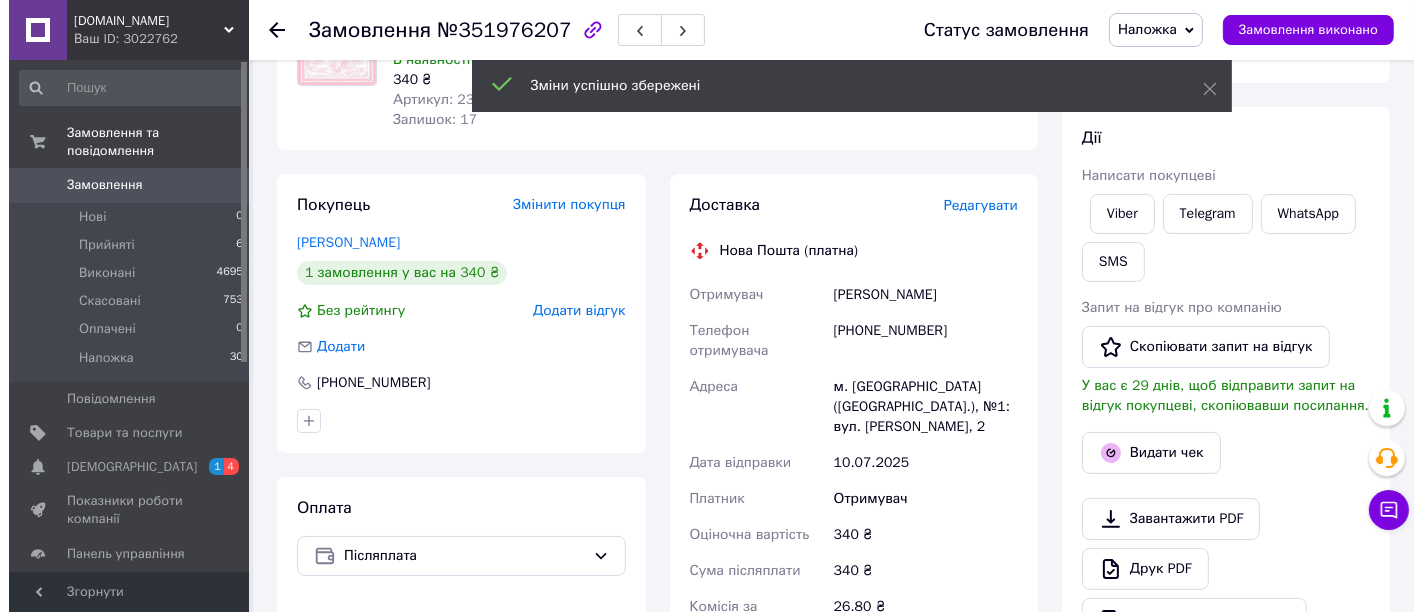 scroll, scrollTop: 222, scrollLeft: 0, axis: vertical 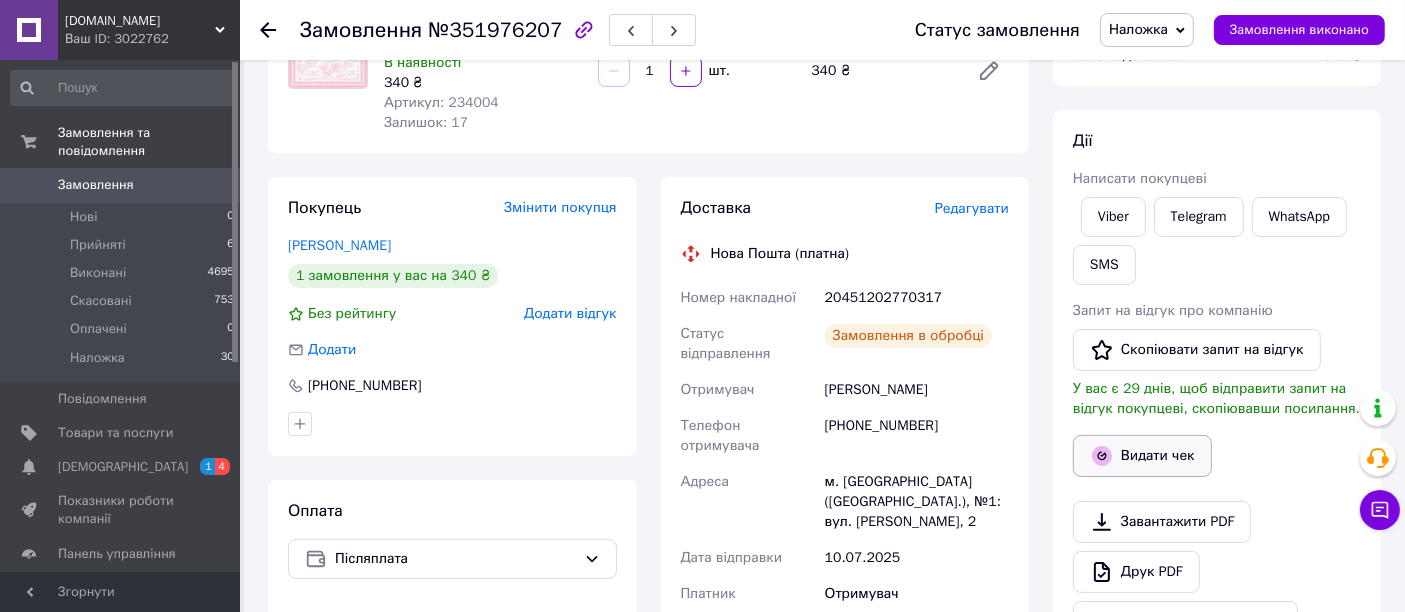 click on "Видати чек" at bounding box center [1142, 456] 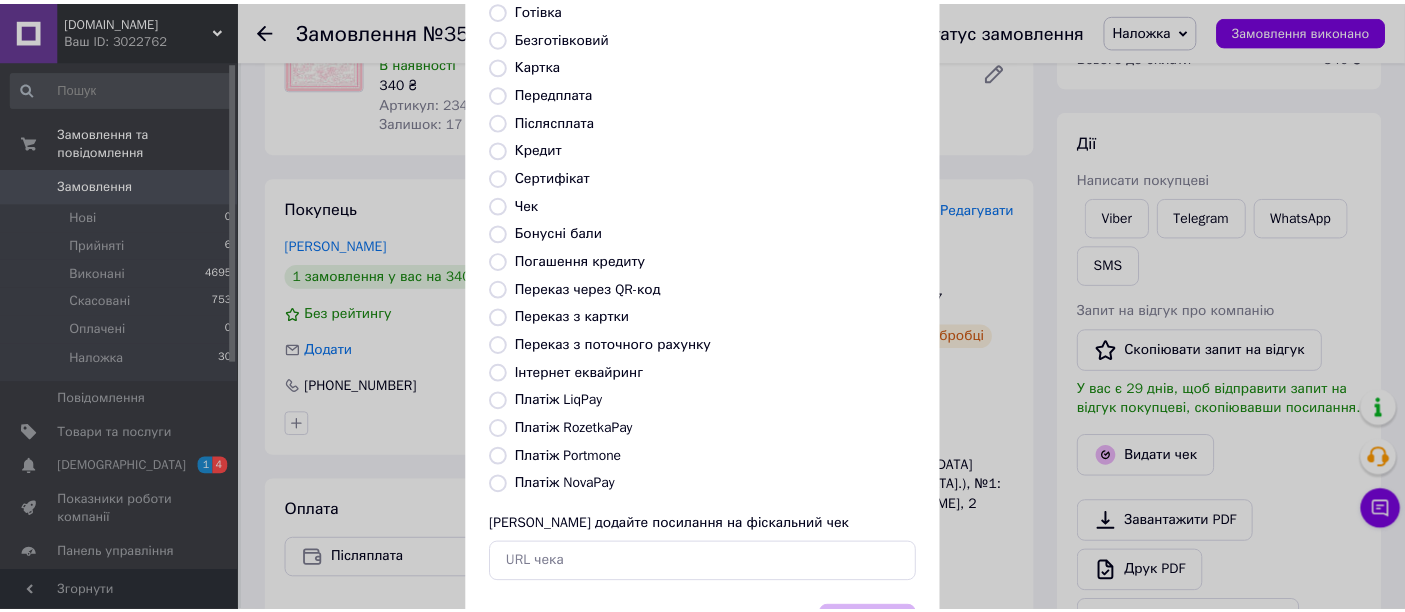 scroll, scrollTop: 245, scrollLeft: 0, axis: vertical 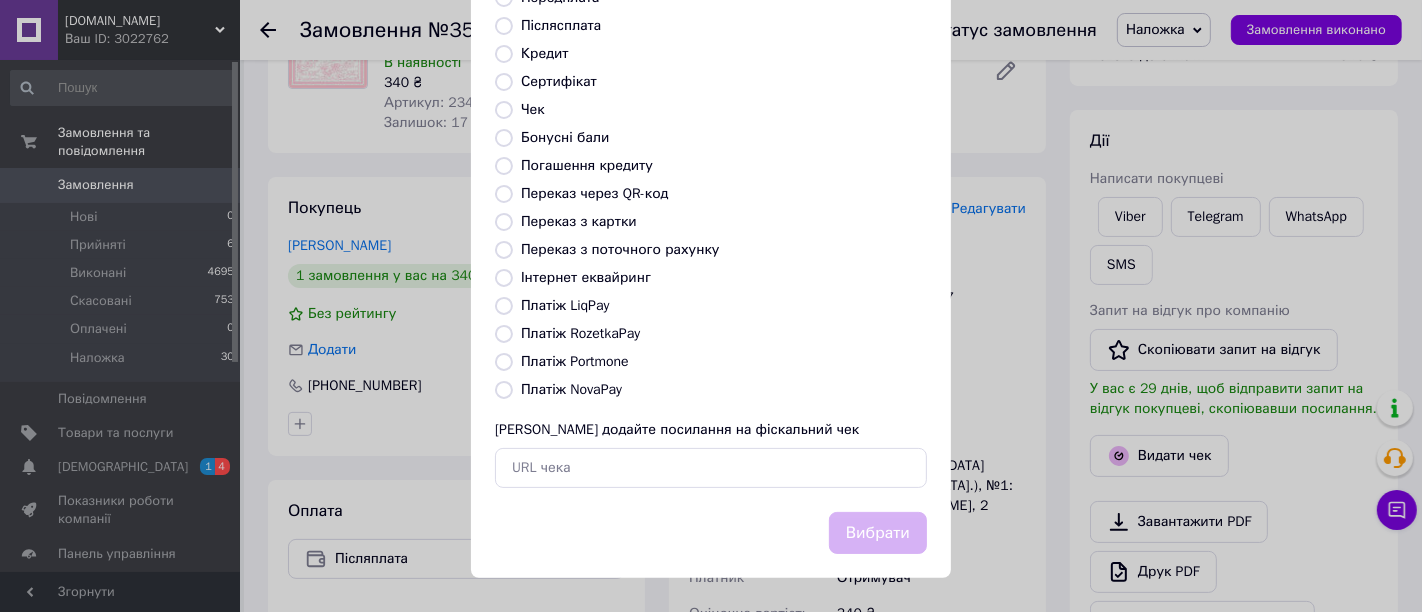 click on "Платіж NovaPay" at bounding box center [571, 389] 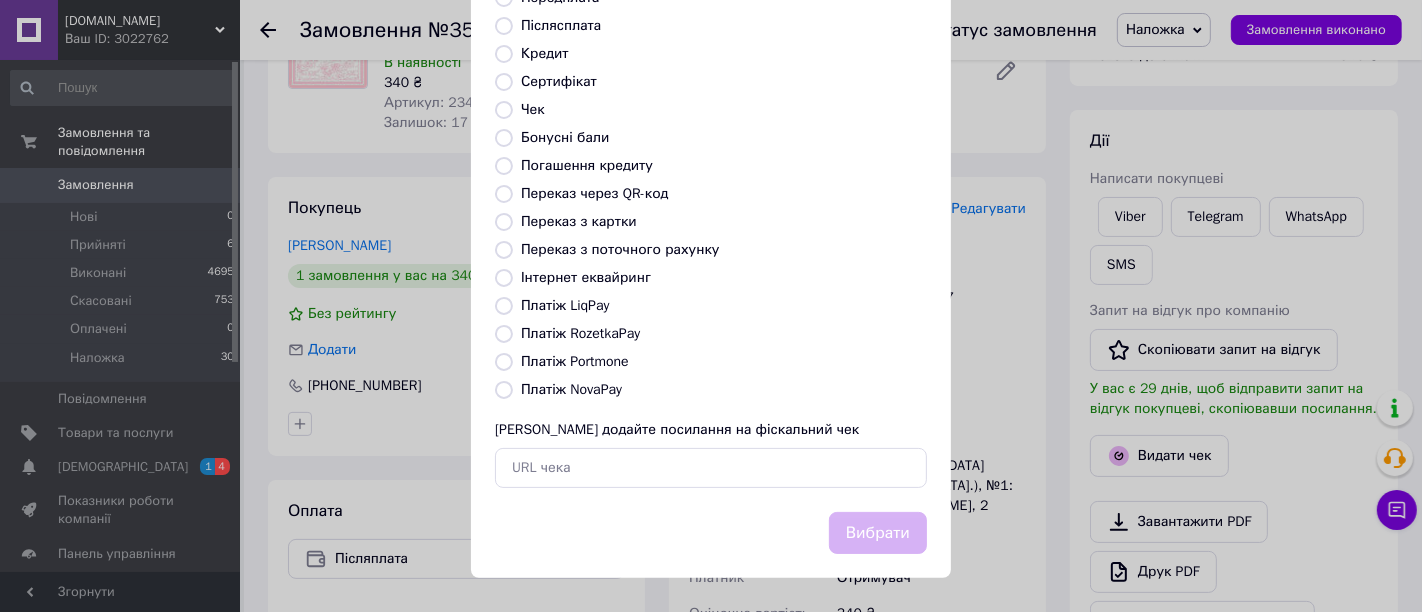 radio on "true" 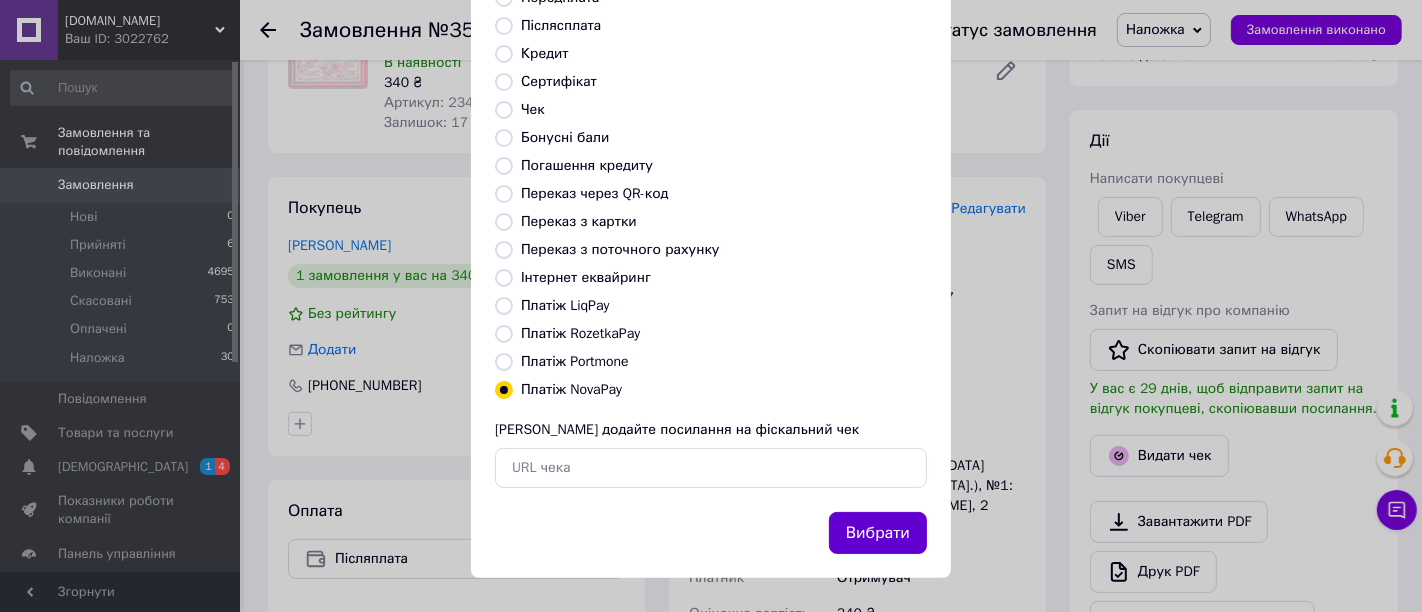 click on "Вибрати" at bounding box center (878, 533) 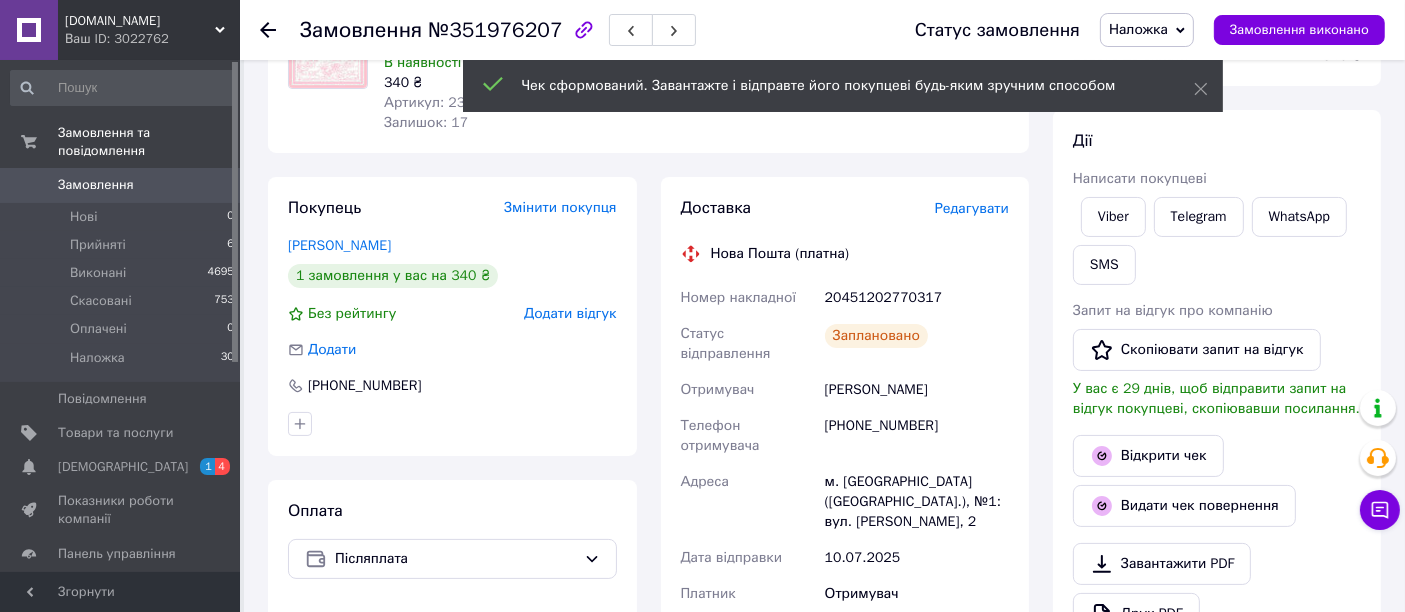 scroll, scrollTop: 777, scrollLeft: 0, axis: vertical 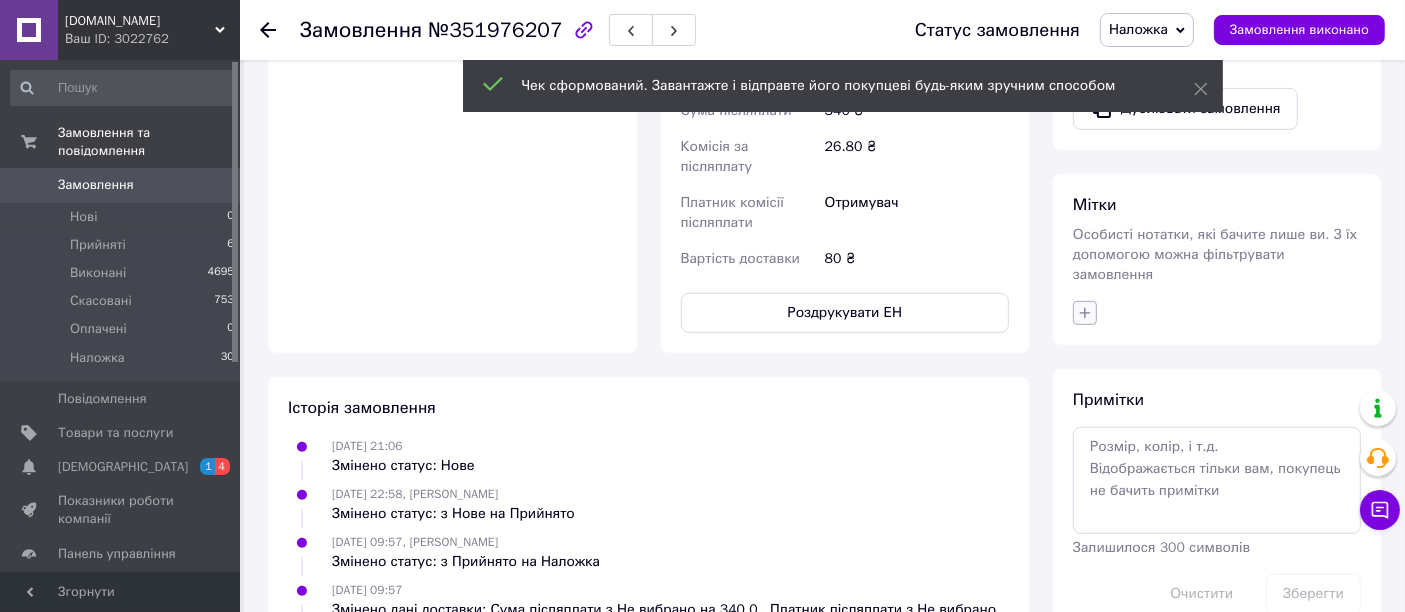 click 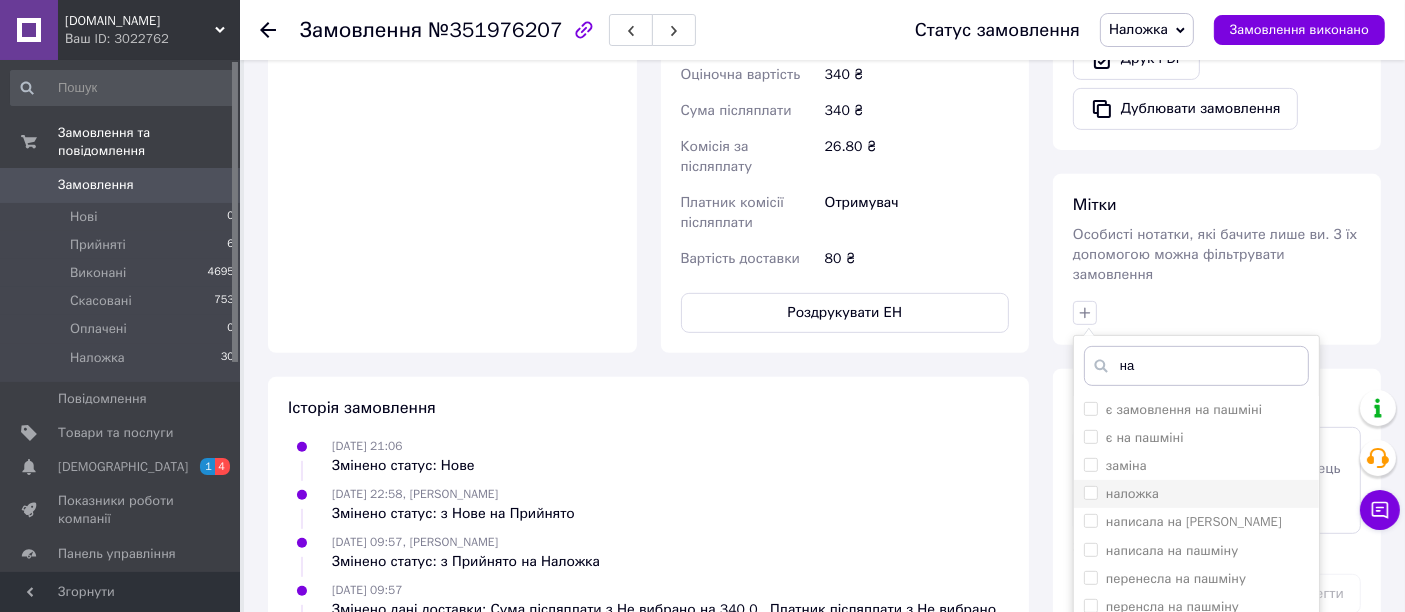 type on "на" 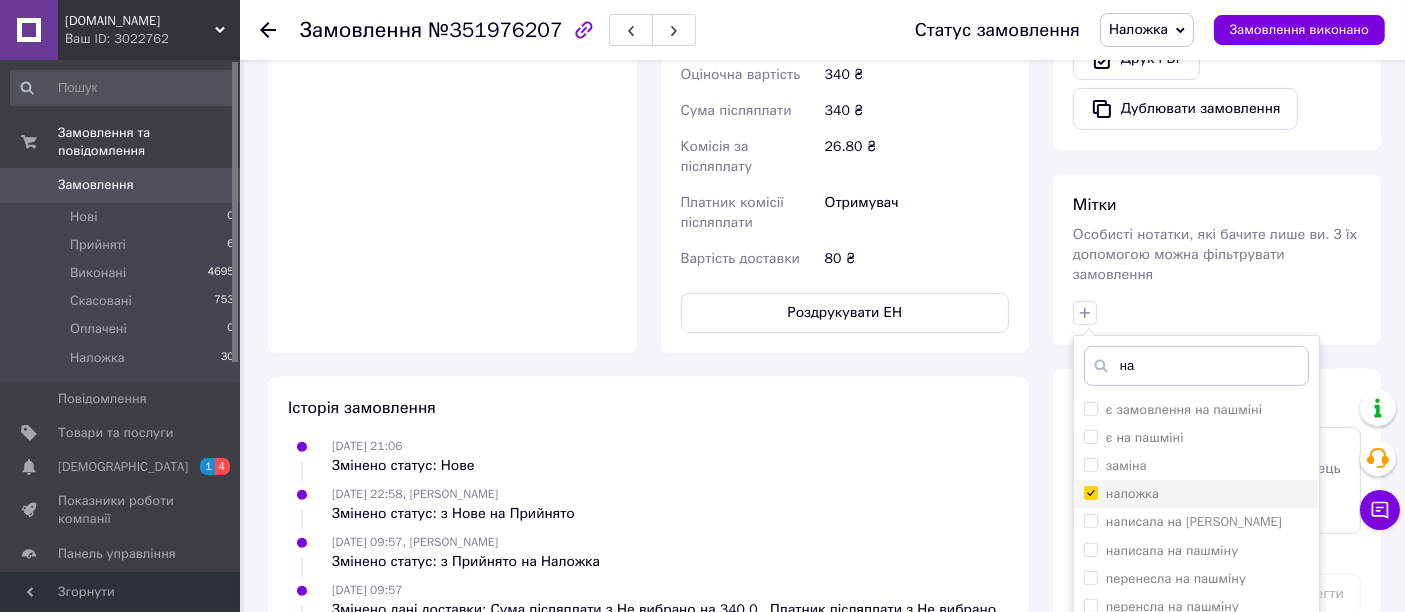 checkbox on "true" 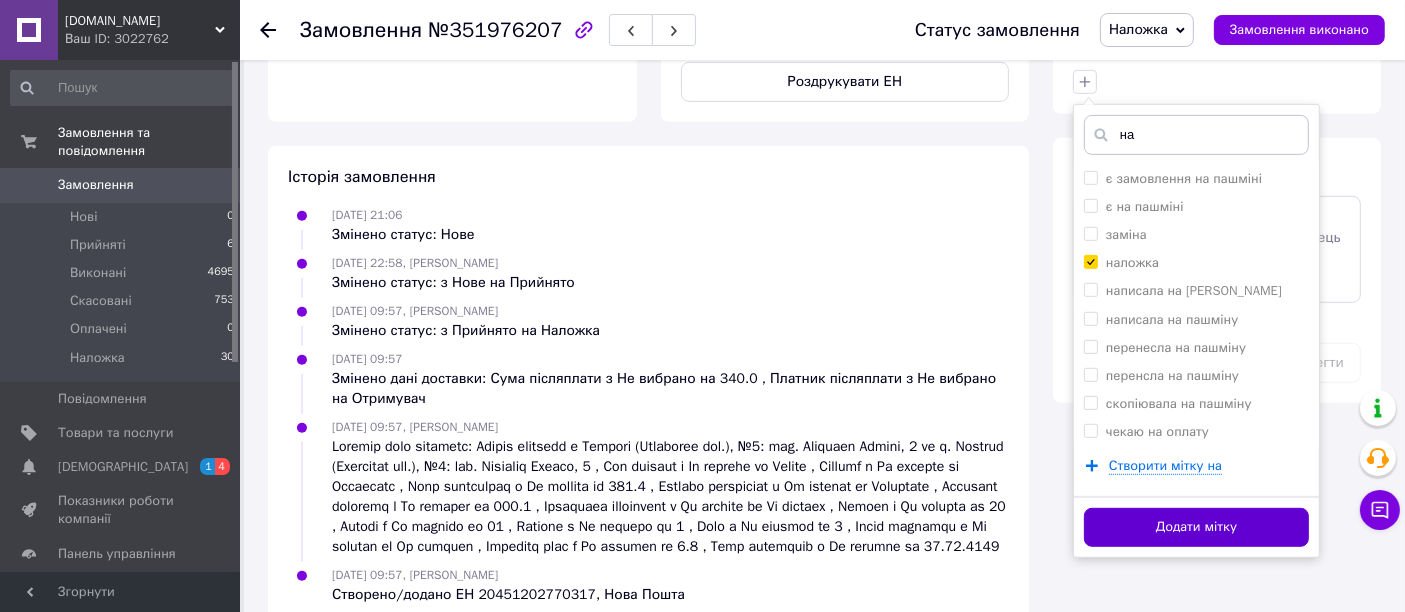 click on "Додати мітку" at bounding box center (1196, 527) 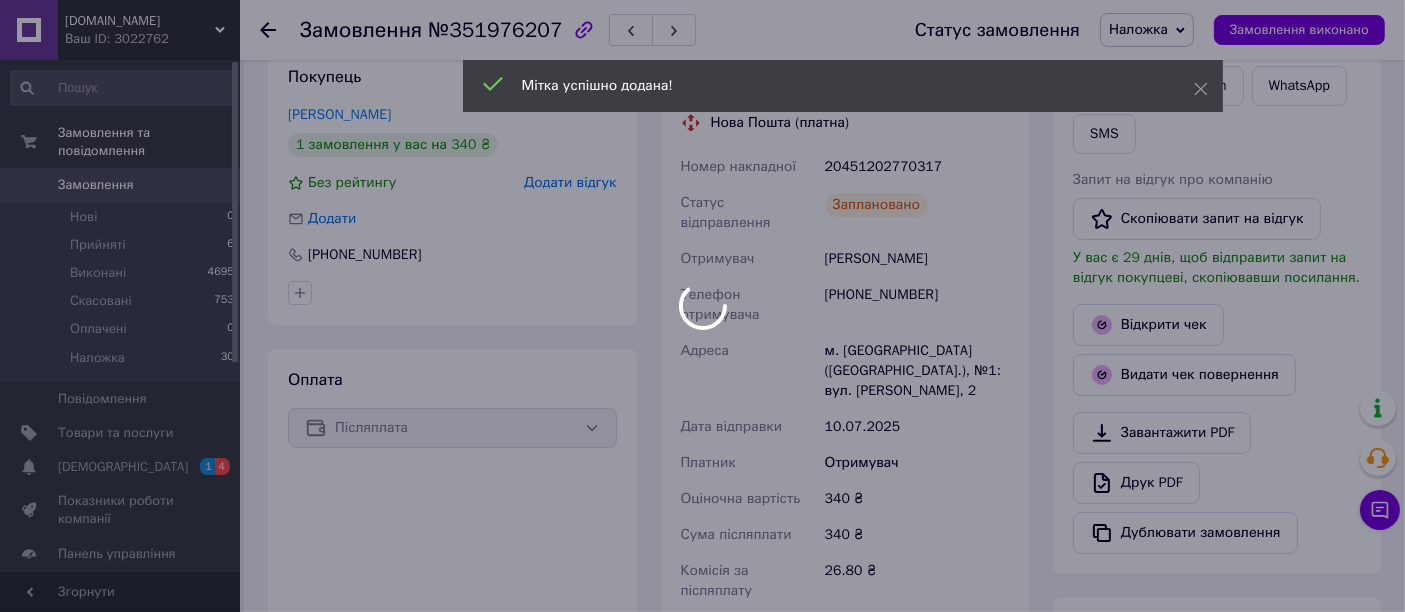 scroll, scrollTop: 230, scrollLeft: 0, axis: vertical 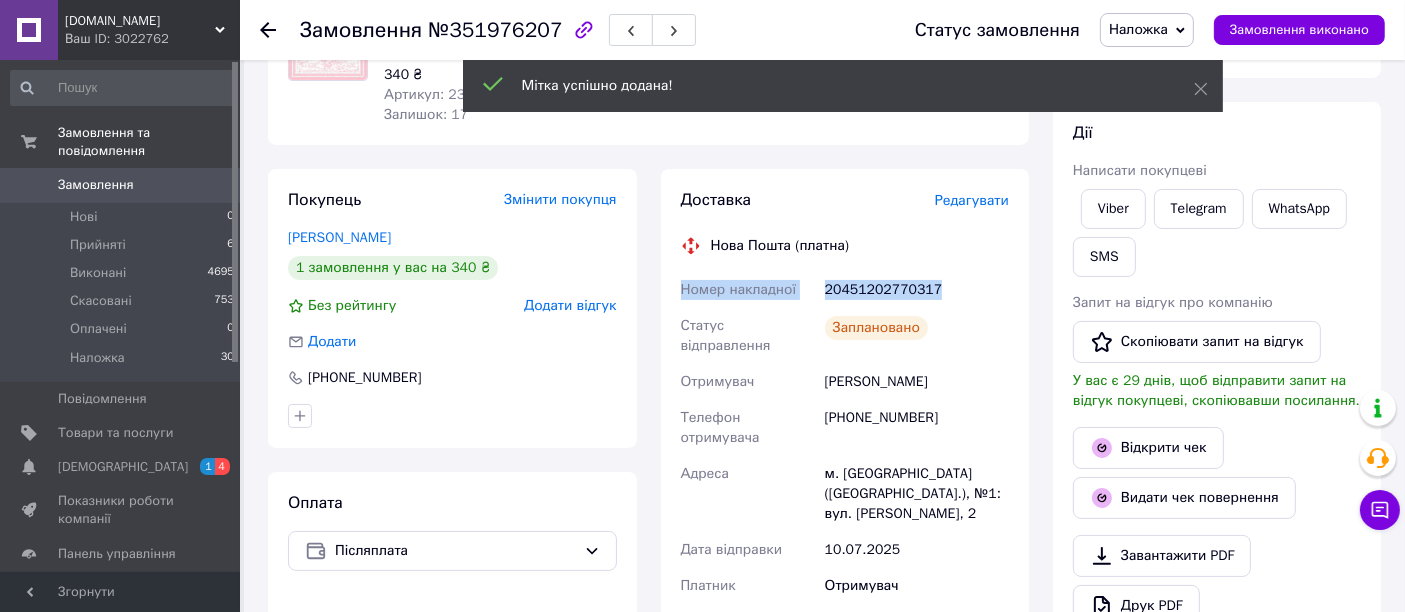 drag, startPoint x: 945, startPoint y: 293, endPoint x: 674, endPoint y: 288, distance: 271.0461 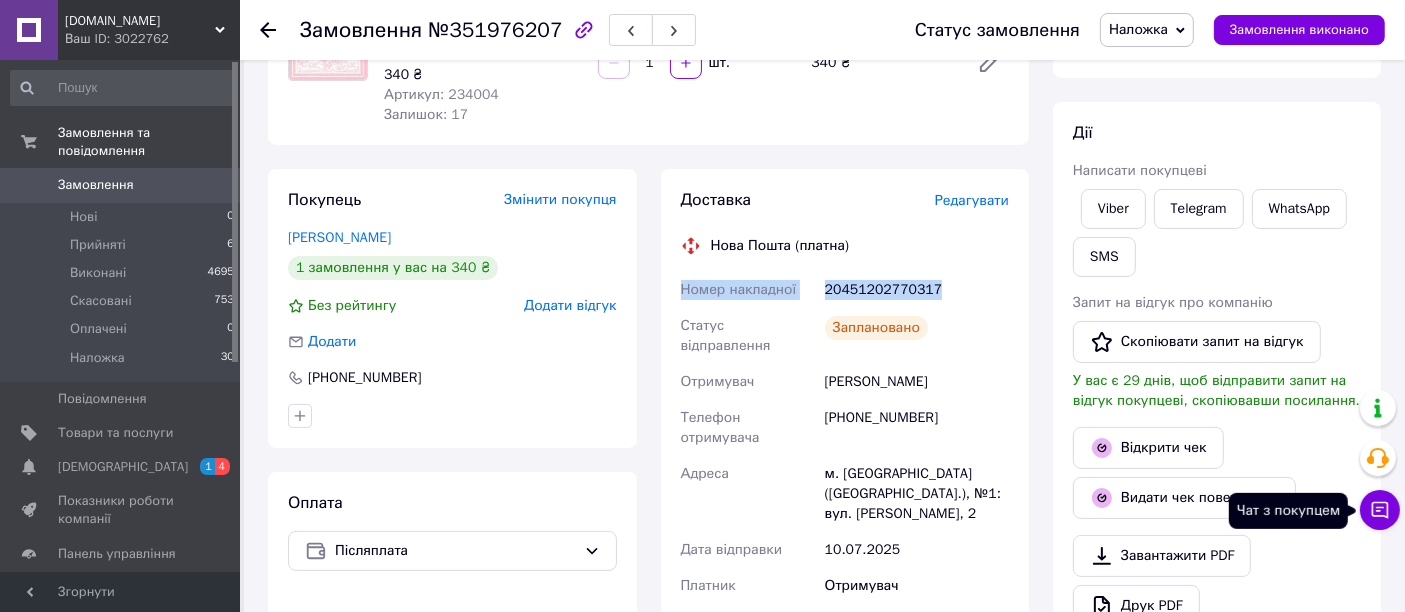 click on "Чат з покупцем" at bounding box center (1380, 510) 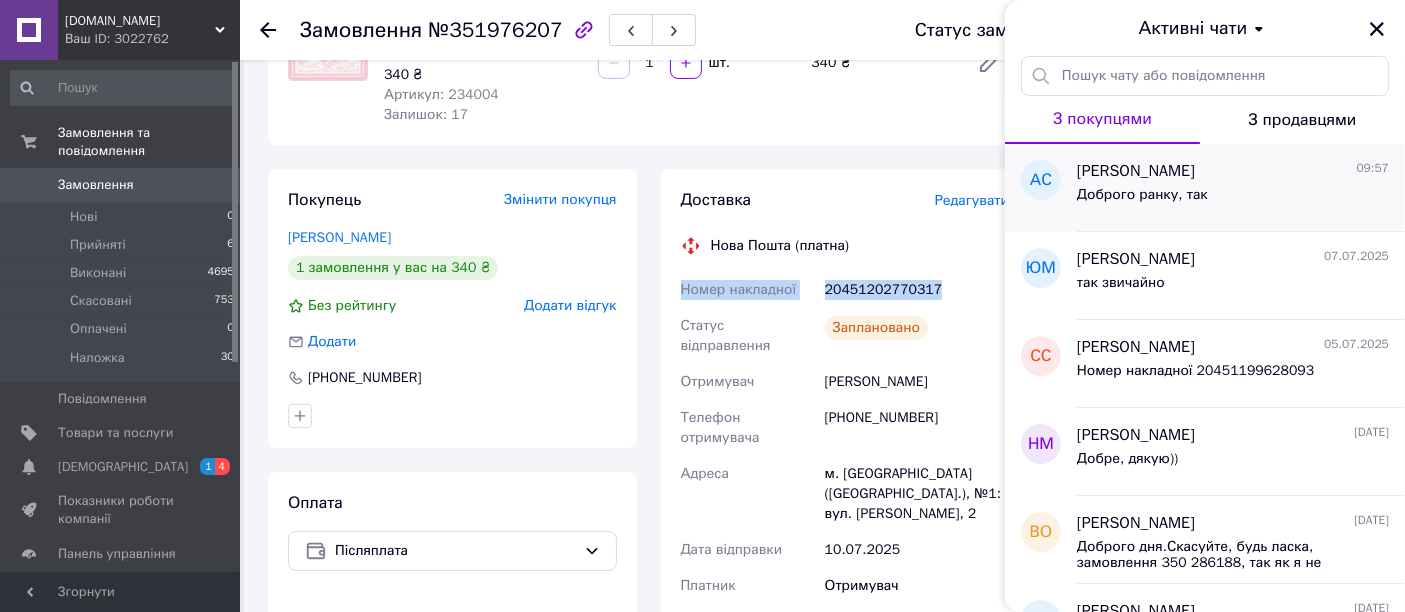 click on "Доброго ранку, так" at bounding box center [1142, 201] 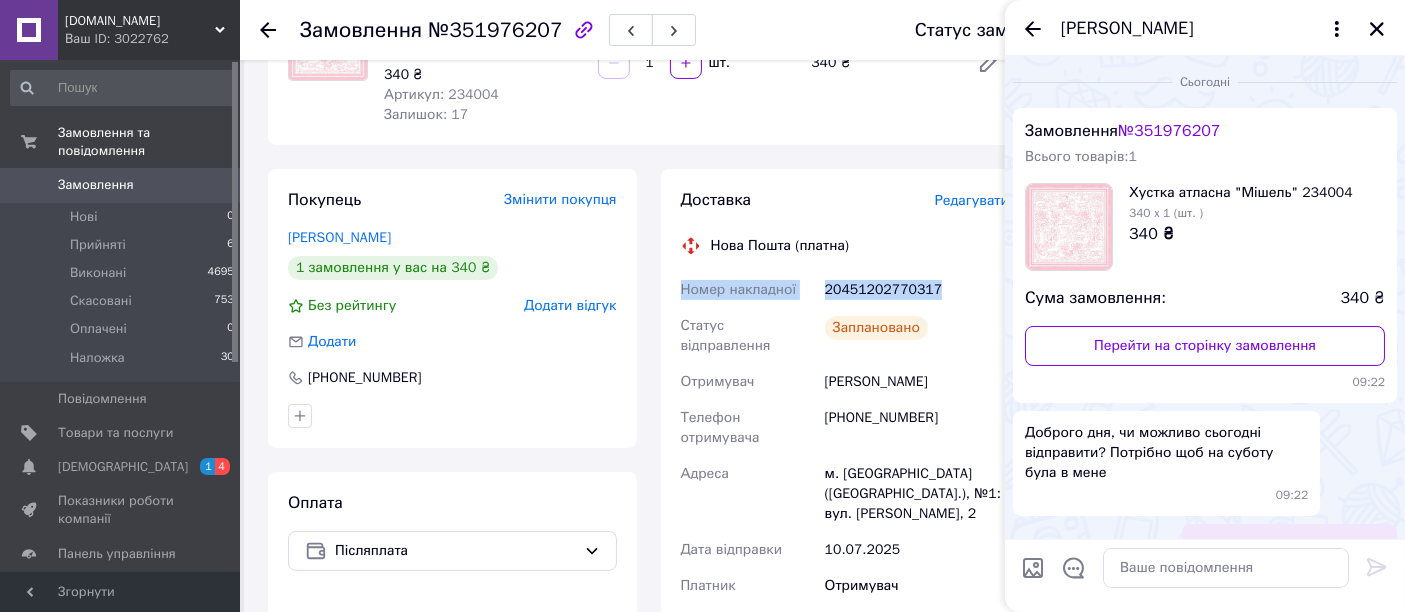 scroll, scrollTop: 37, scrollLeft: 0, axis: vertical 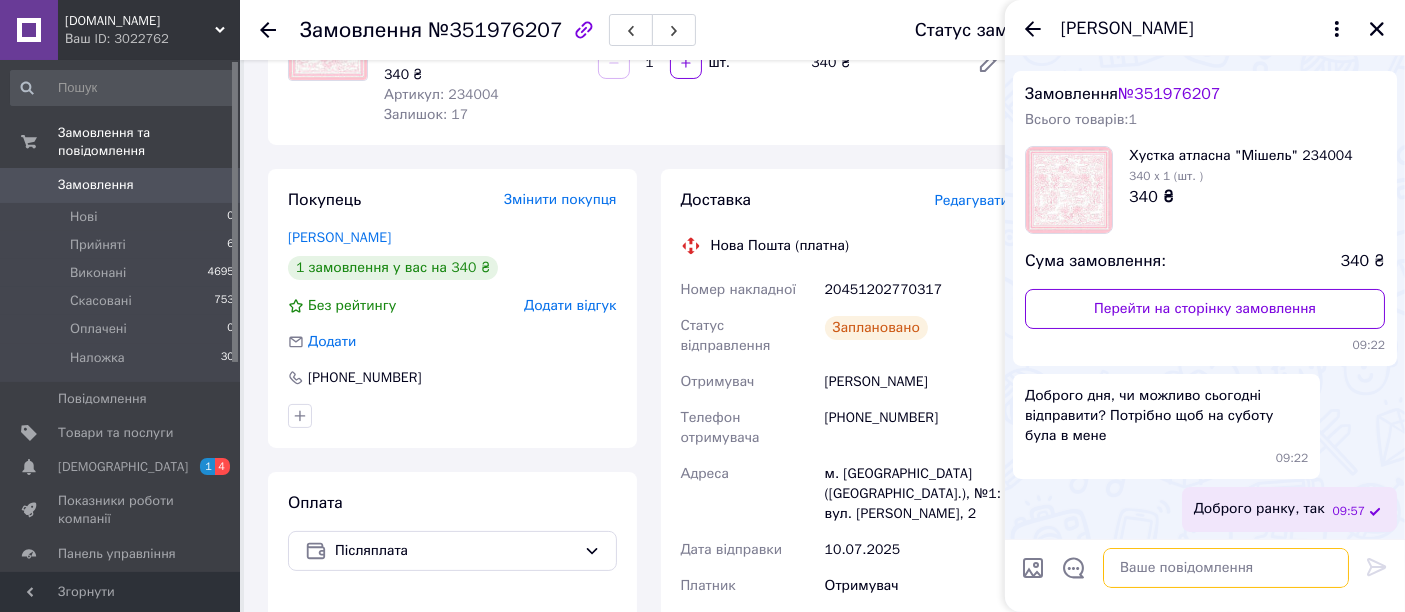 click at bounding box center [1226, 568] 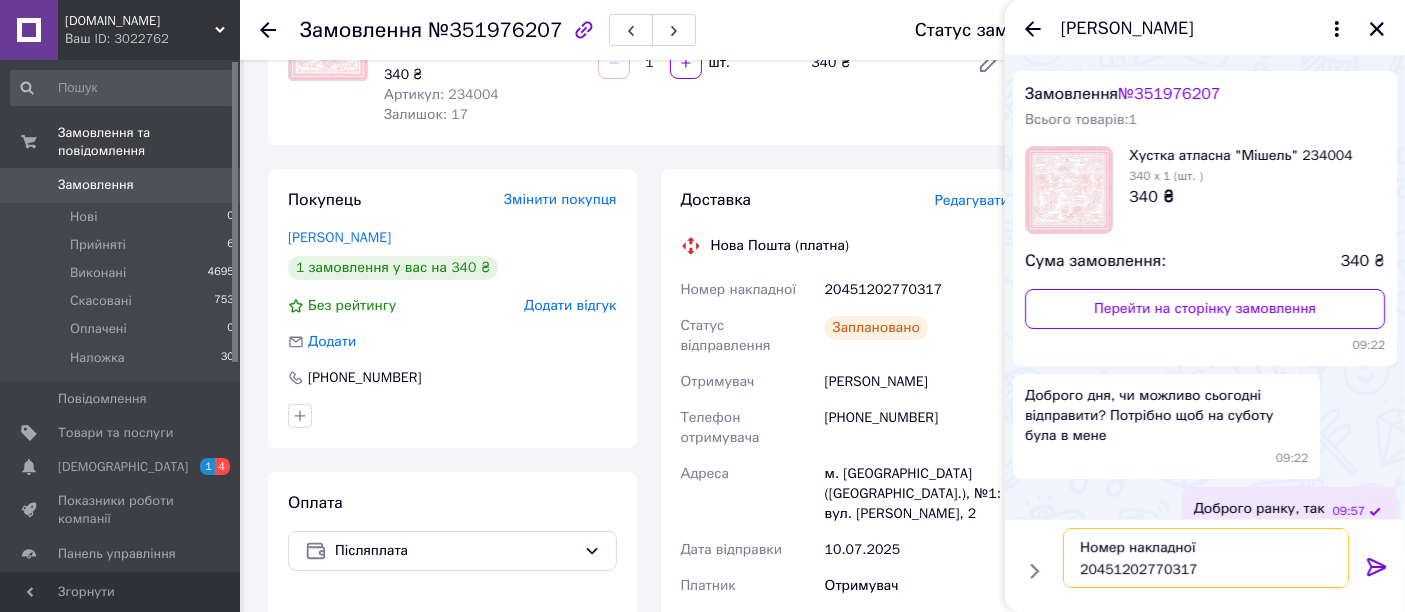 type on "Номер накладної
20451202770317" 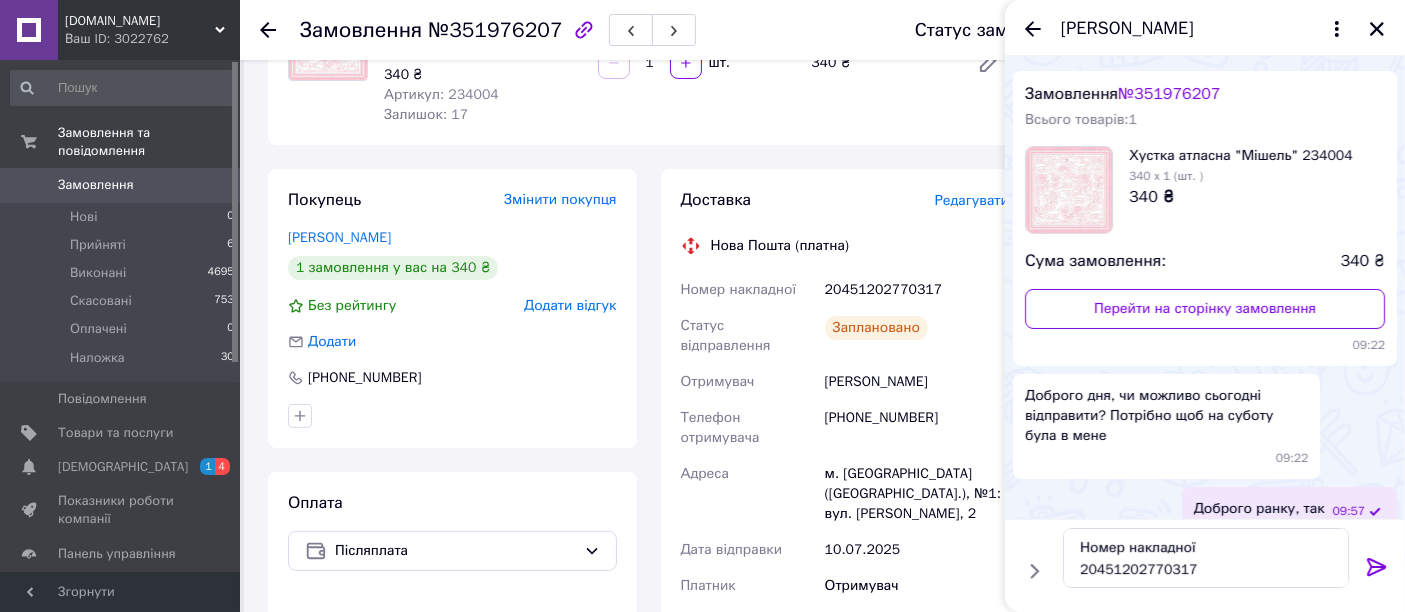 click 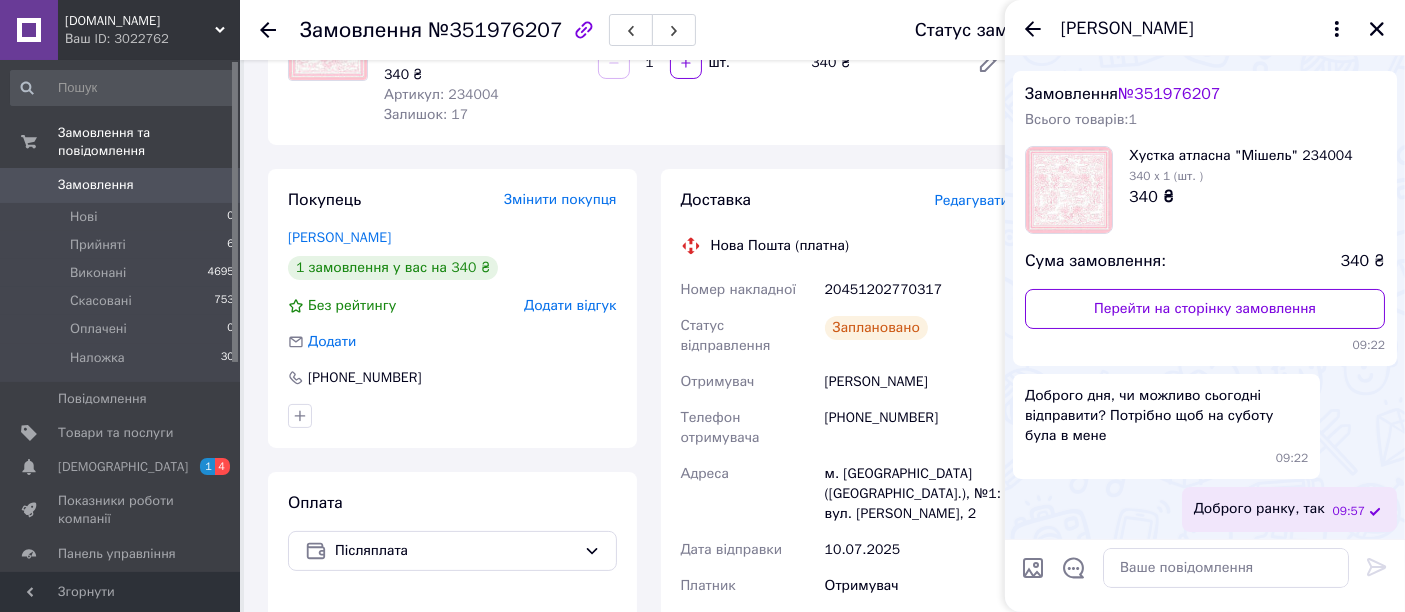 scroll, scrollTop: 108, scrollLeft: 0, axis: vertical 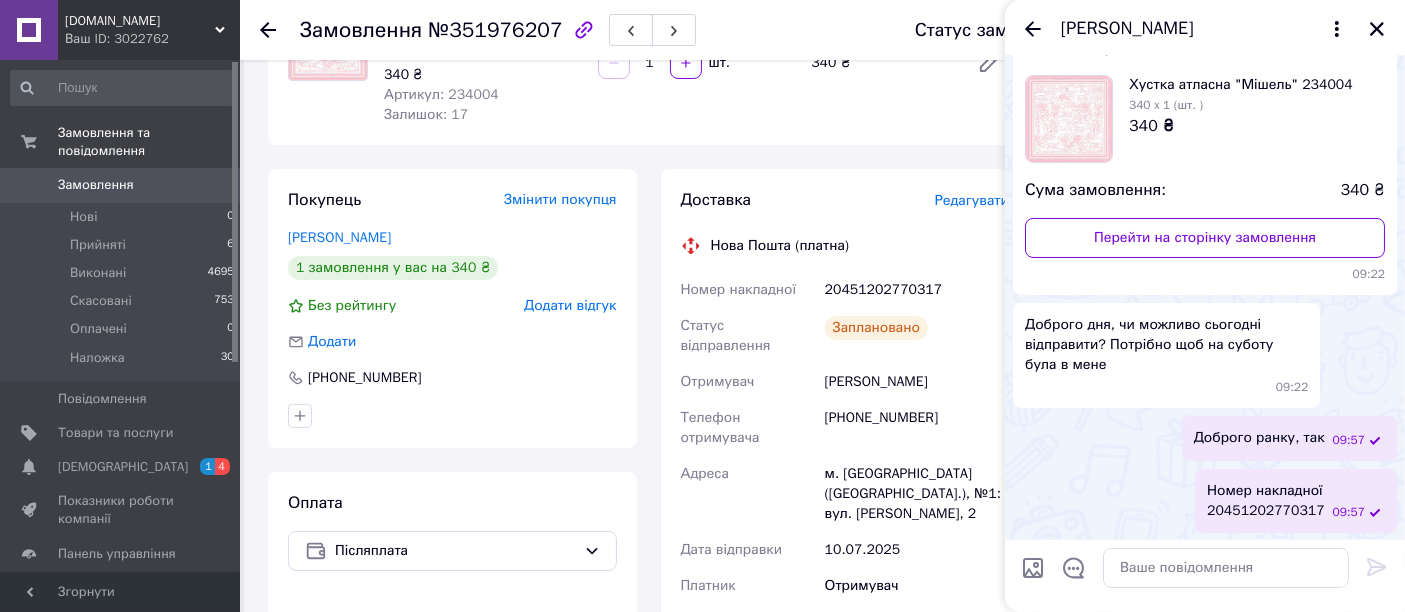 click at bounding box center (1377, 29) 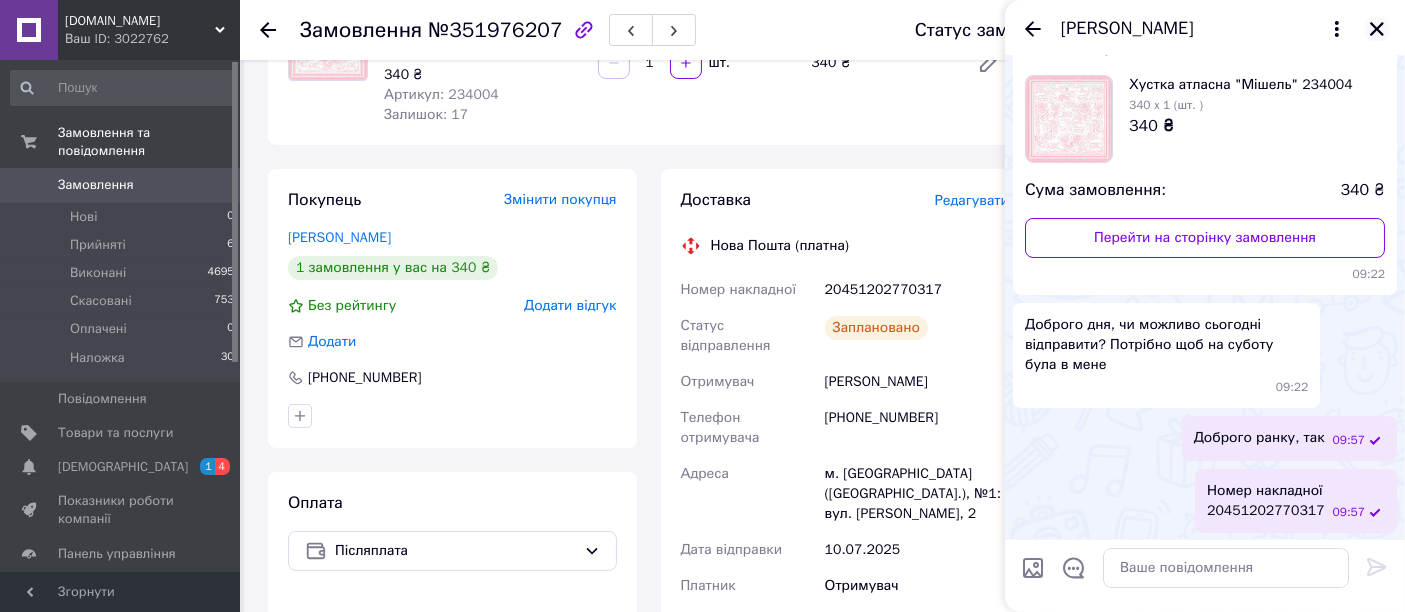 click 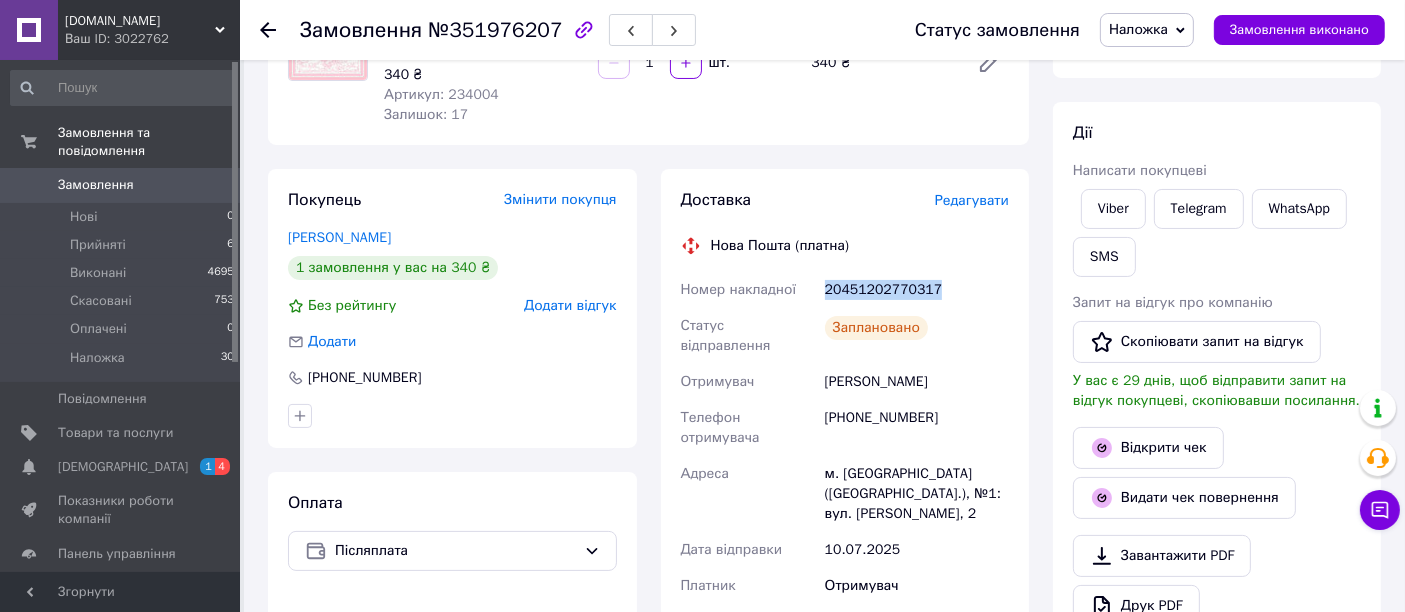 drag, startPoint x: 945, startPoint y: 289, endPoint x: 821, endPoint y: 293, distance: 124.0645 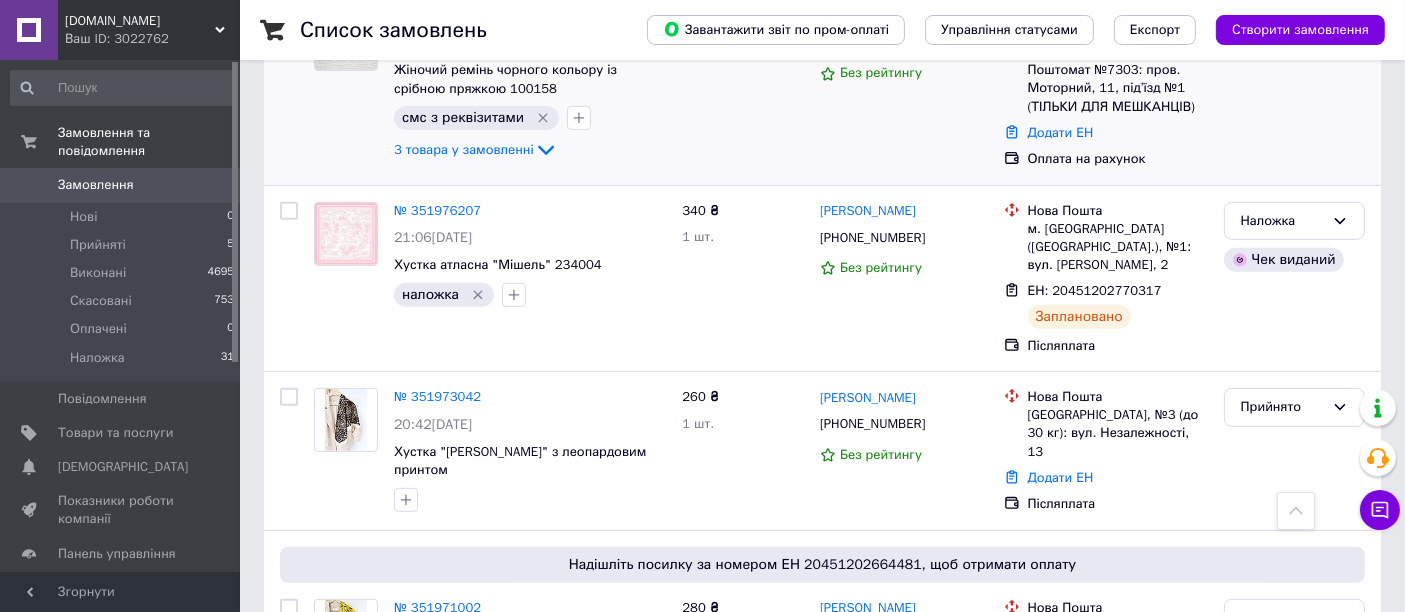 scroll, scrollTop: 888, scrollLeft: 0, axis: vertical 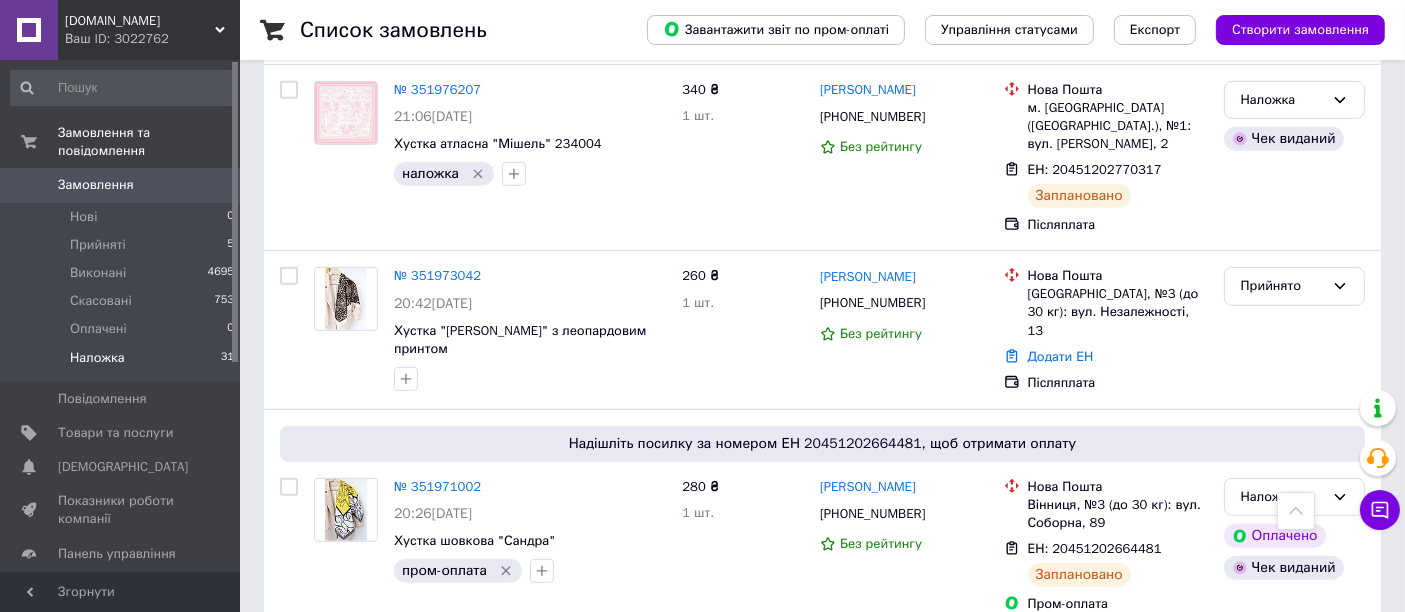 click on "Наложка 31" at bounding box center [123, 363] 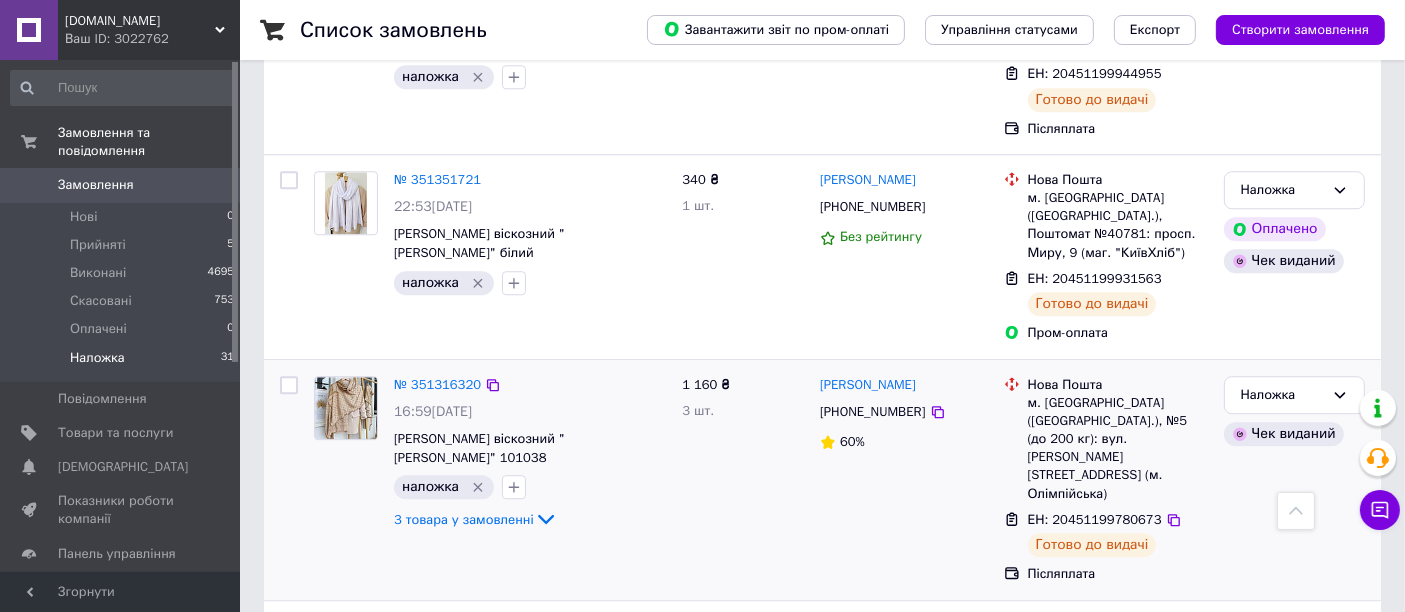 scroll, scrollTop: 5505, scrollLeft: 0, axis: vertical 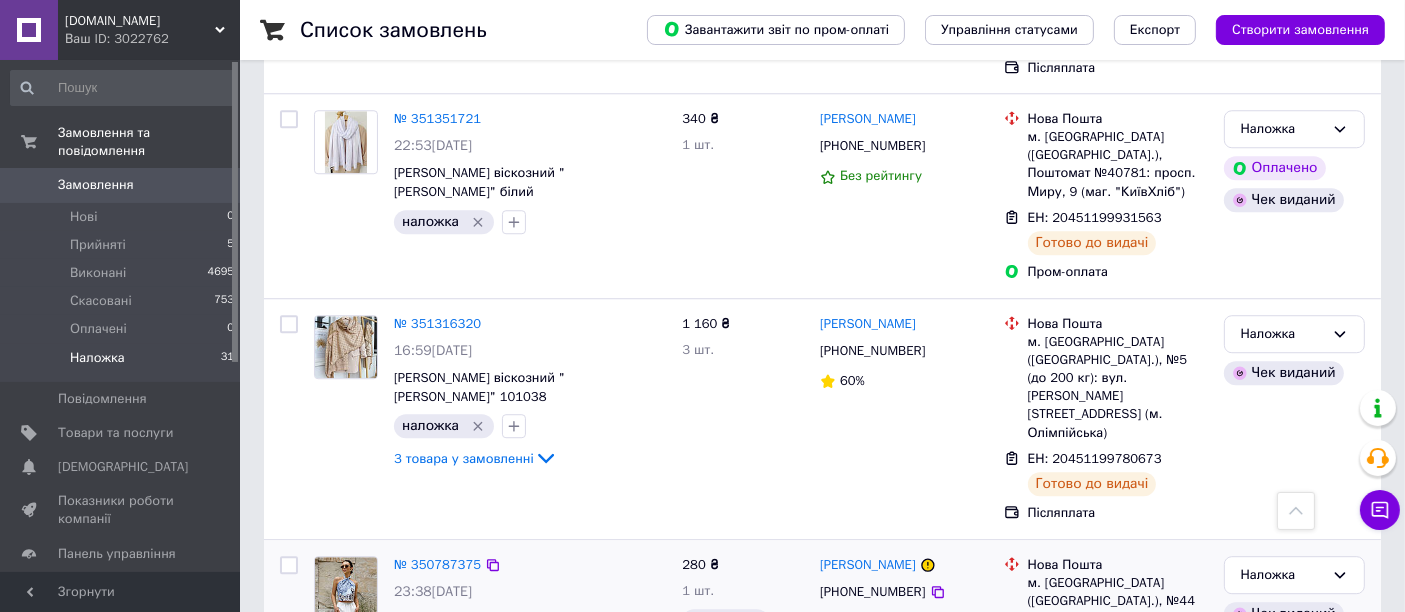 drag, startPoint x: 458, startPoint y: 198, endPoint x: 277, endPoint y: 160, distance: 184.94594 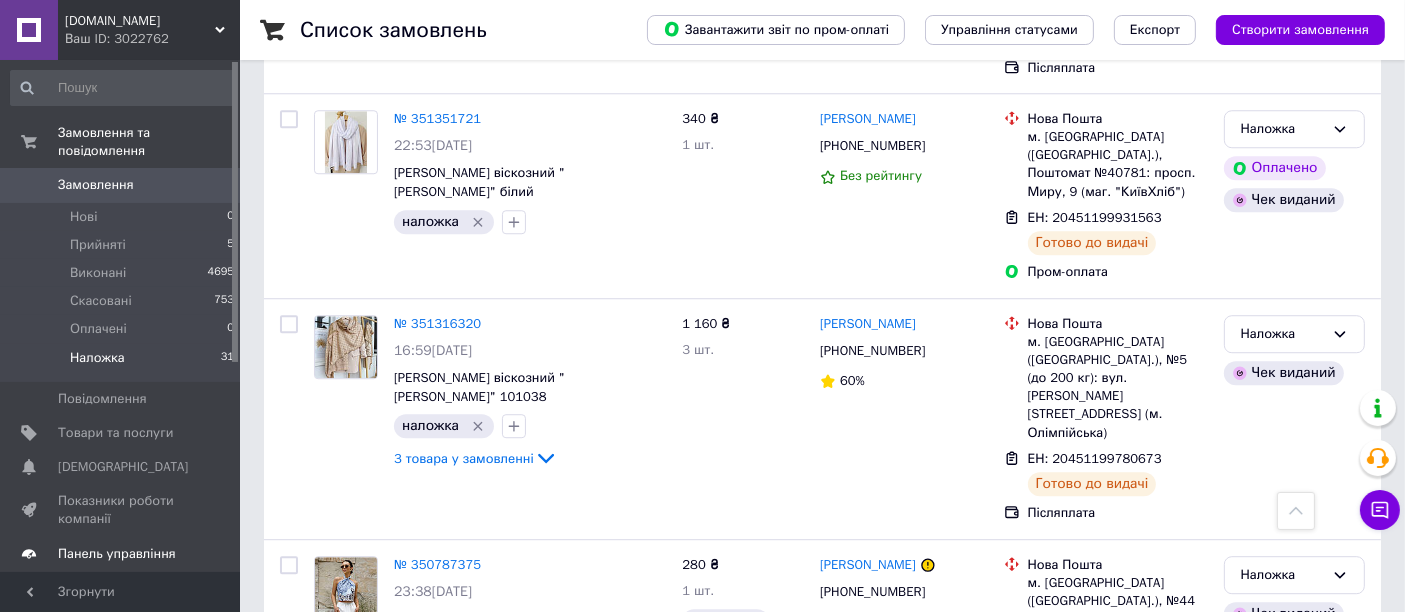 click on "Панель управління" at bounding box center (117, 554) 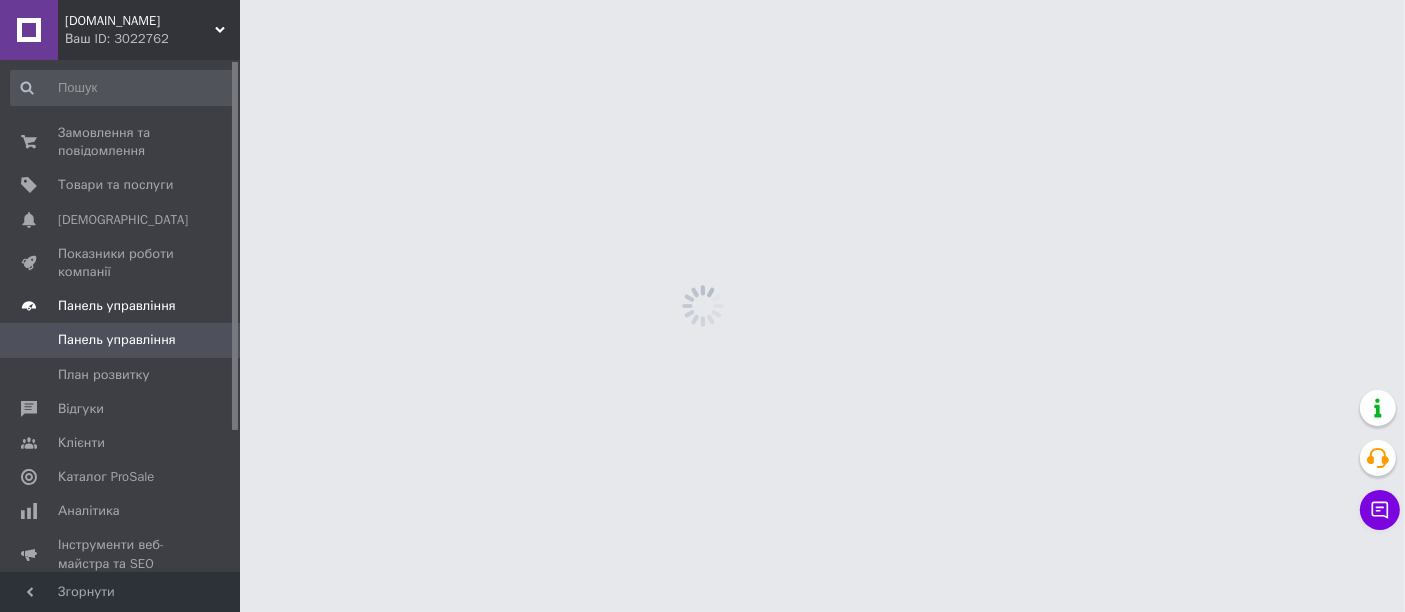 scroll, scrollTop: 0, scrollLeft: 0, axis: both 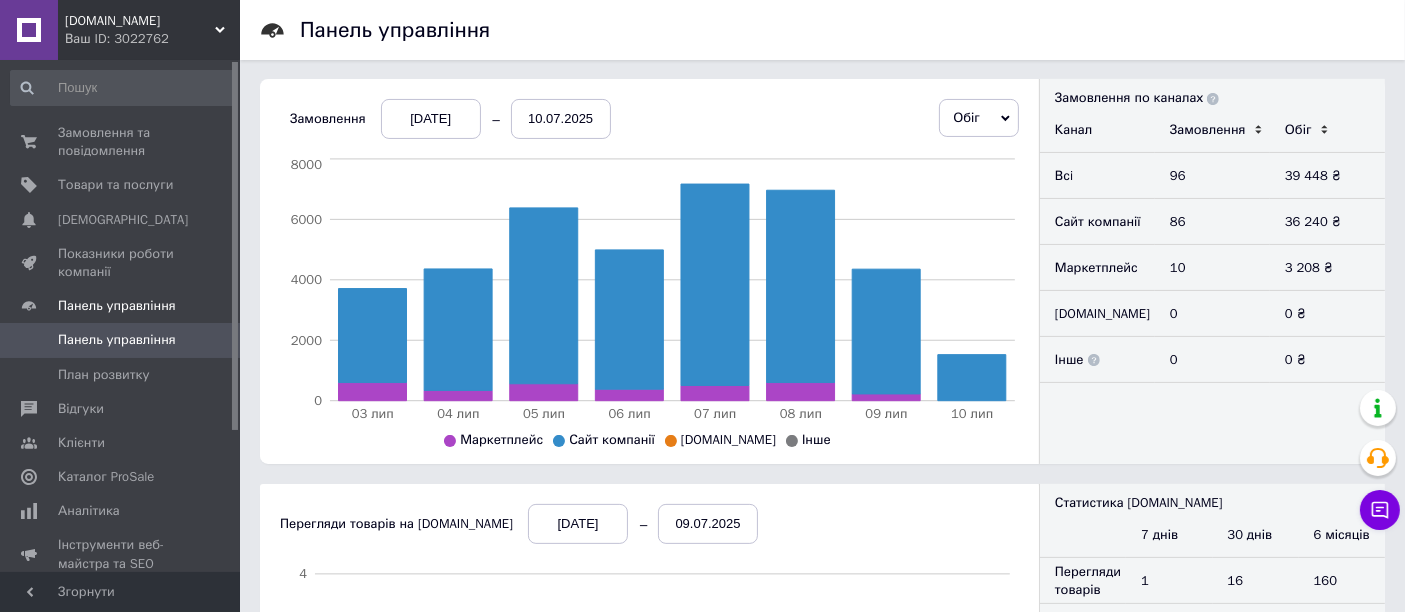 click on "Ваш ID: 3022762" at bounding box center (152, 39) 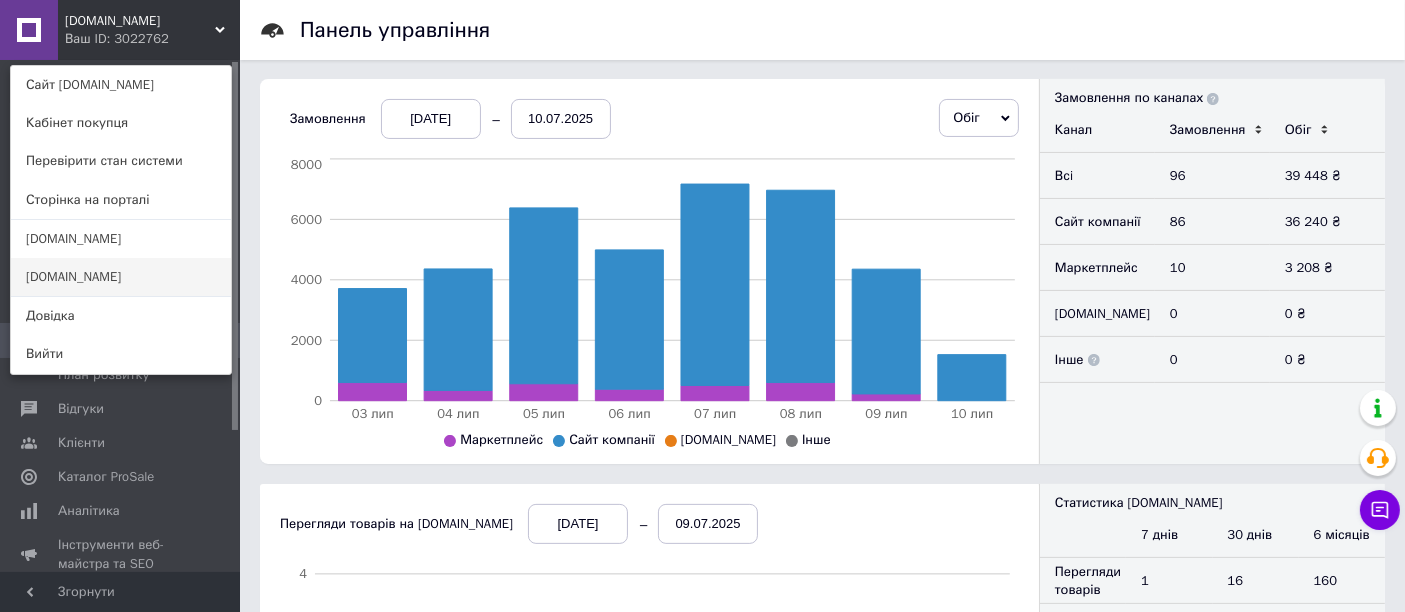 click on "[DOMAIN_NAME]" at bounding box center (121, 277) 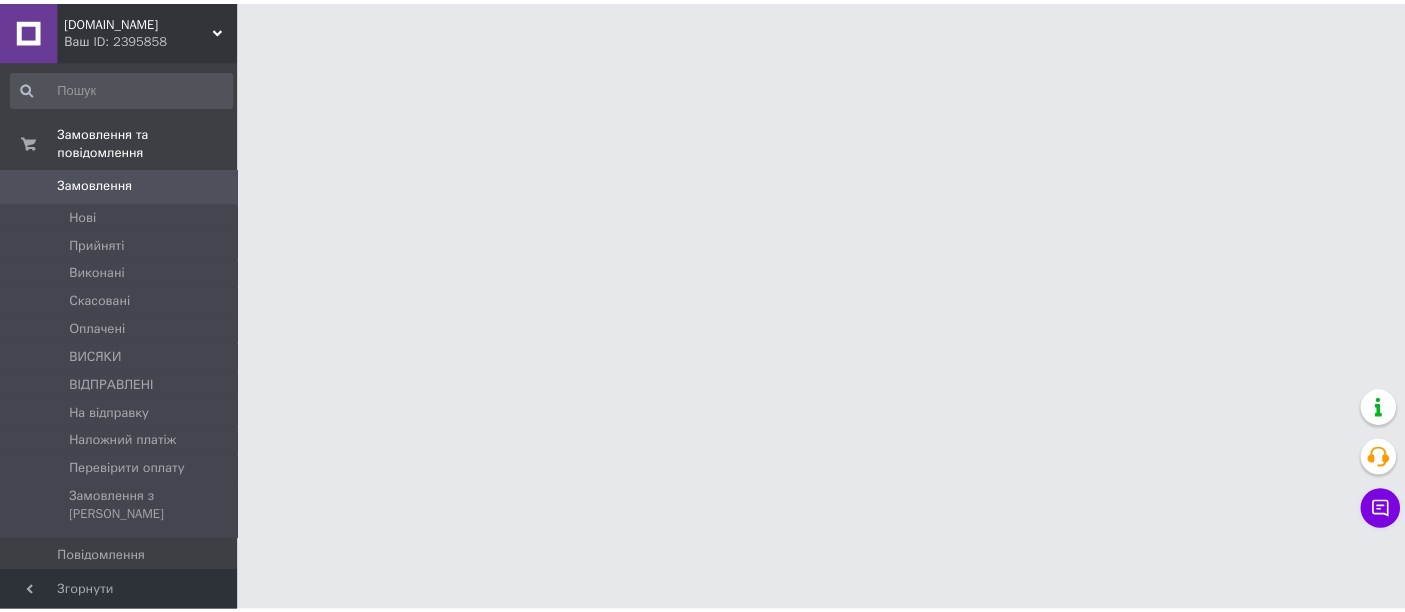 scroll, scrollTop: 0, scrollLeft: 0, axis: both 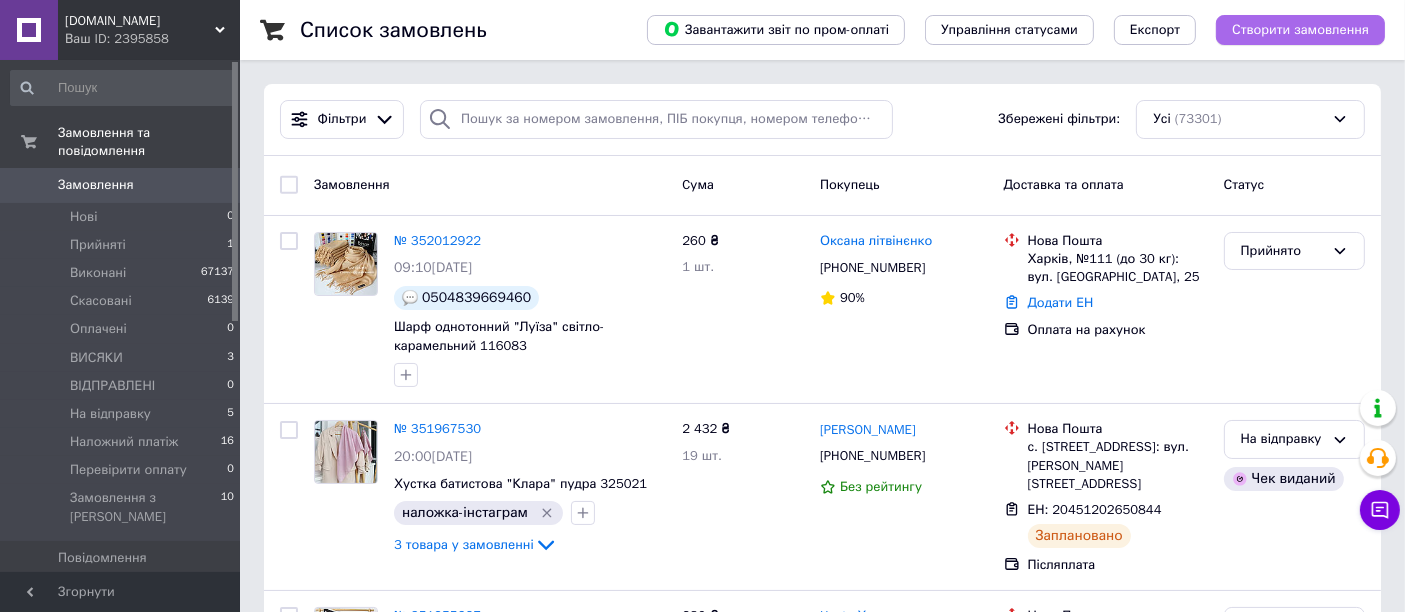 click on "Створити замовлення" at bounding box center (1300, 30) 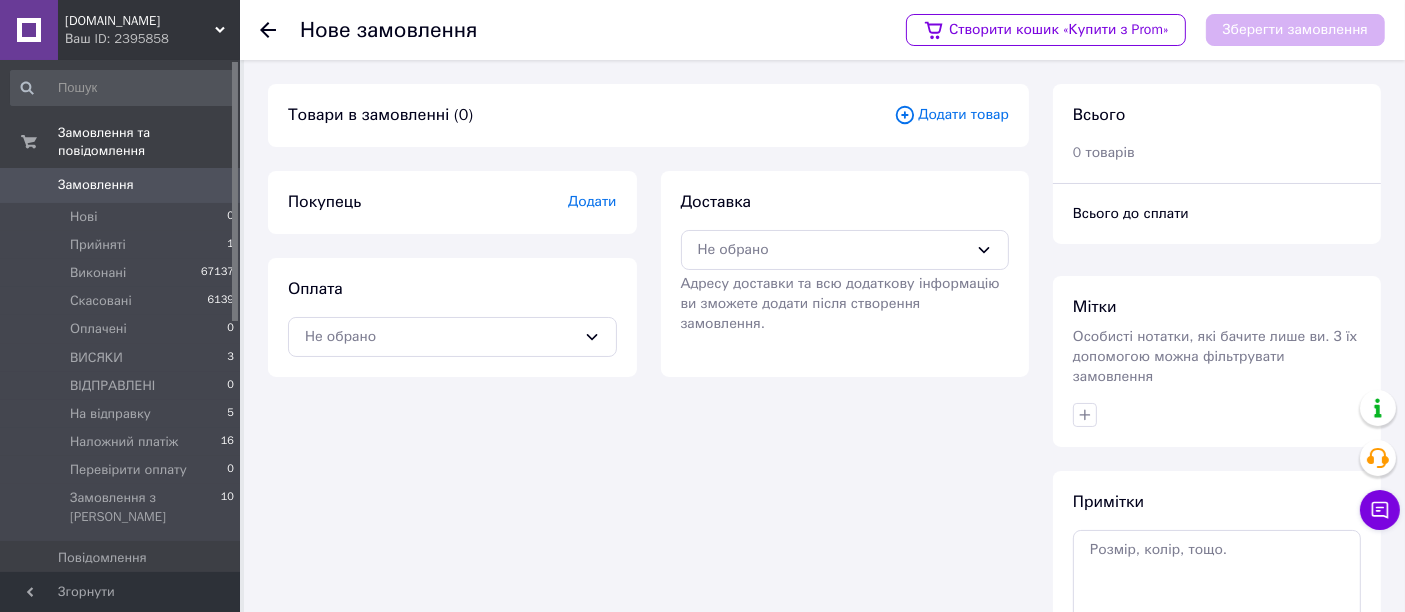 click on "Додати товар" at bounding box center [951, 115] 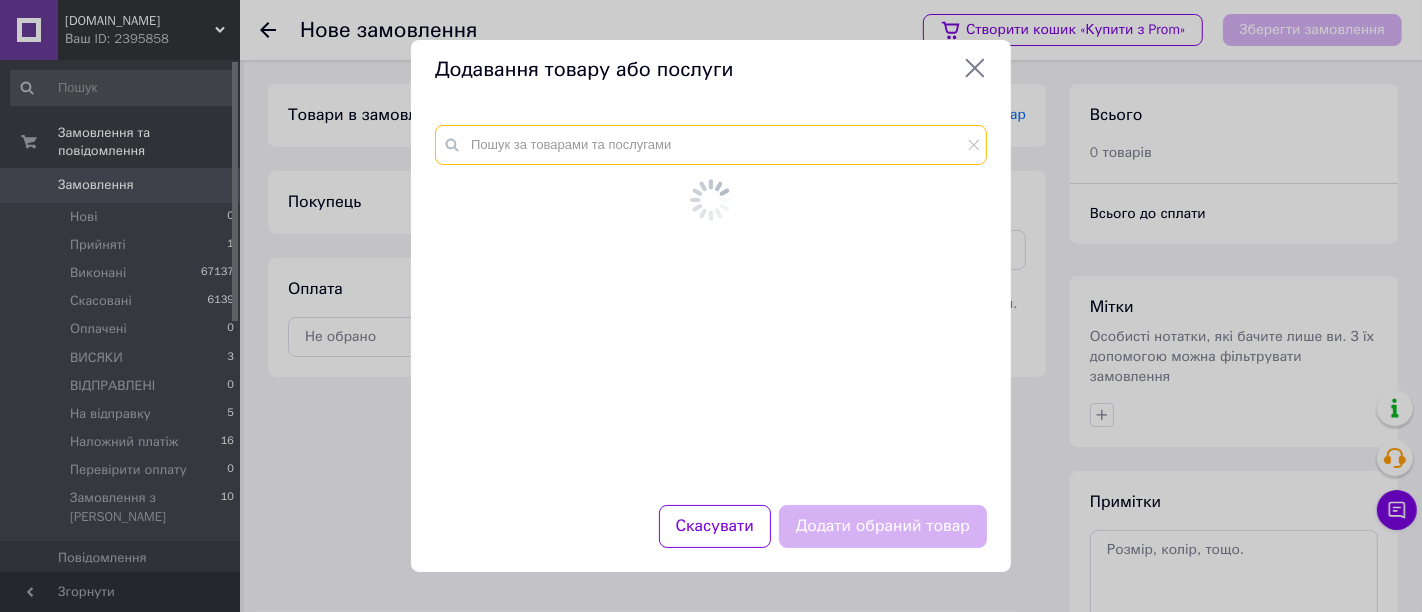 click at bounding box center [711, 145] 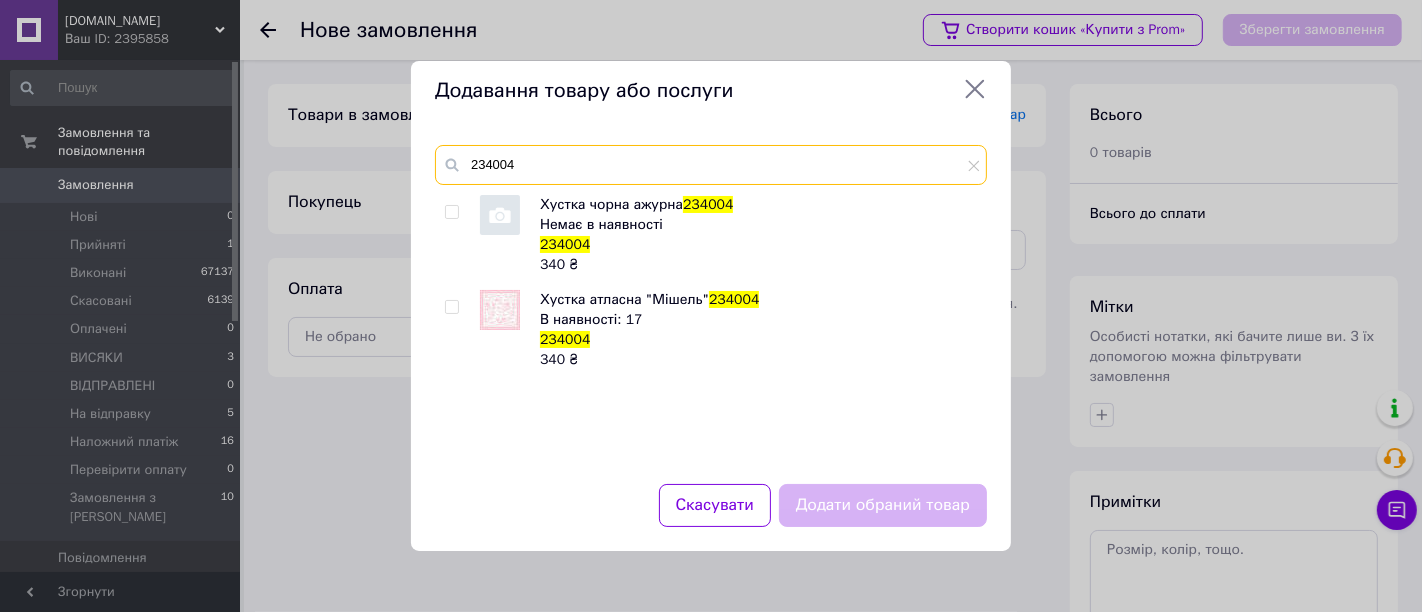 type on "234004" 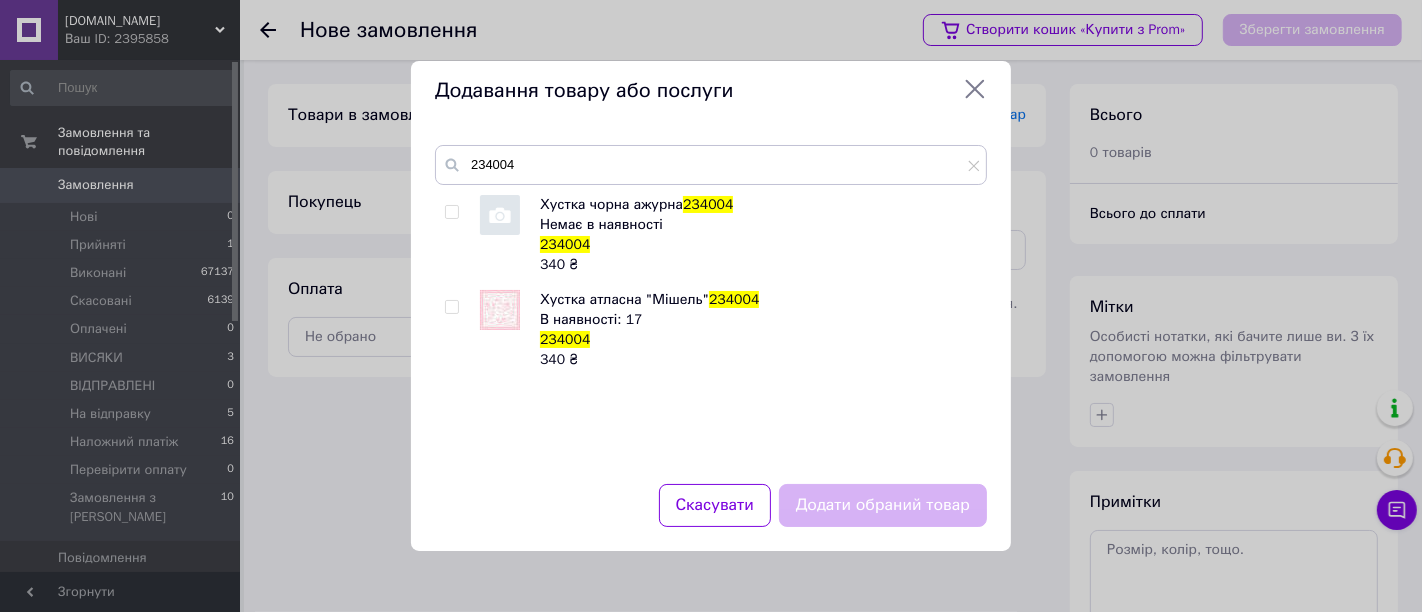 drag, startPoint x: 465, startPoint y: 215, endPoint x: 453, endPoint y: 215, distance: 12 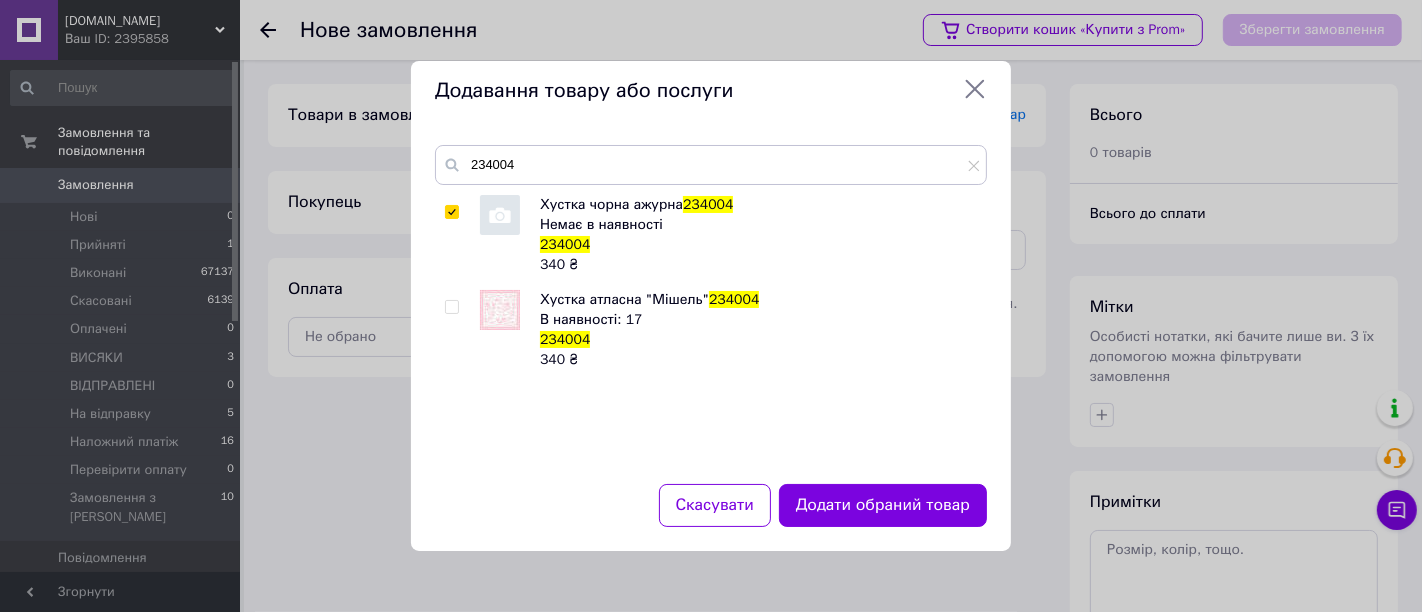 click at bounding box center [451, 212] 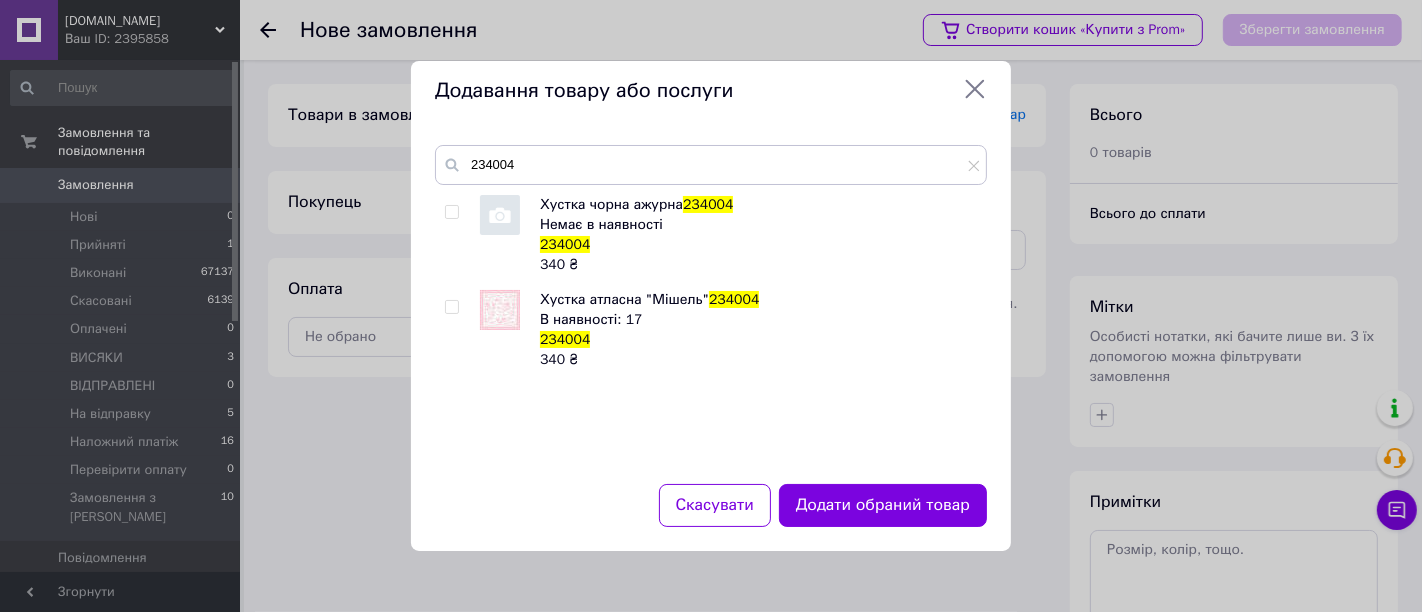 checkbox on "false" 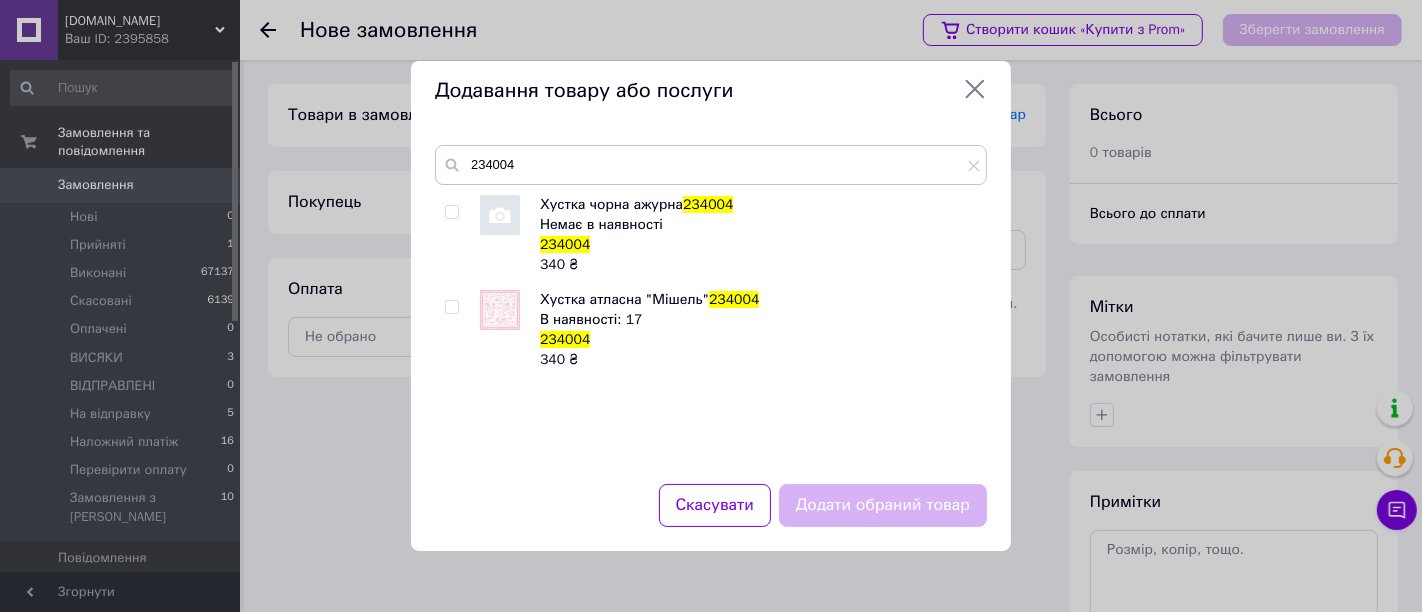 click at bounding box center (451, 307) 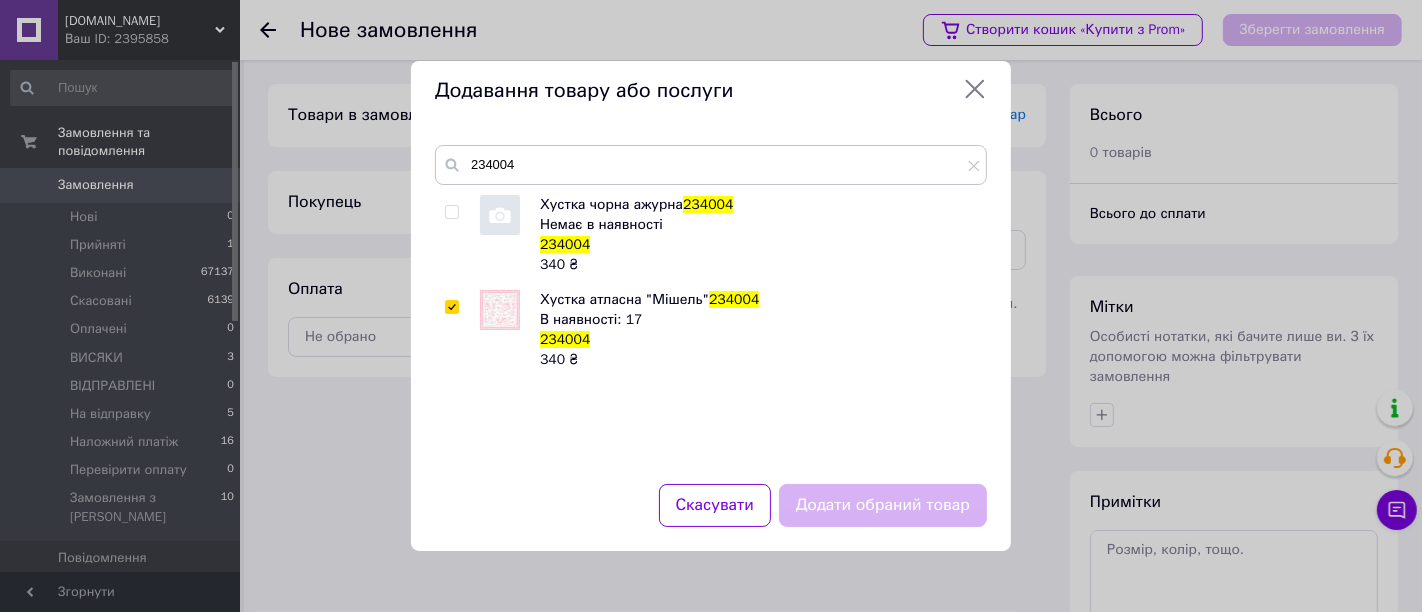 checkbox on "true" 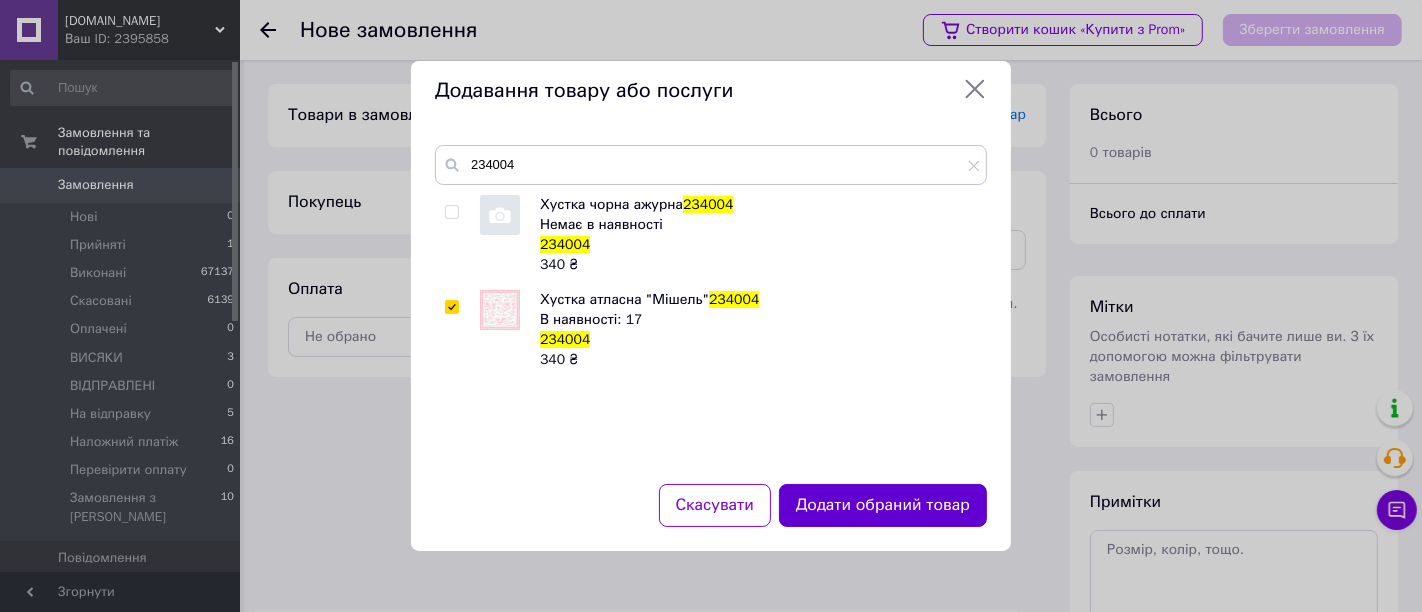 click on "Додати обраний товар" at bounding box center (883, 505) 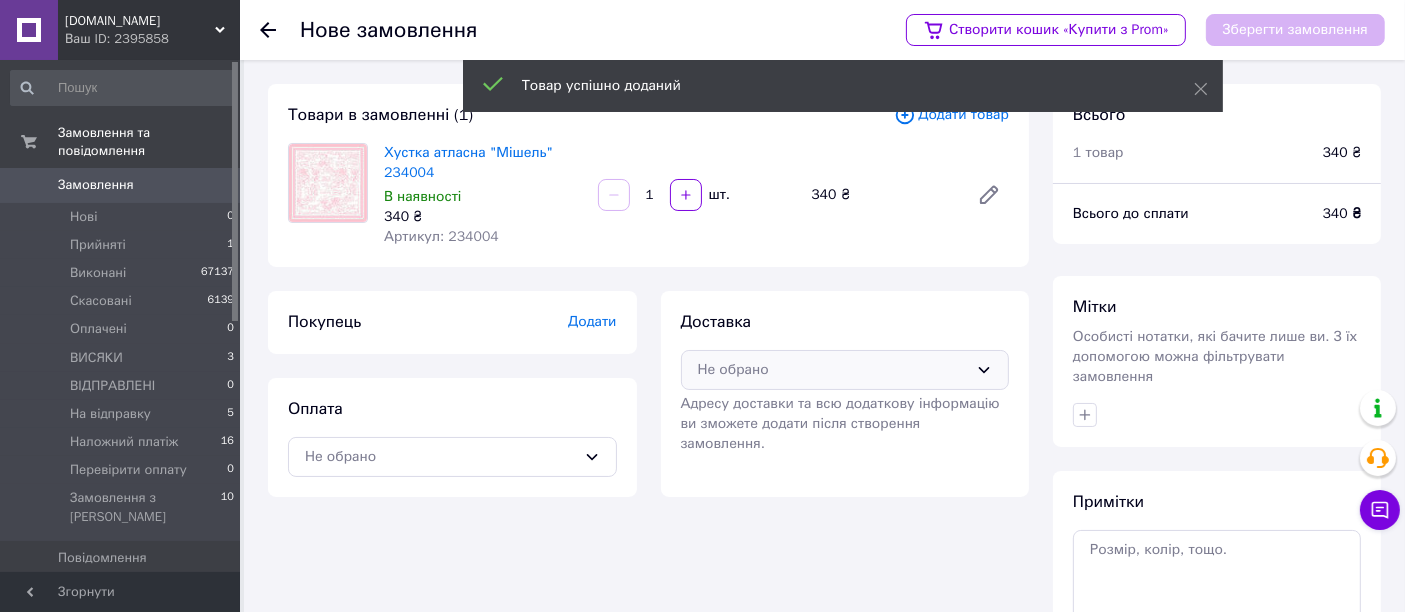 click on "Не обрано" at bounding box center (845, 370) 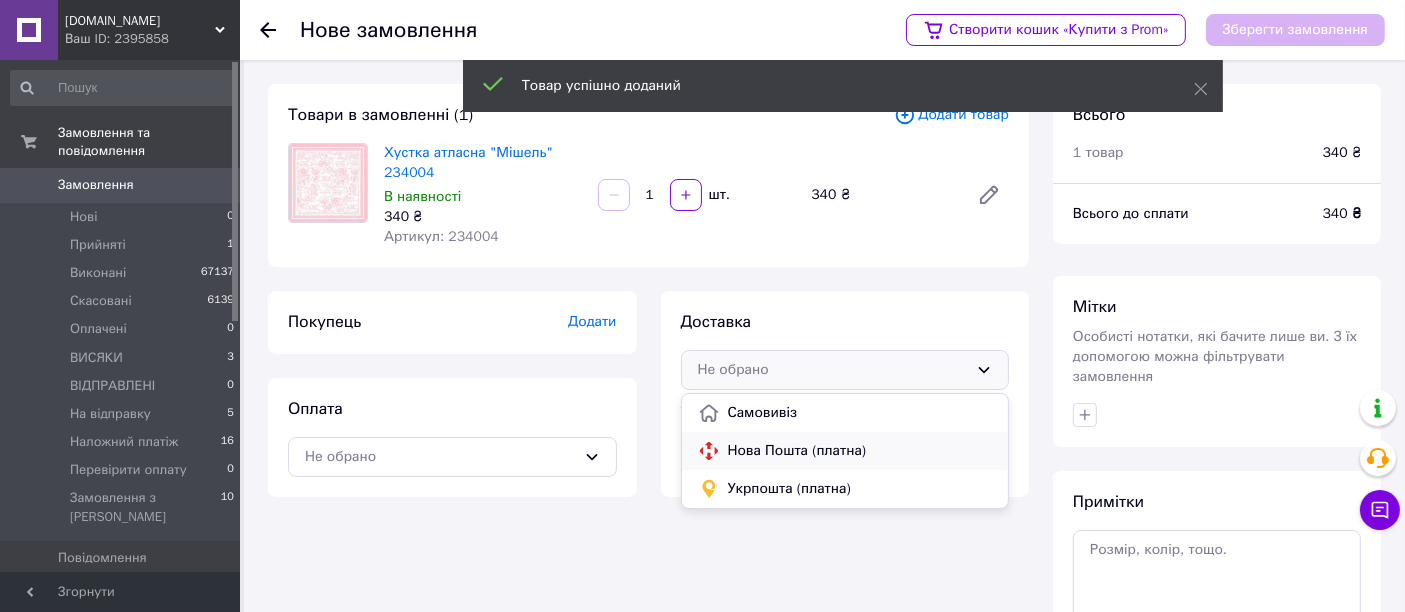 click on "Нова Пошта (платна)" at bounding box center (860, 451) 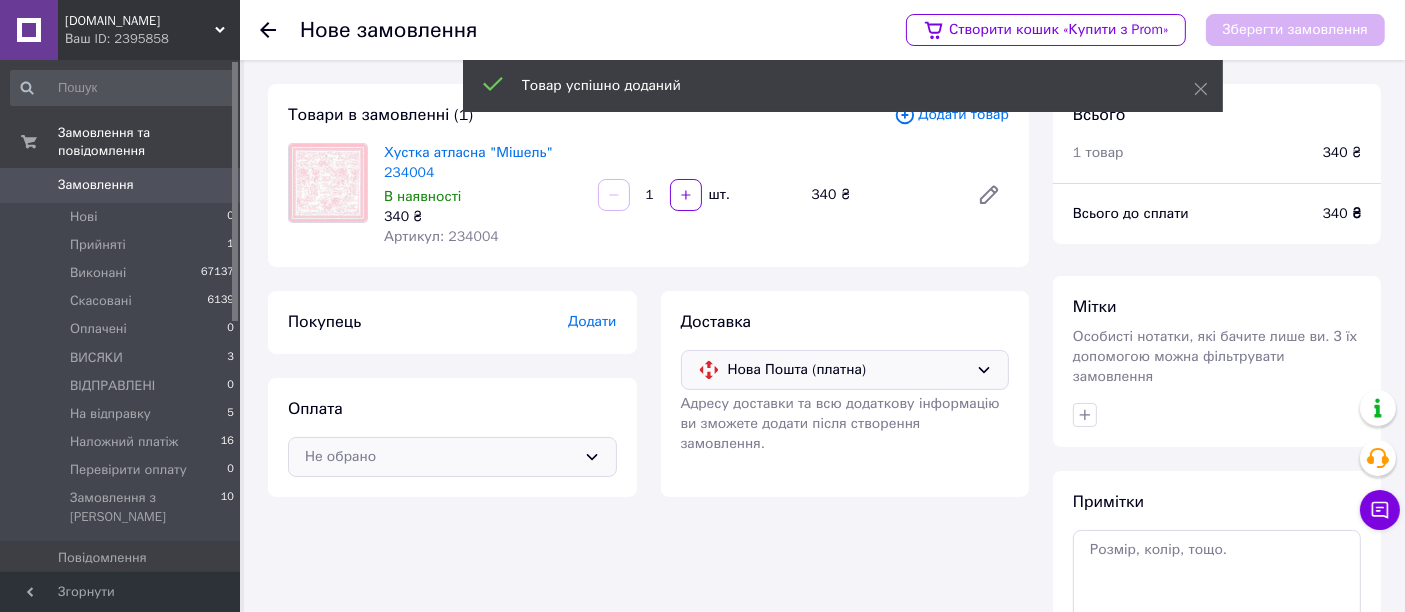 click on "Не обрано" at bounding box center (440, 457) 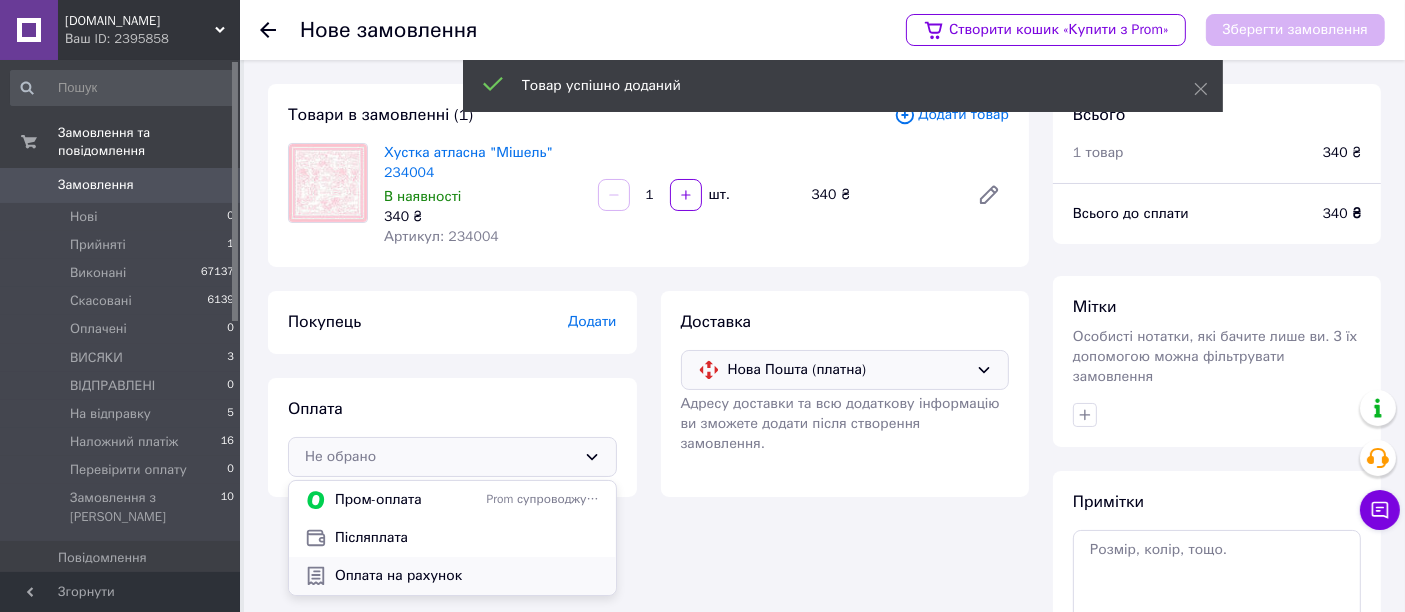 click on "Оплата на рахунок" at bounding box center [467, 576] 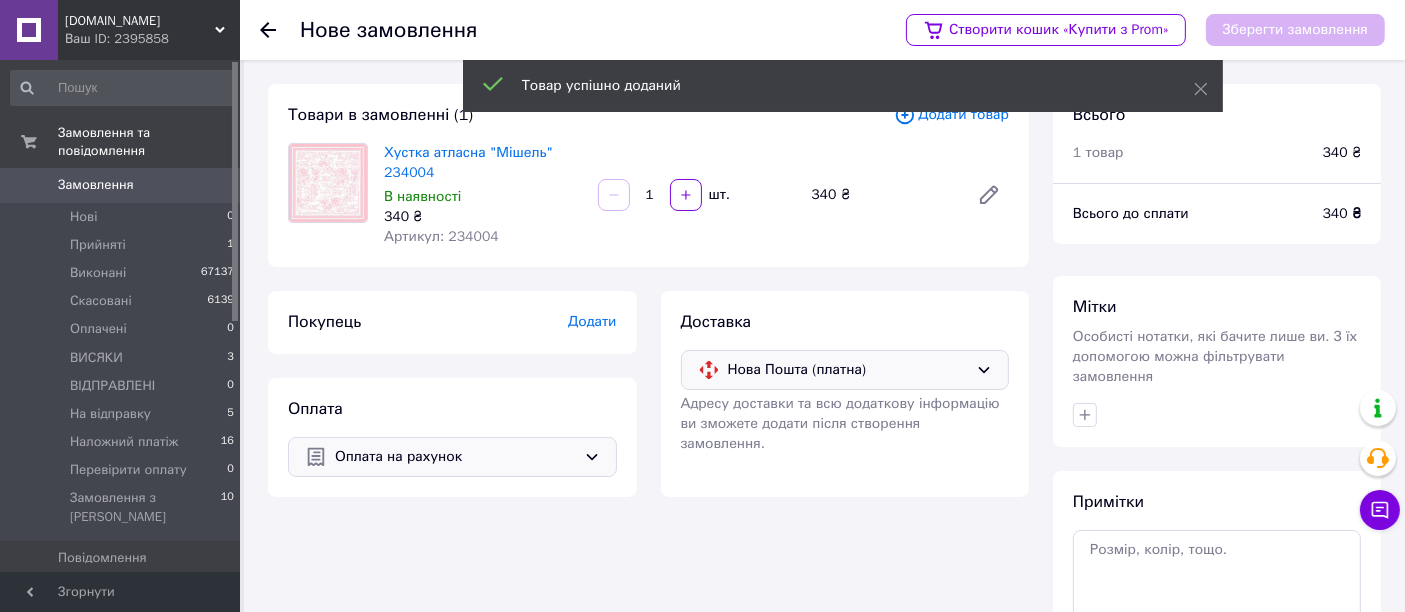 click on "Додати" at bounding box center [592, 321] 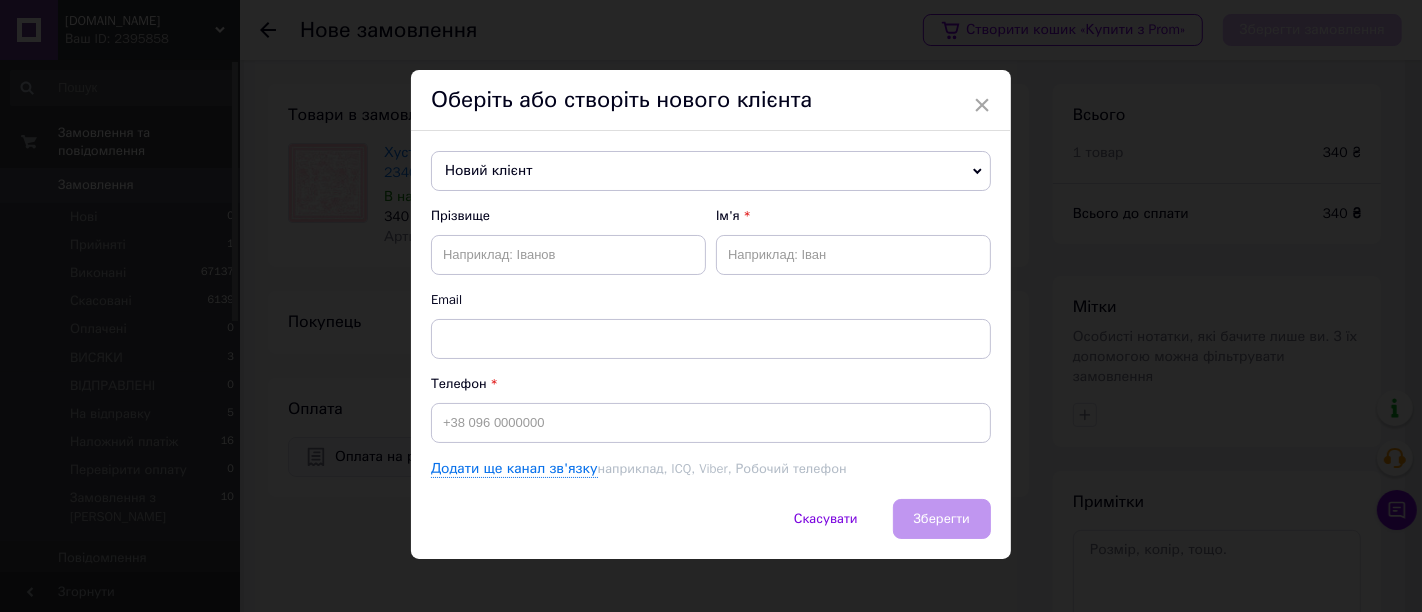 click on "Новий клієнт" at bounding box center (711, 171) 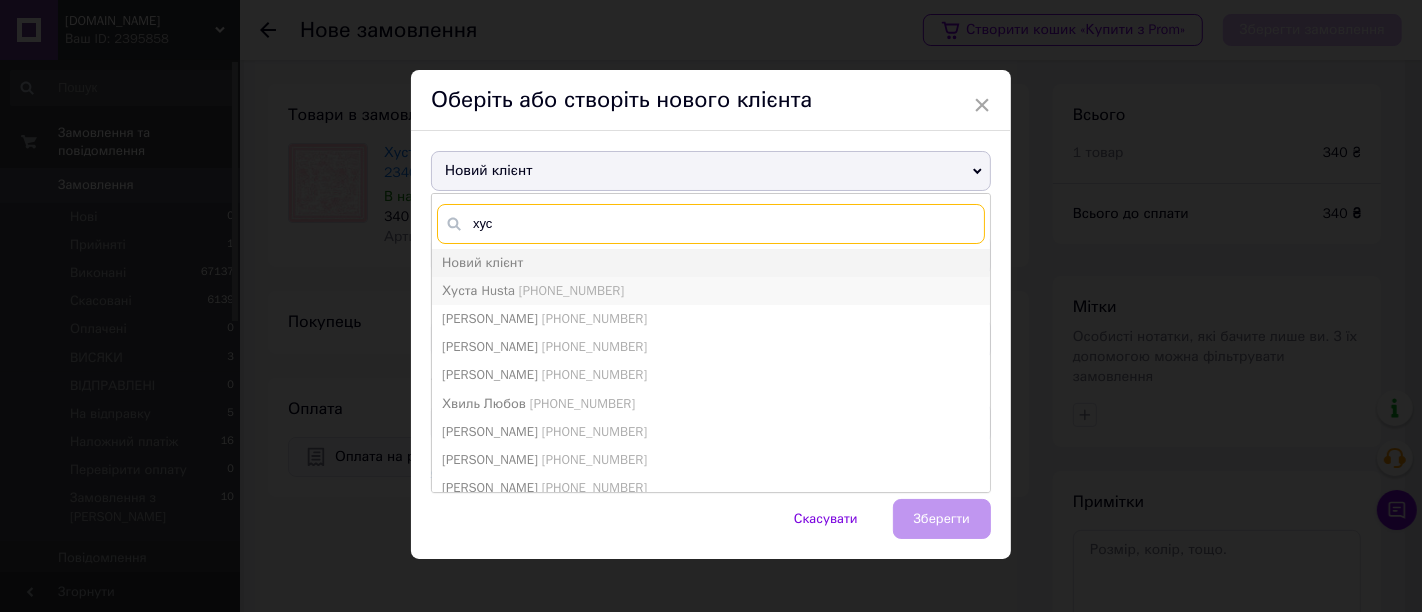 type on "хус" 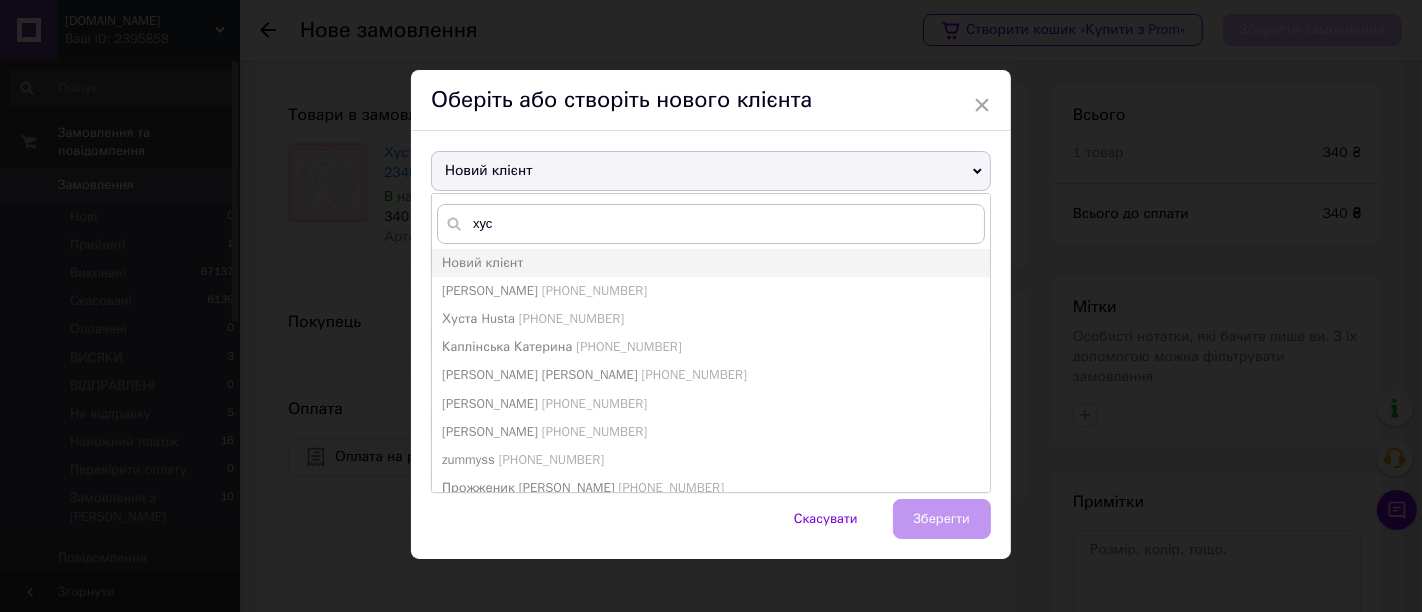 click on "[PHONE_NUMBER]" at bounding box center [594, 290] 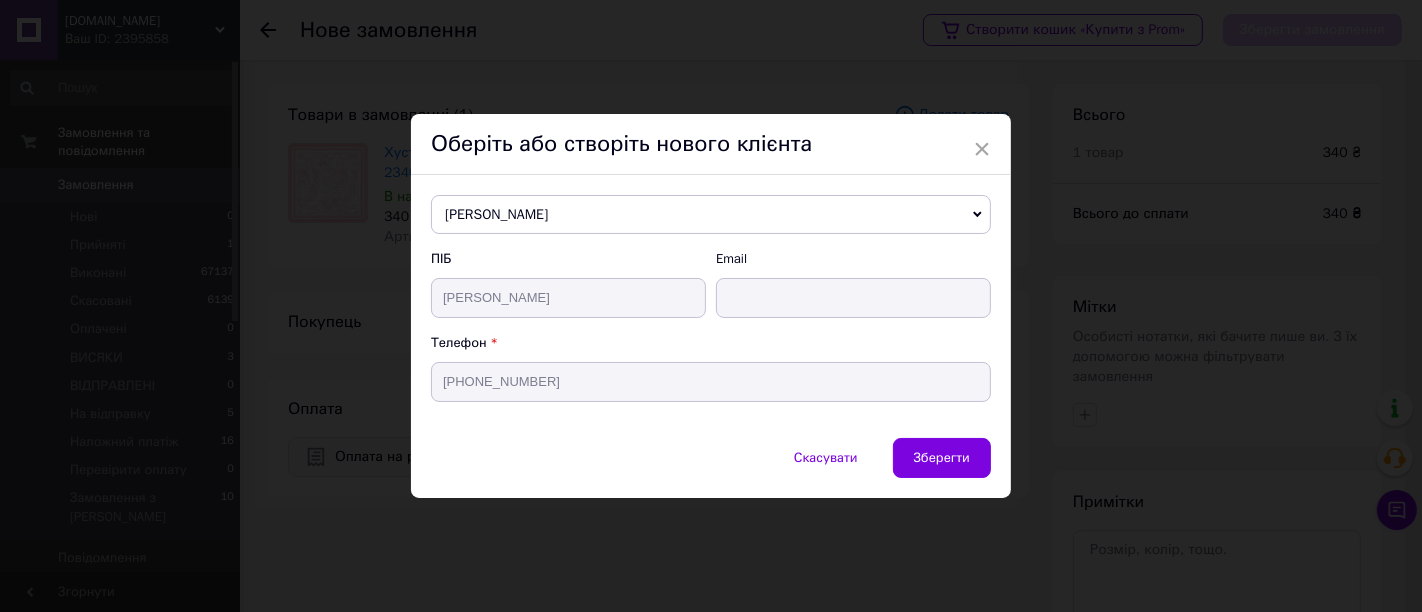 click on "[PERSON_NAME]" at bounding box center [711, 215] 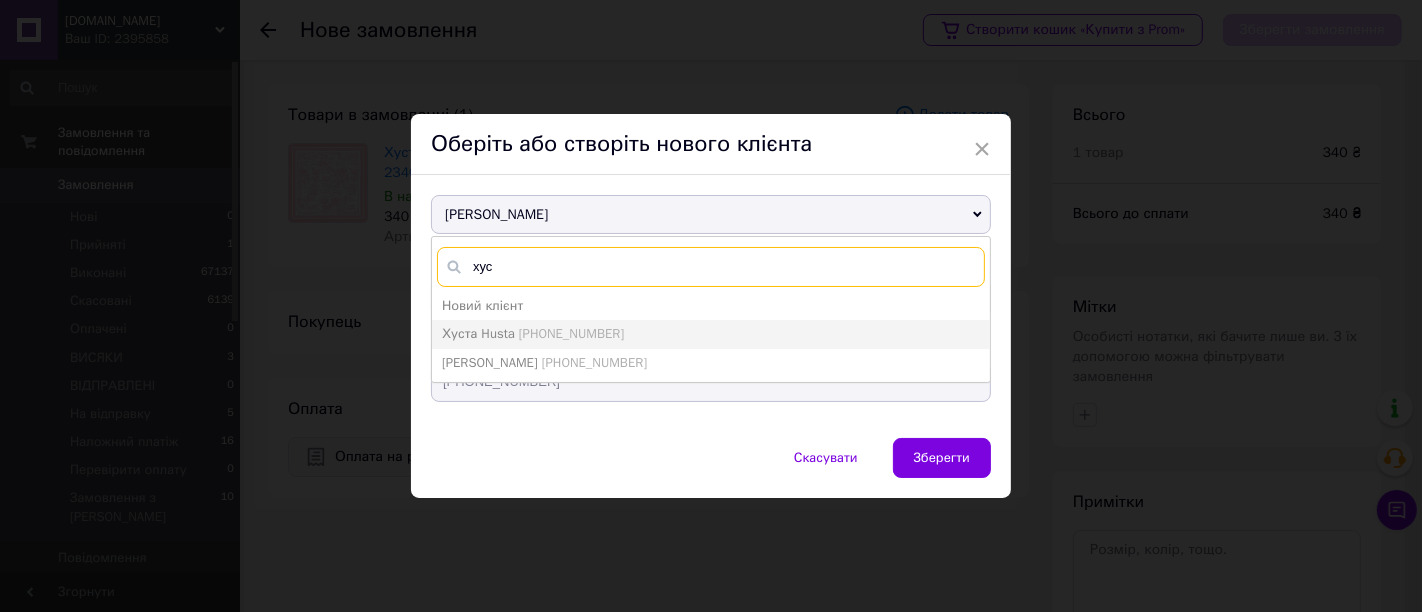 type on "хус" 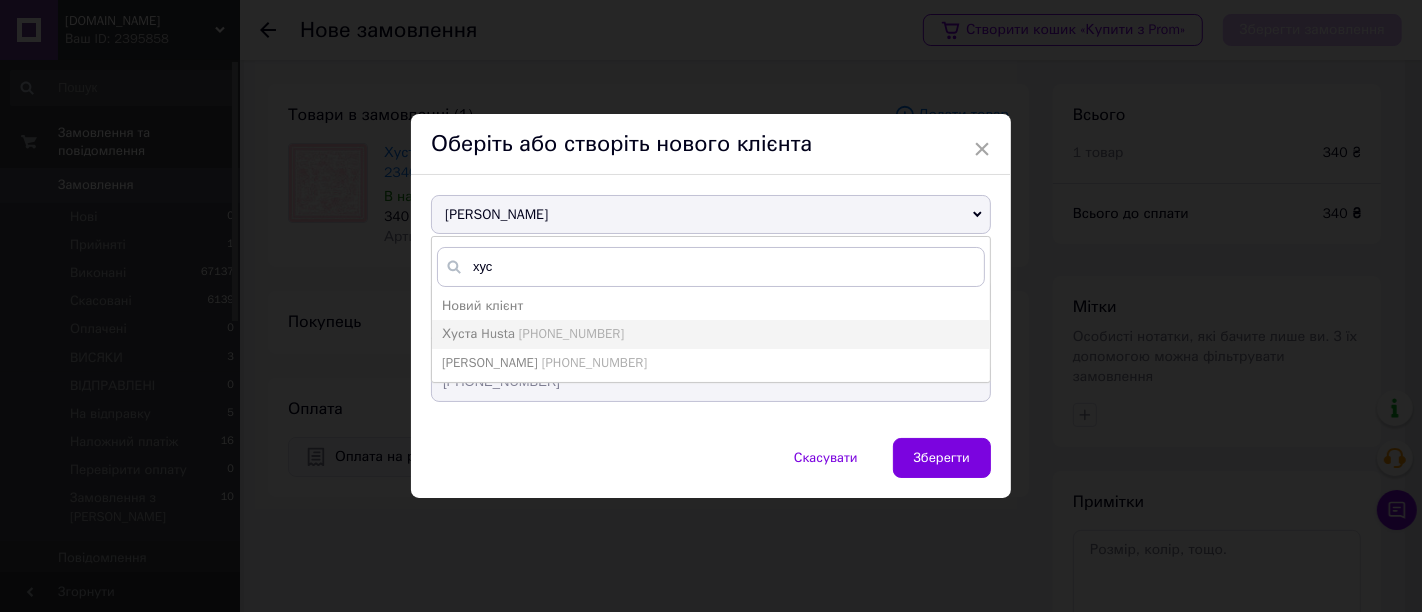 click on "[PHONE_NUMBER]" at bounding box center [571, 333] 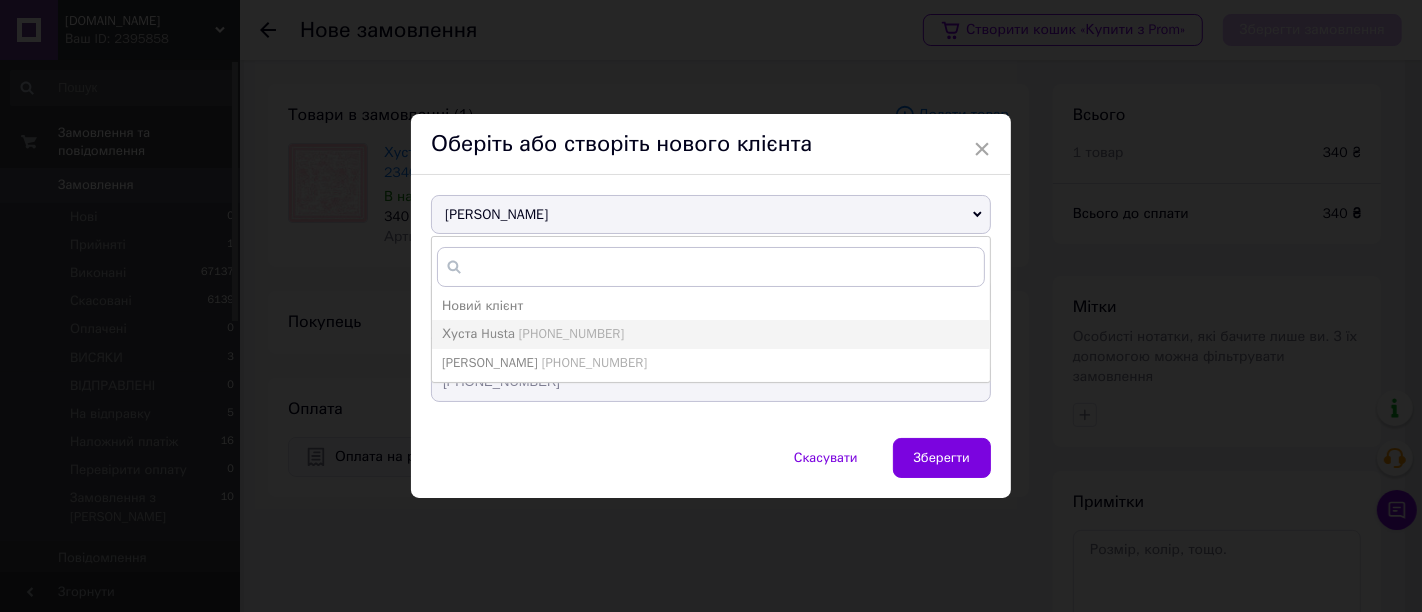 type on "Хуста Husta" 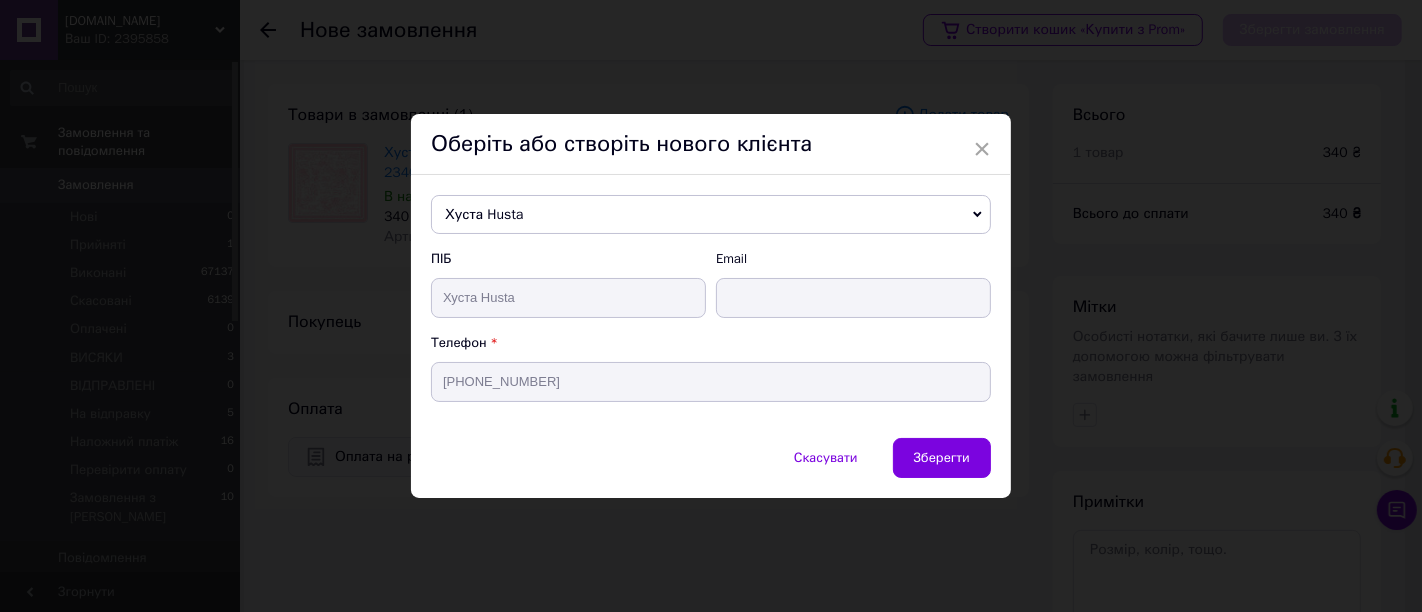 drag, startPoint x: 925, startPoint y: 441, endPoint x: 934, endPoint y: 433, distance: 12.0415945 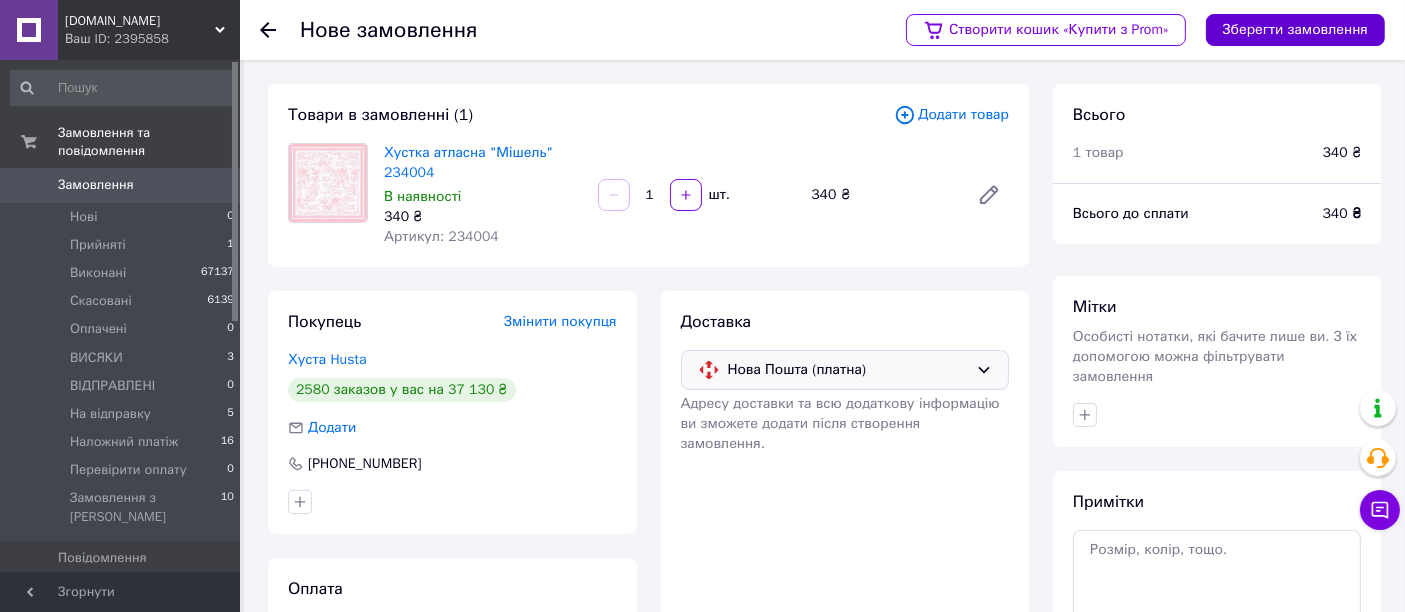 click on "Зберегти замовлення" at bounding box center [1295, 30] 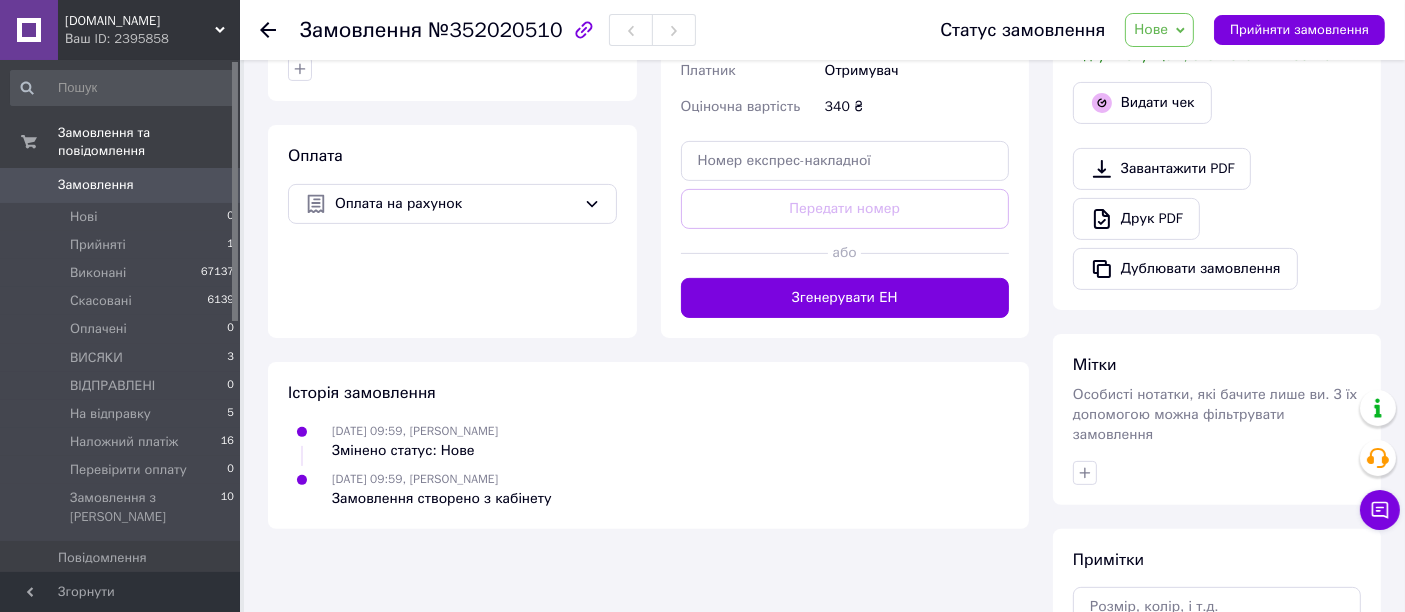 scroll, scrollTop: 757, scrollLeft: 0, axis: vertical 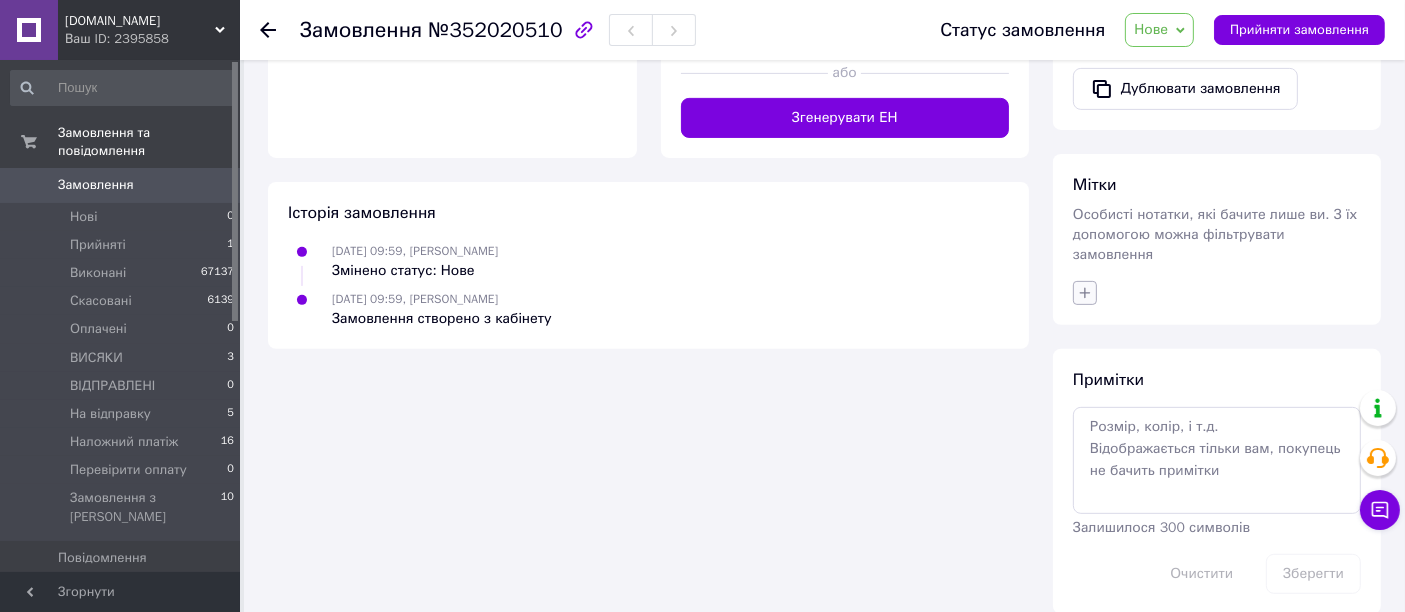 click 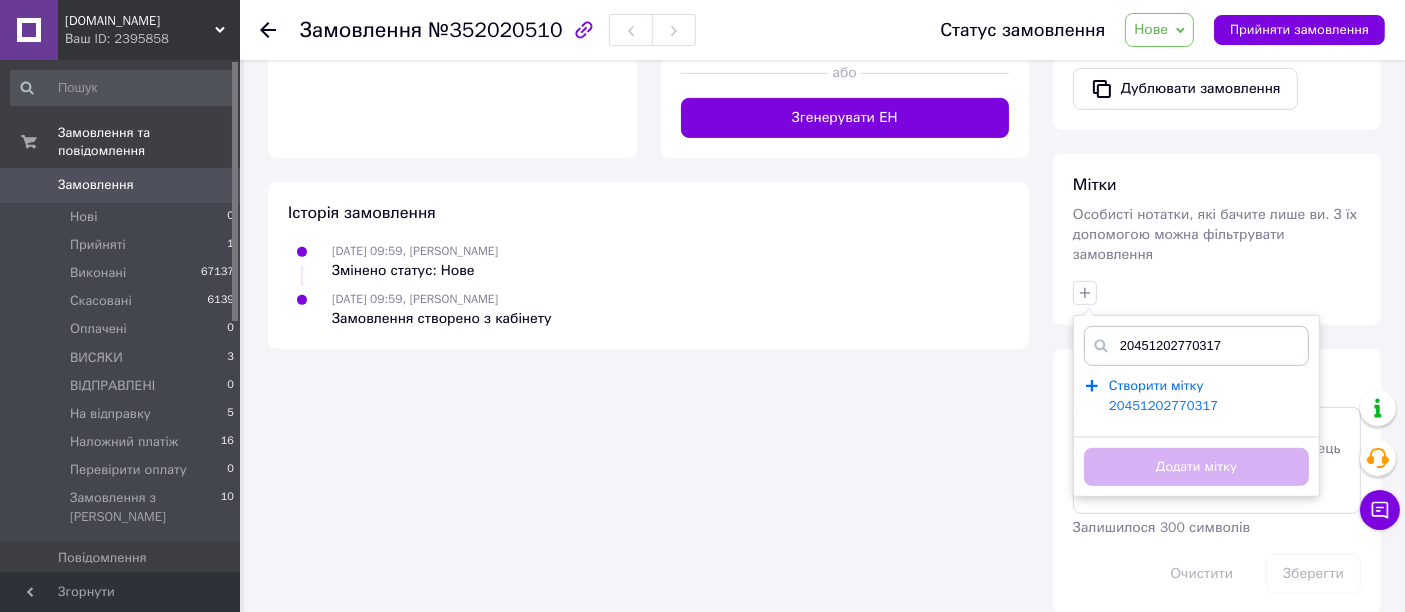 type on "20451202770317" 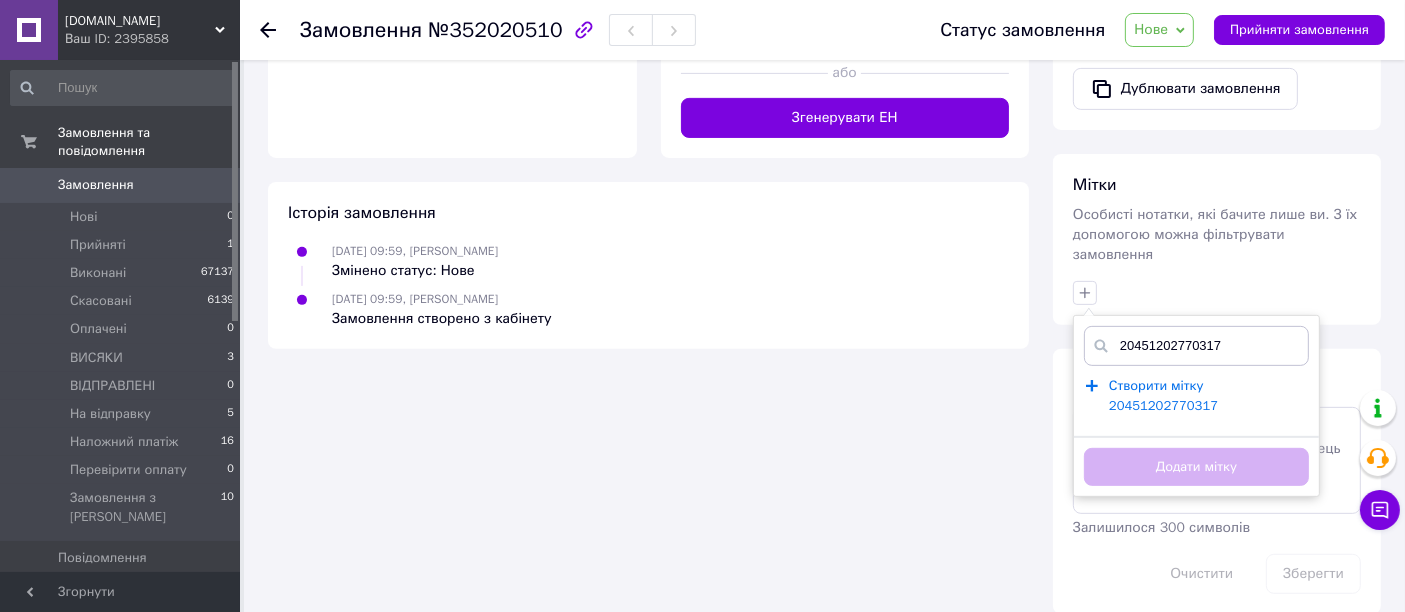 click on "Створити мітку   20451202770317" at bounding box center (1163, 396) 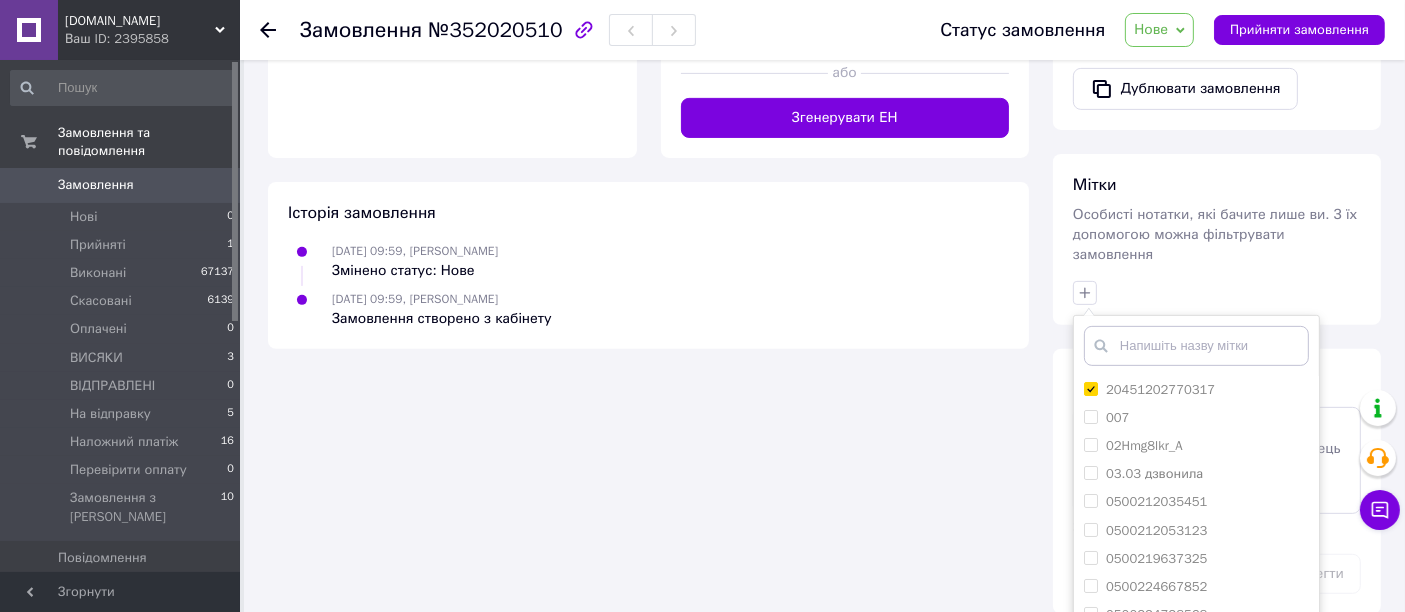 click on "Додати мітку" at bounding box center [1196, 712] 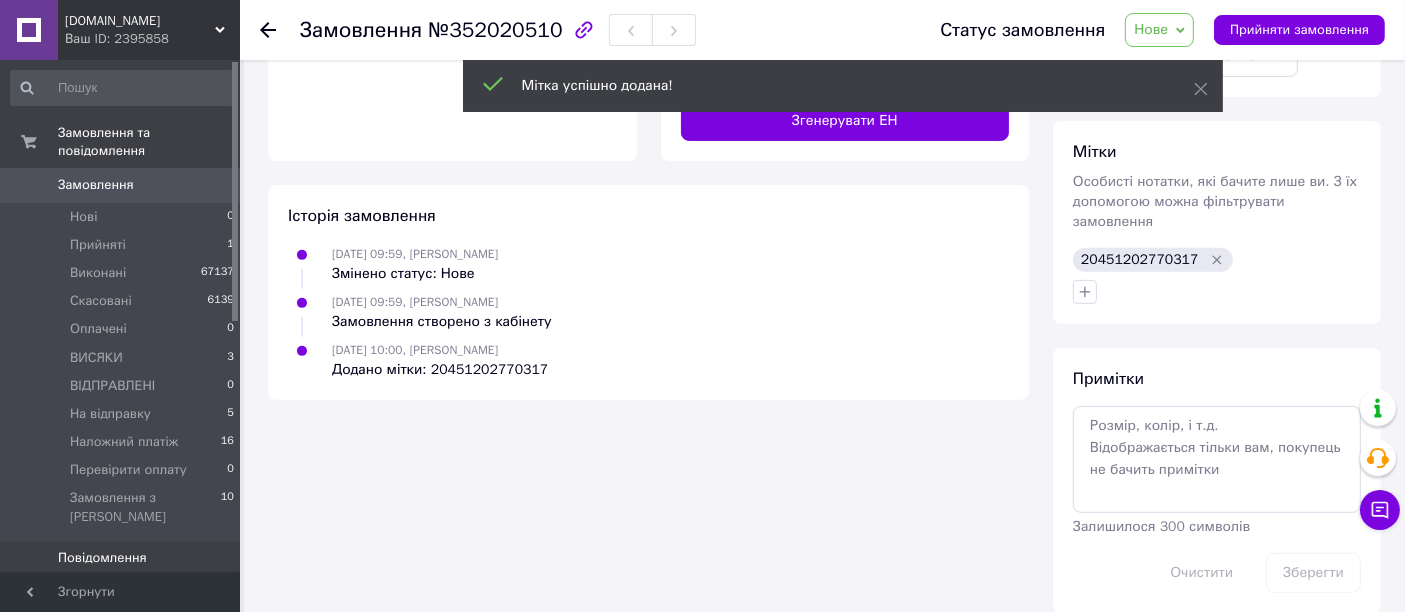 scroll, scrollTop: 789, scrollLeft: 0, axis: vertical 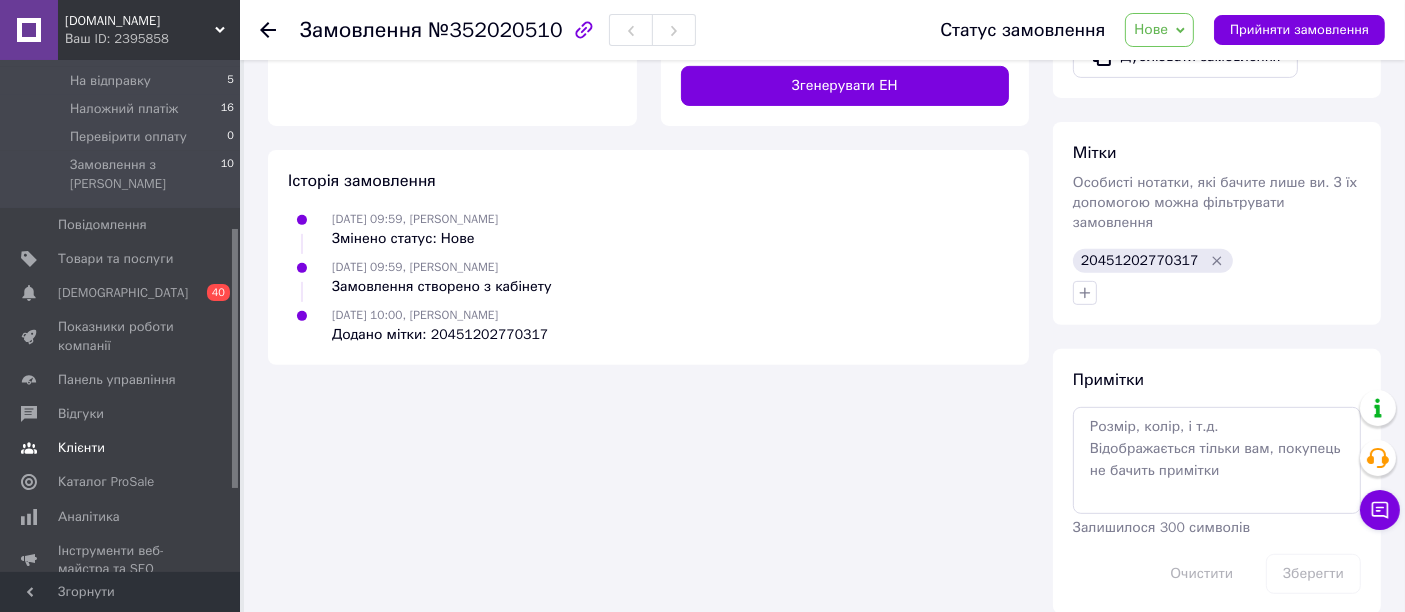 click on "0 40" at bounding box center (212, 293) 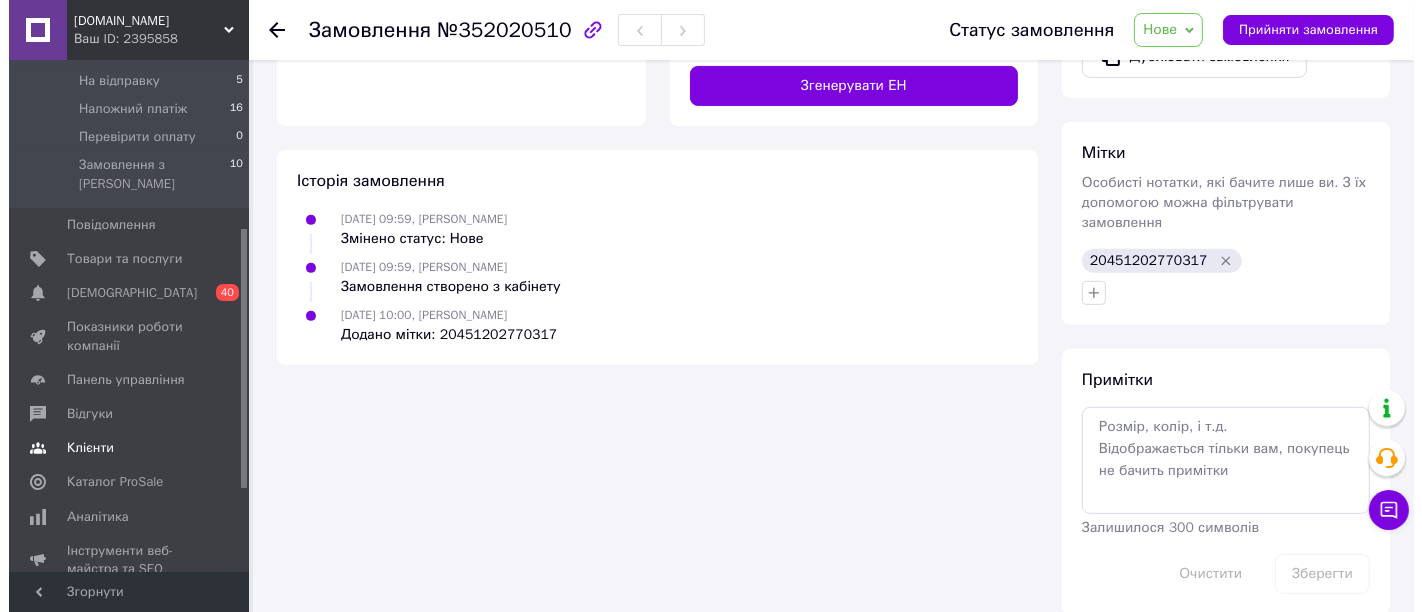 scroll, scrollTop: 0, scrollLeft: 0, axis: both 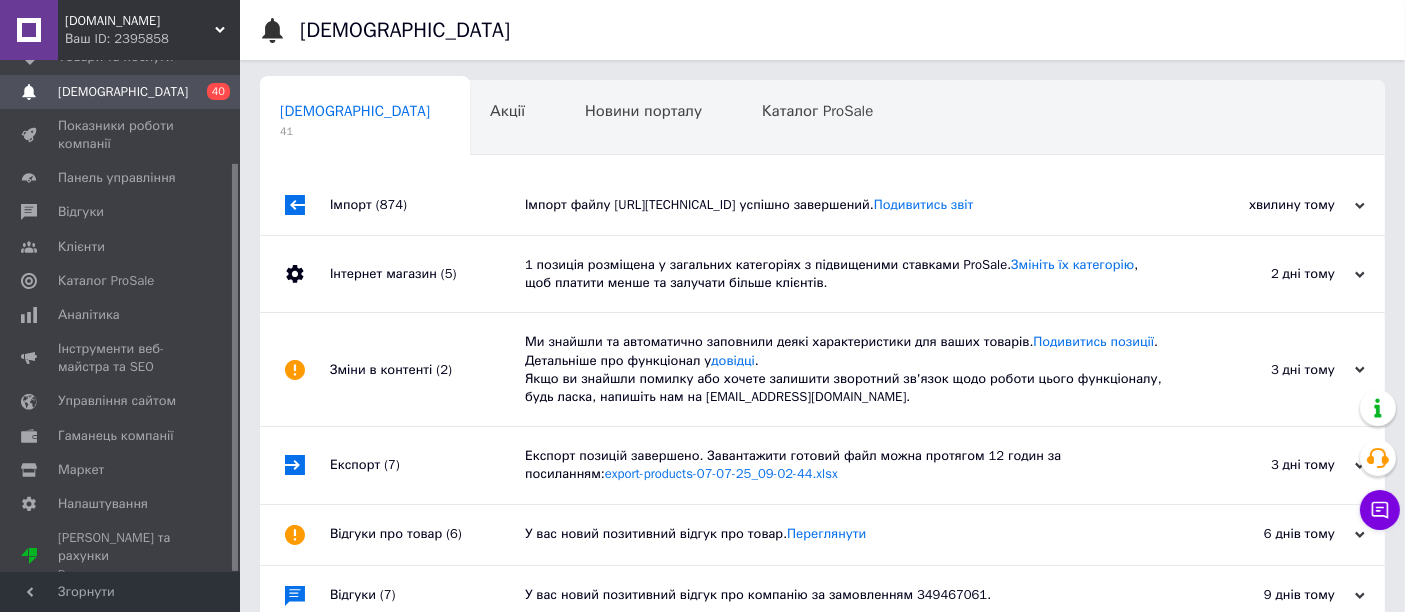 click on "хвилину тому" at bounding box center [1265, 205] 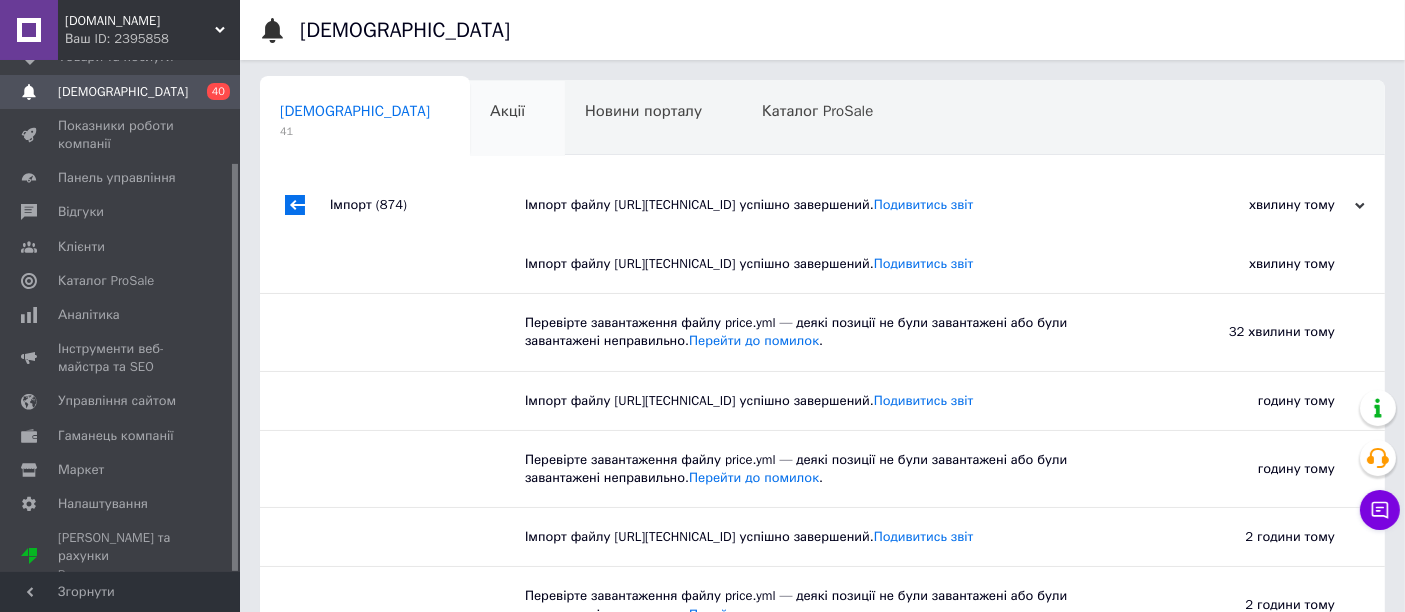 click on "Акції" at bounding box center (507, 111) 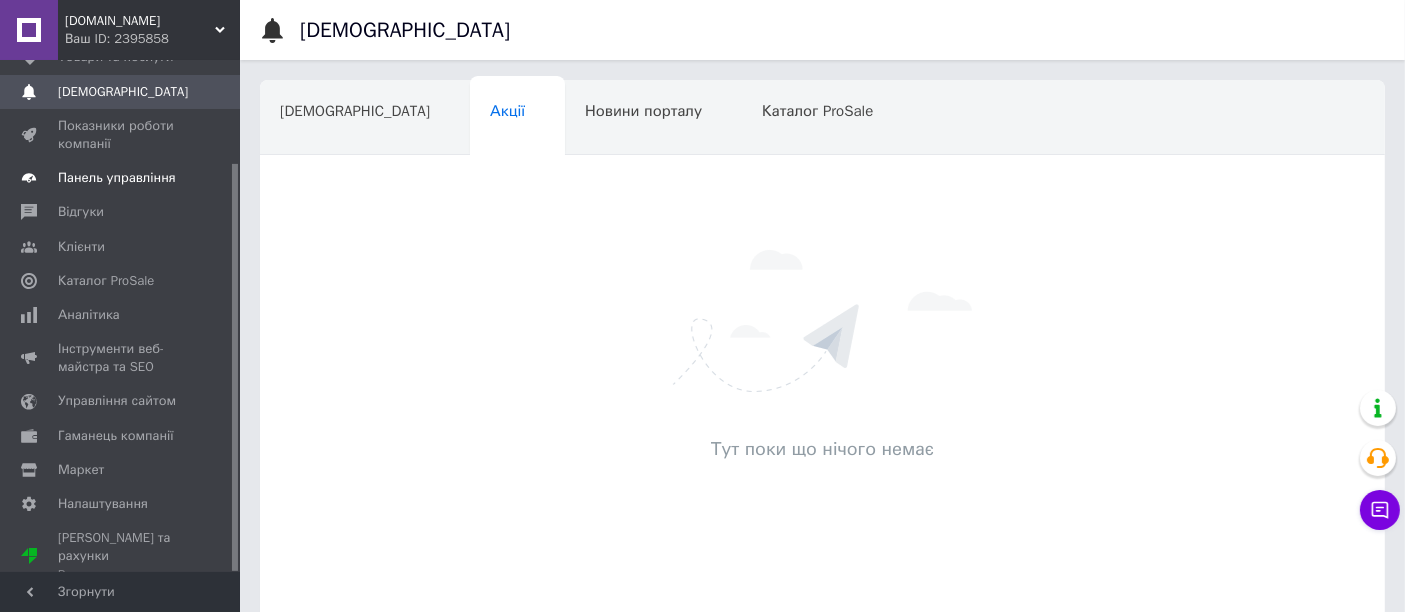 click on "Панель управління" at bounding box center [117, 178] 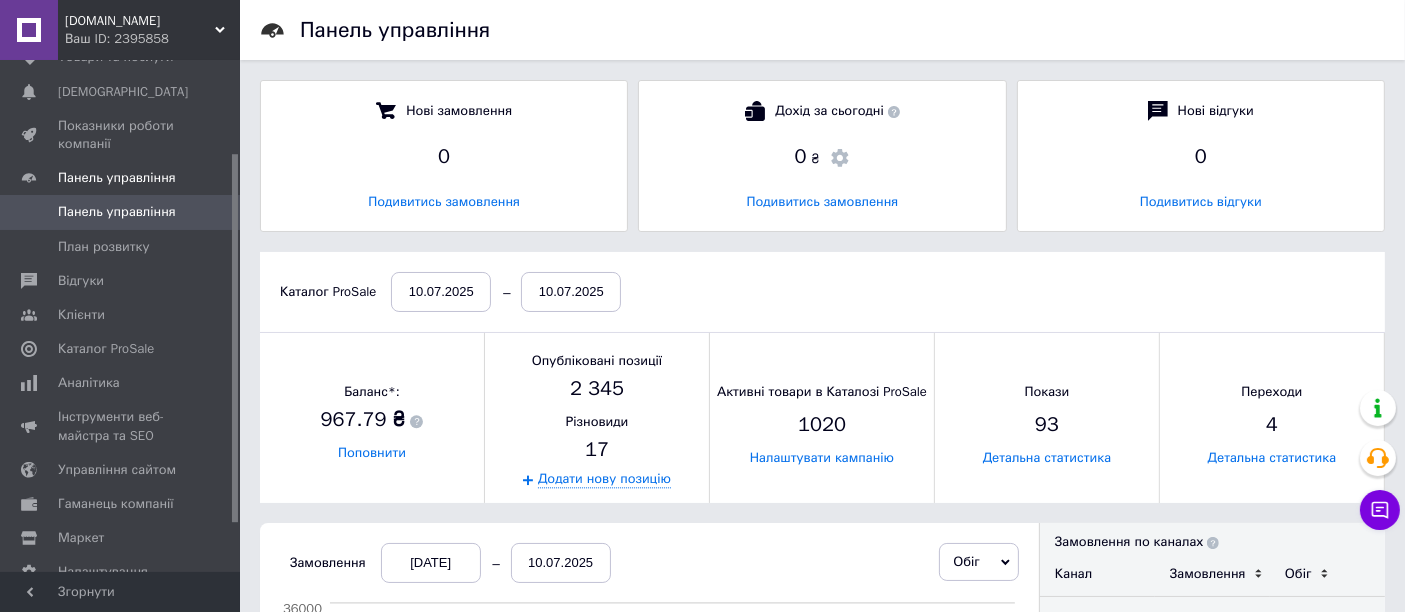 scroll, scrollTop: 9, scrollLeft: 10, axis: both 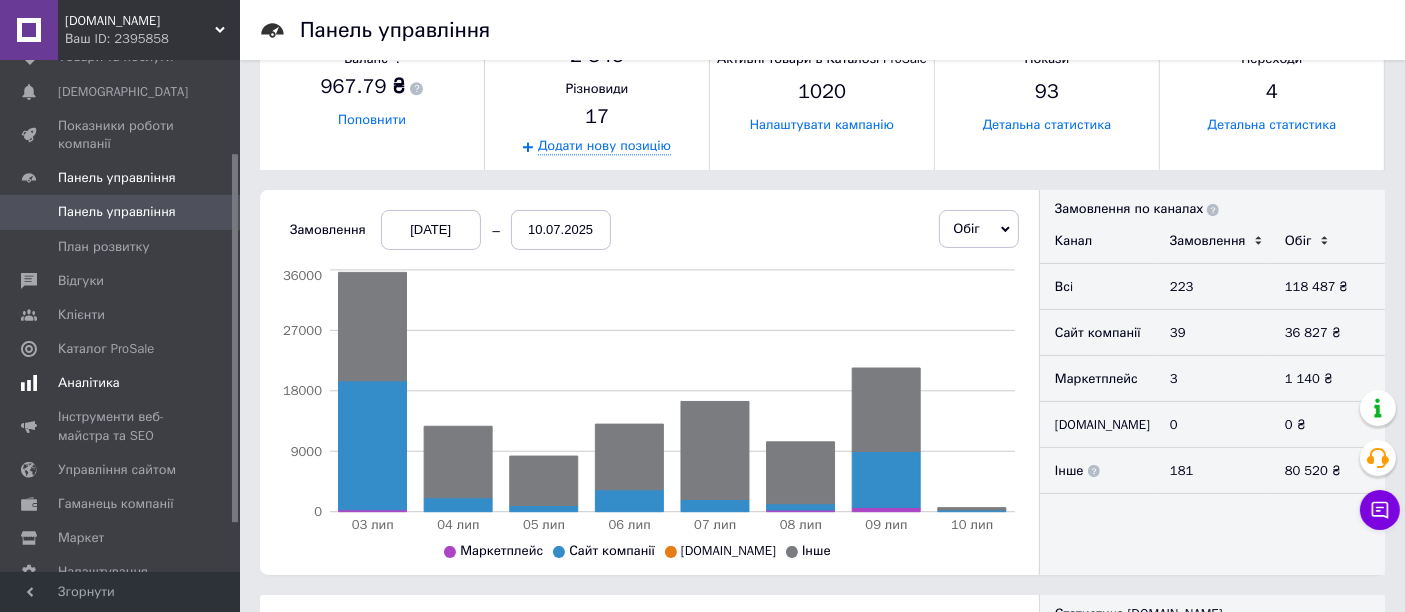 click on "Аналітика" at bounding box center [89, 383] 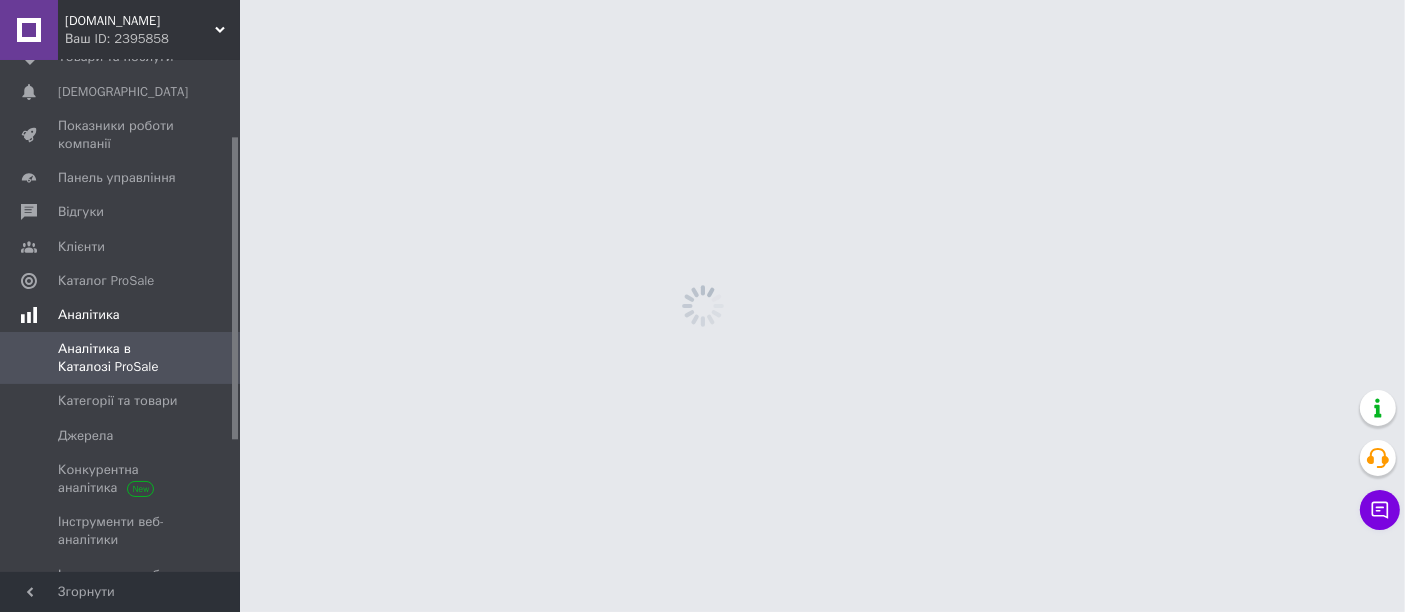 scroll, scrollTop: 0, scrollLeft: 0, axis: both 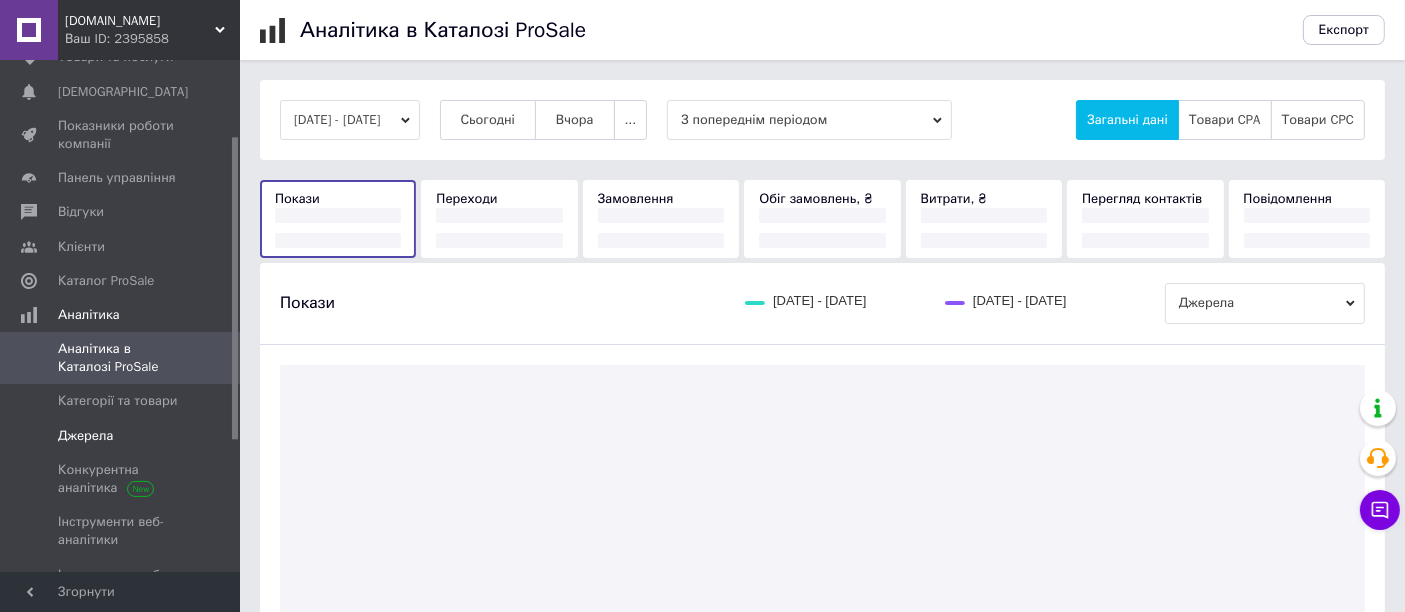 click on "Джерела" at bounding box center [85, 436] 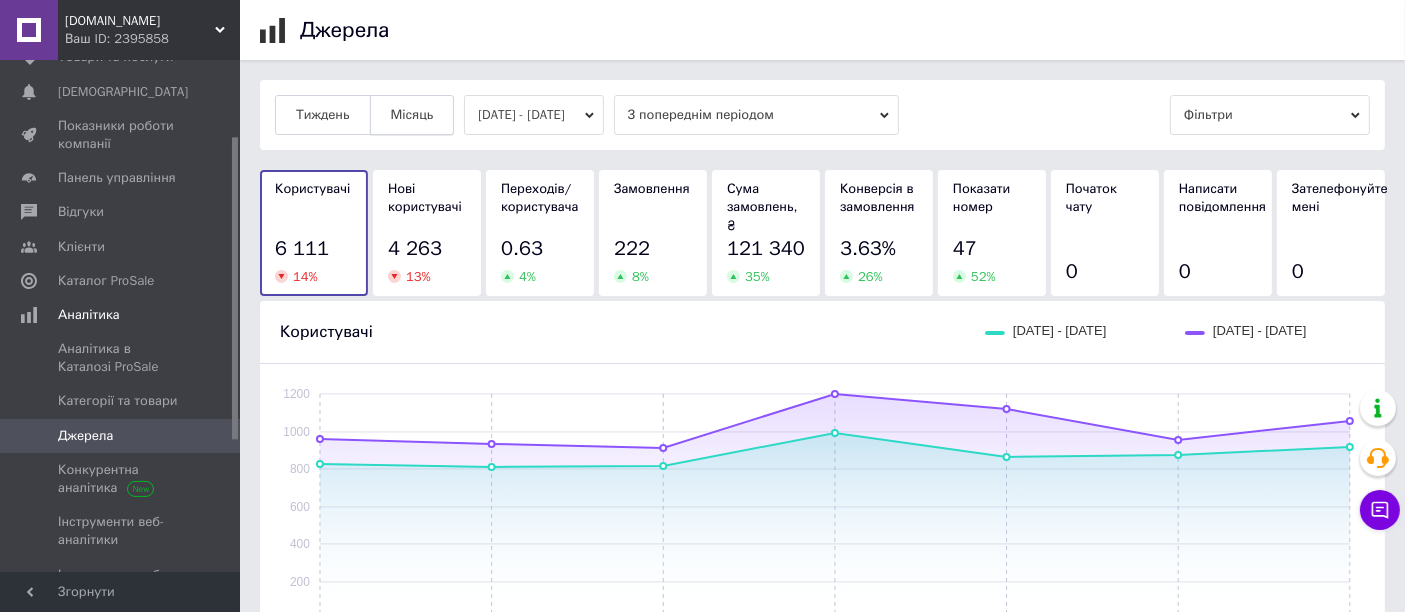 click on "Місяць" at bounding box center [412, 115] 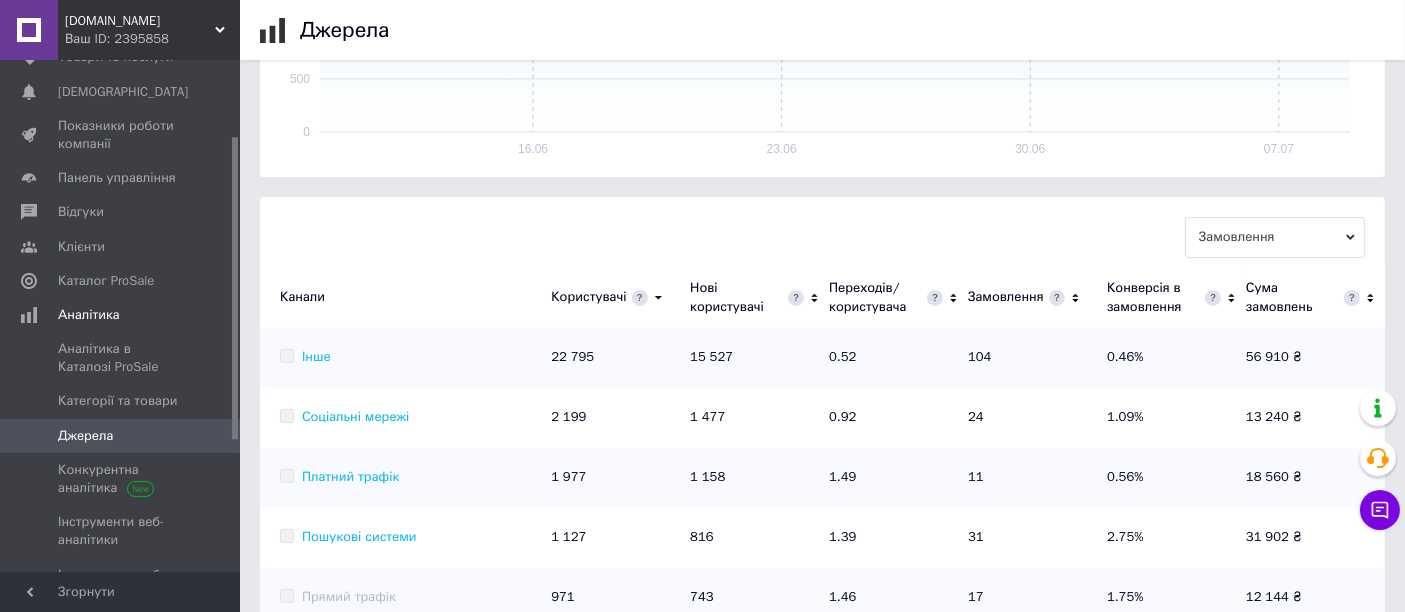 scroll, scrollTop: 555, scrollLeft: 0, axis: vertical 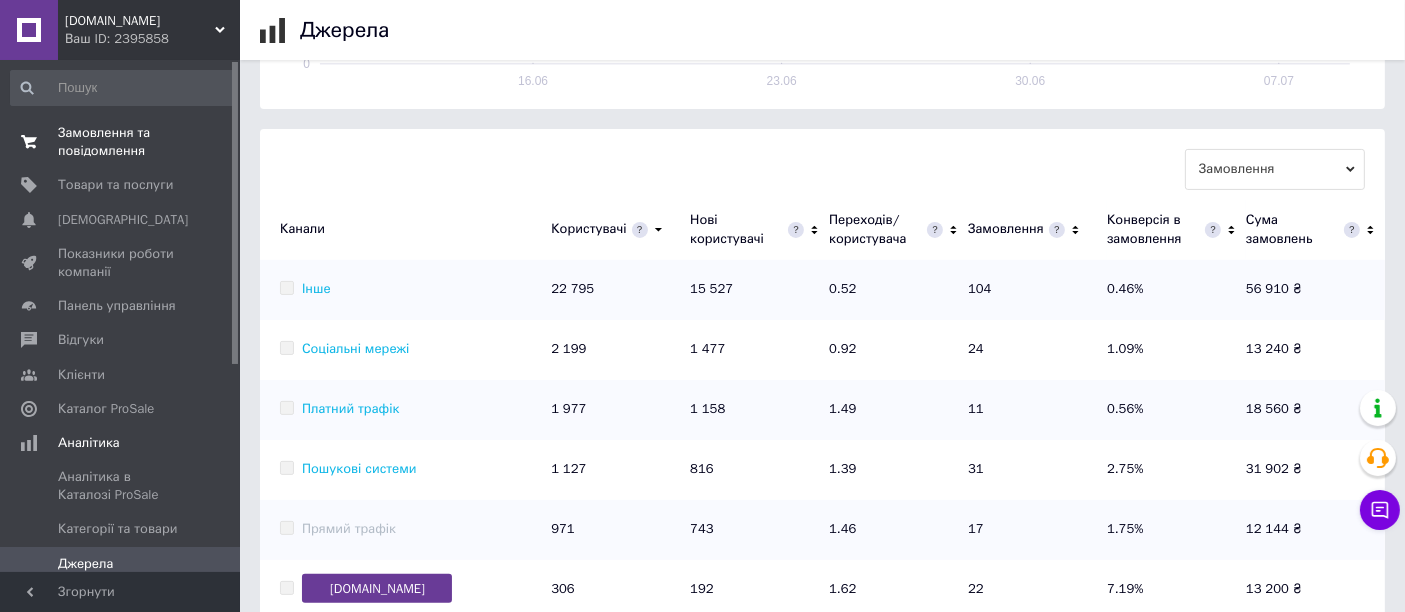 click on "Замовлення та повідомлення" at bounding box center [121, 142] 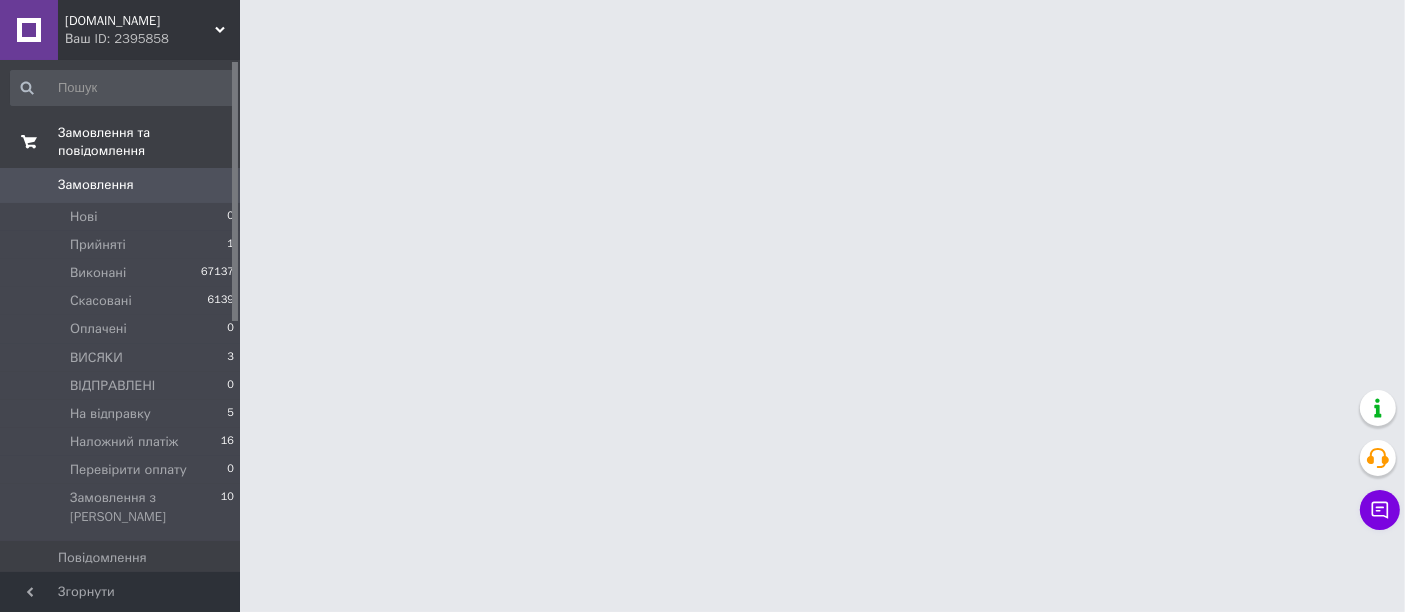 scroll, scrollTop: 0, scrollLeft: 0, axis: both 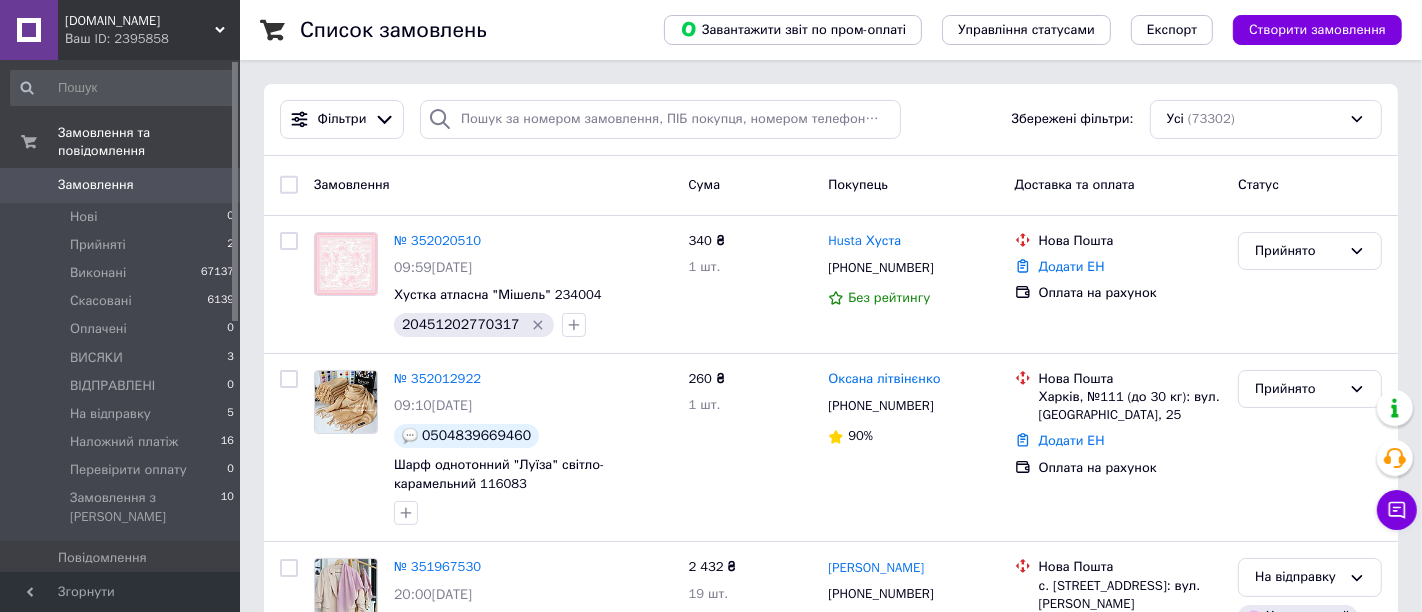 click on "Створити замовлення" at bounding box center (1317, 30) 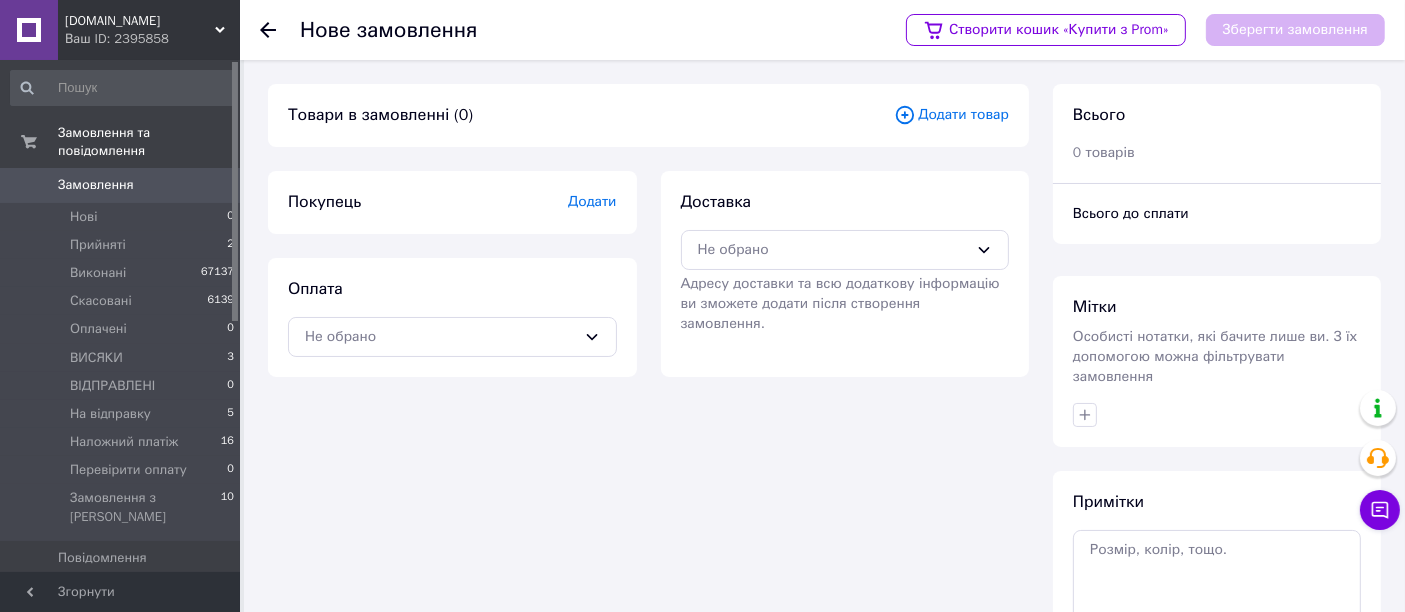 click on "Додати товар" at bounding box center (951, 115) 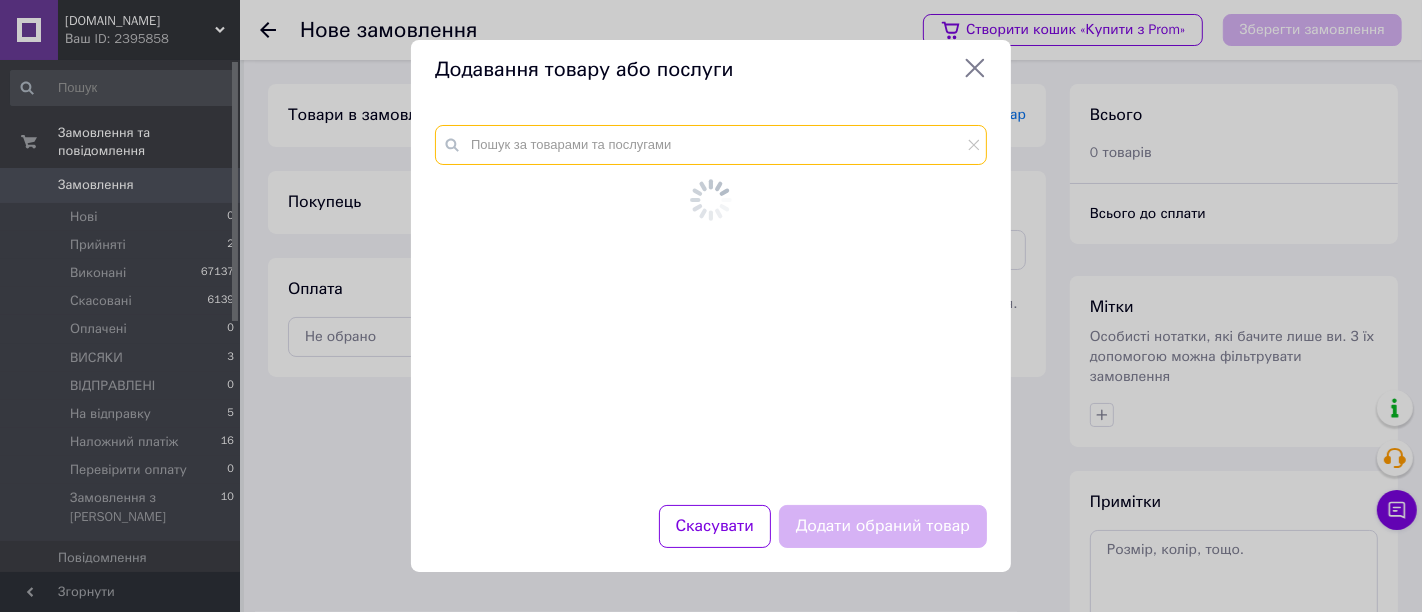 click at bounding box center [711, 145] 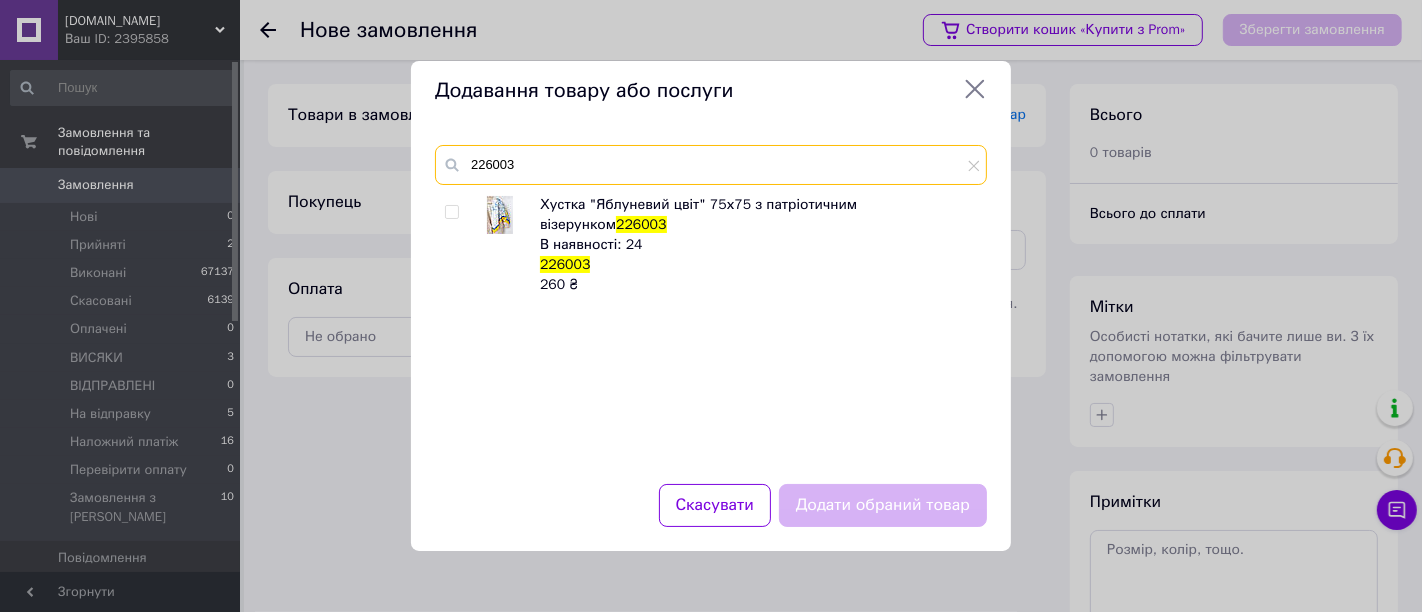 type on "226003" 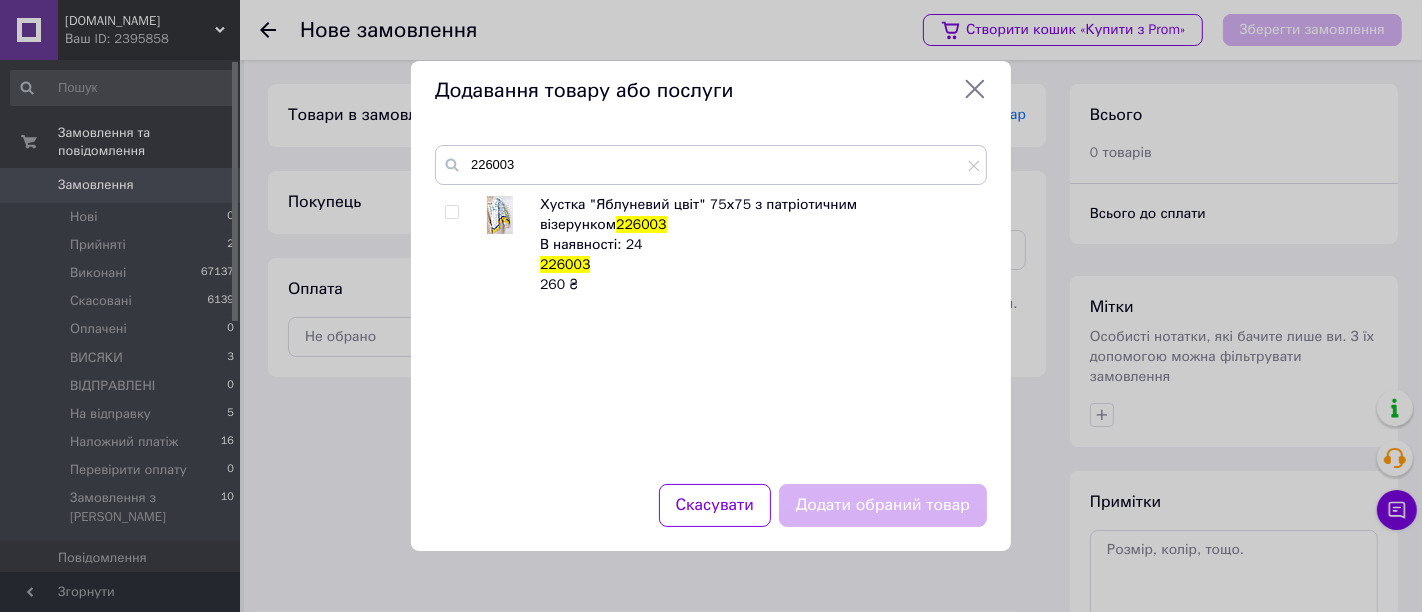click at bounding box center [451, 212] 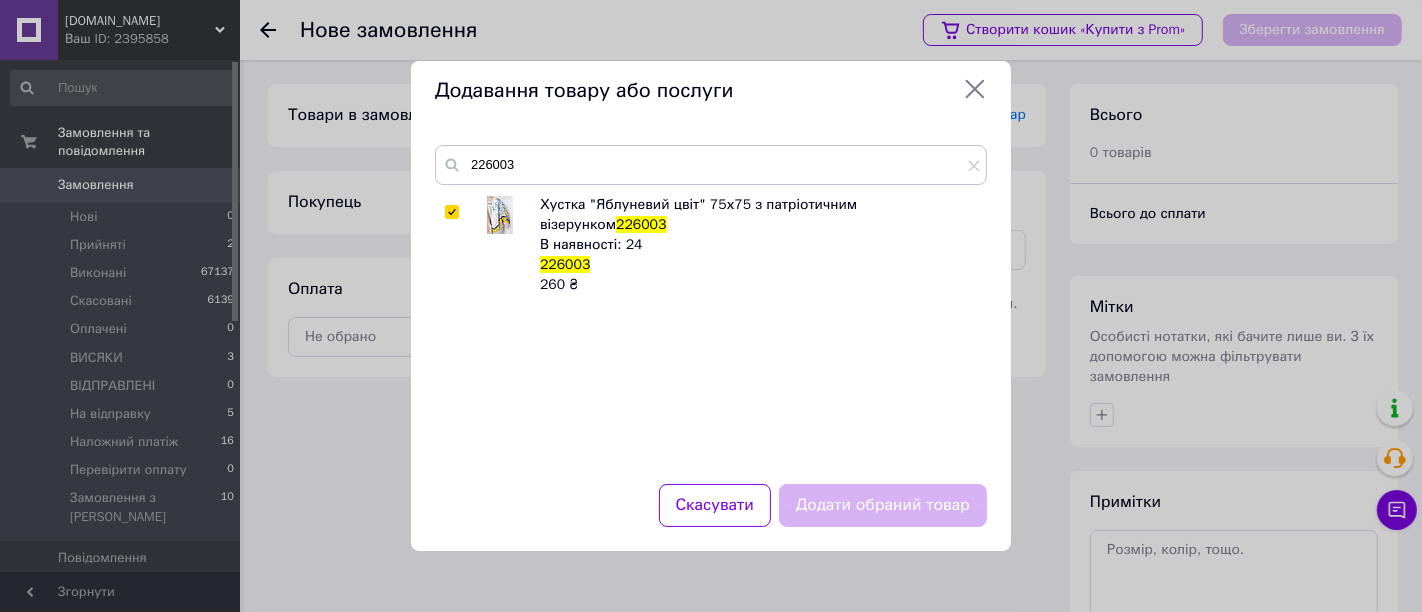 checkbox on "true" 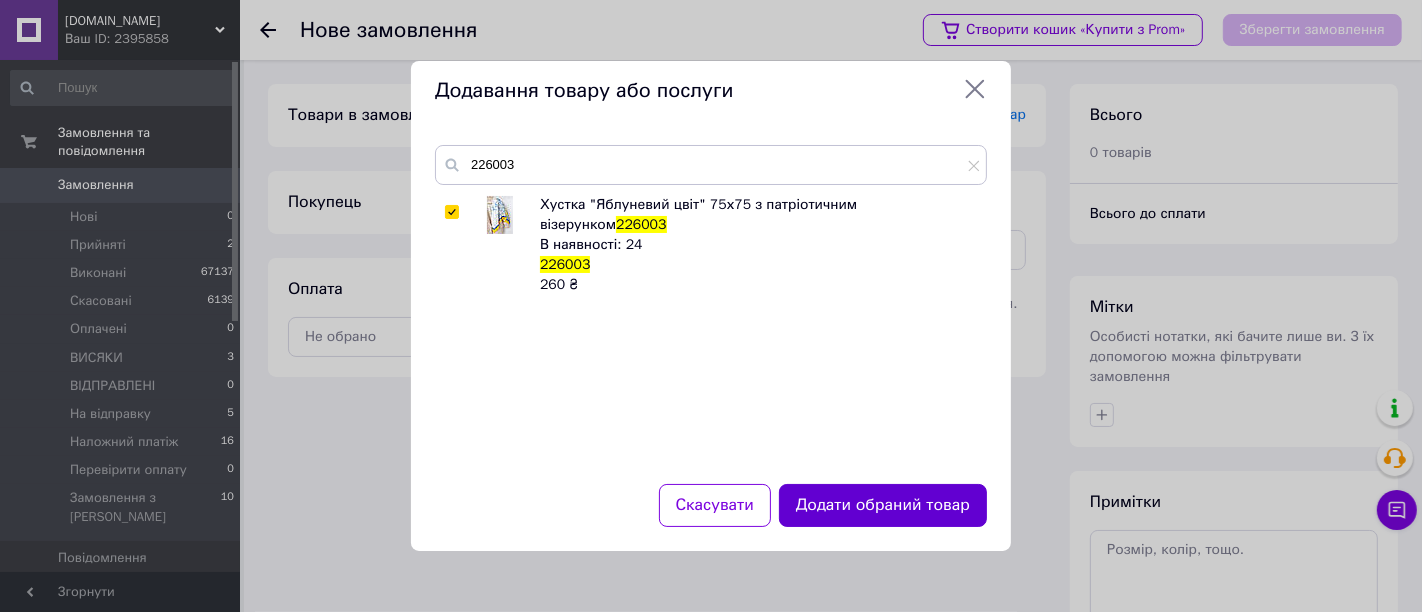 click on "Додати обраний товар" at bounding box center [883, 505] 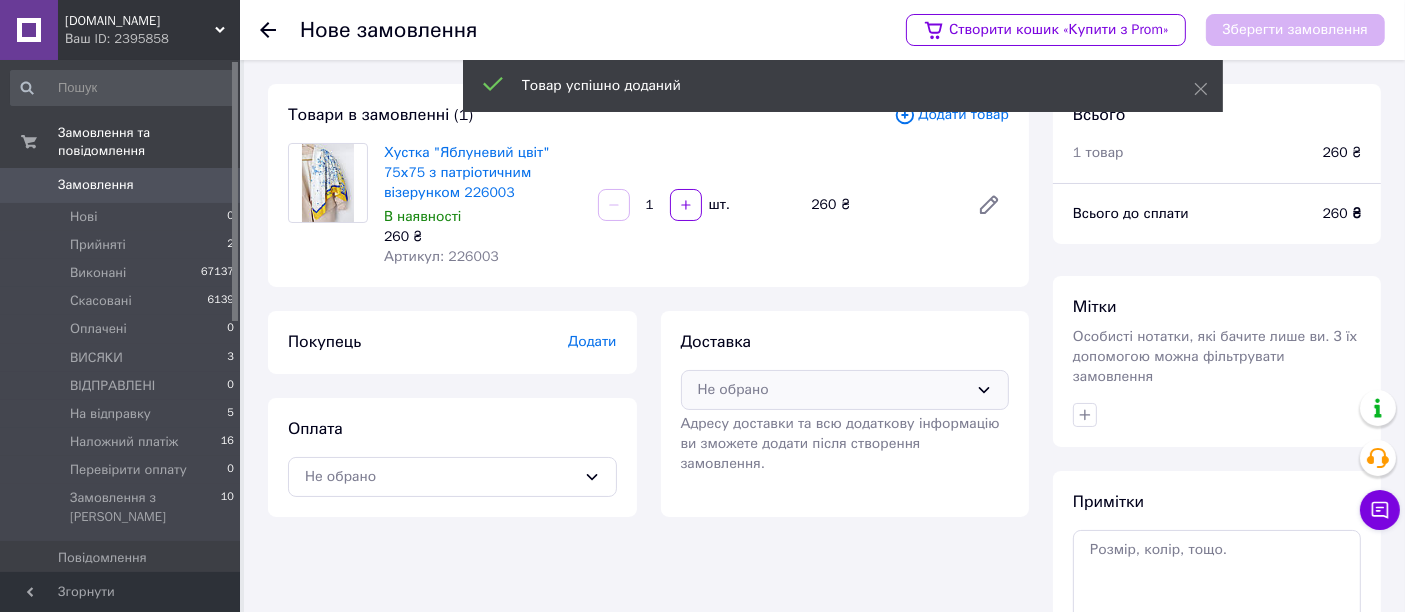 click on "Не обрано" at bounding box center (833, 390) 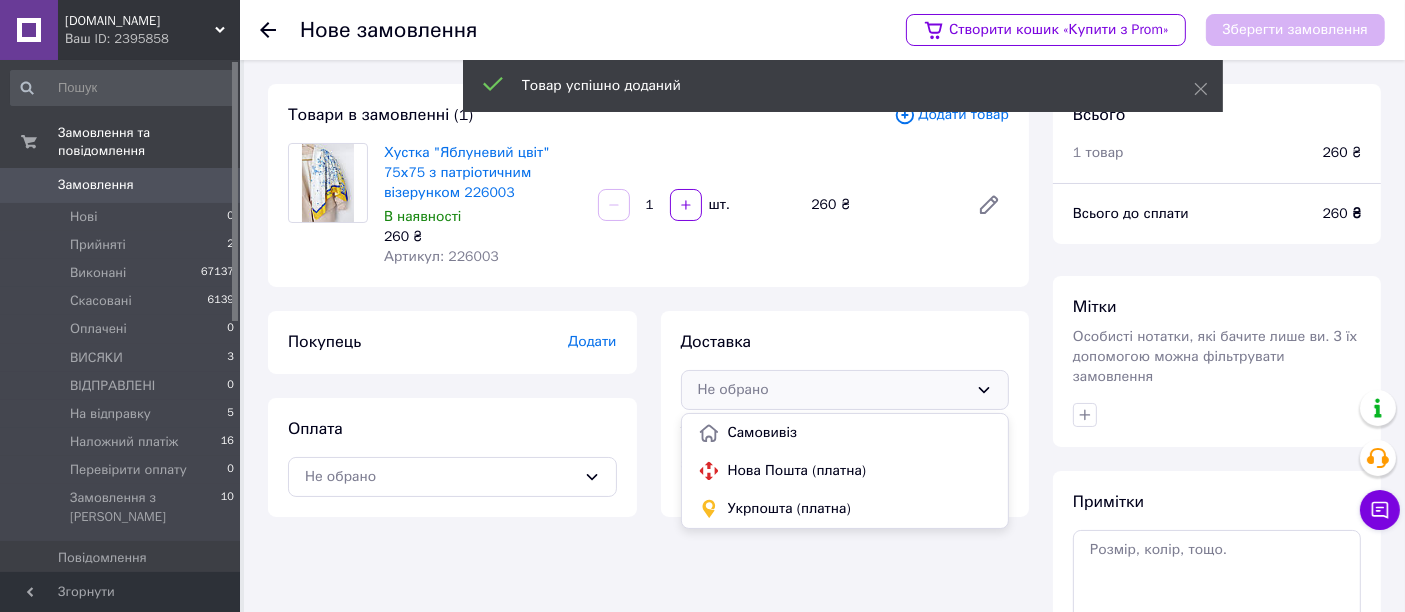 click on "Нова Пошта (платна)" at bounding box center (860, 471) 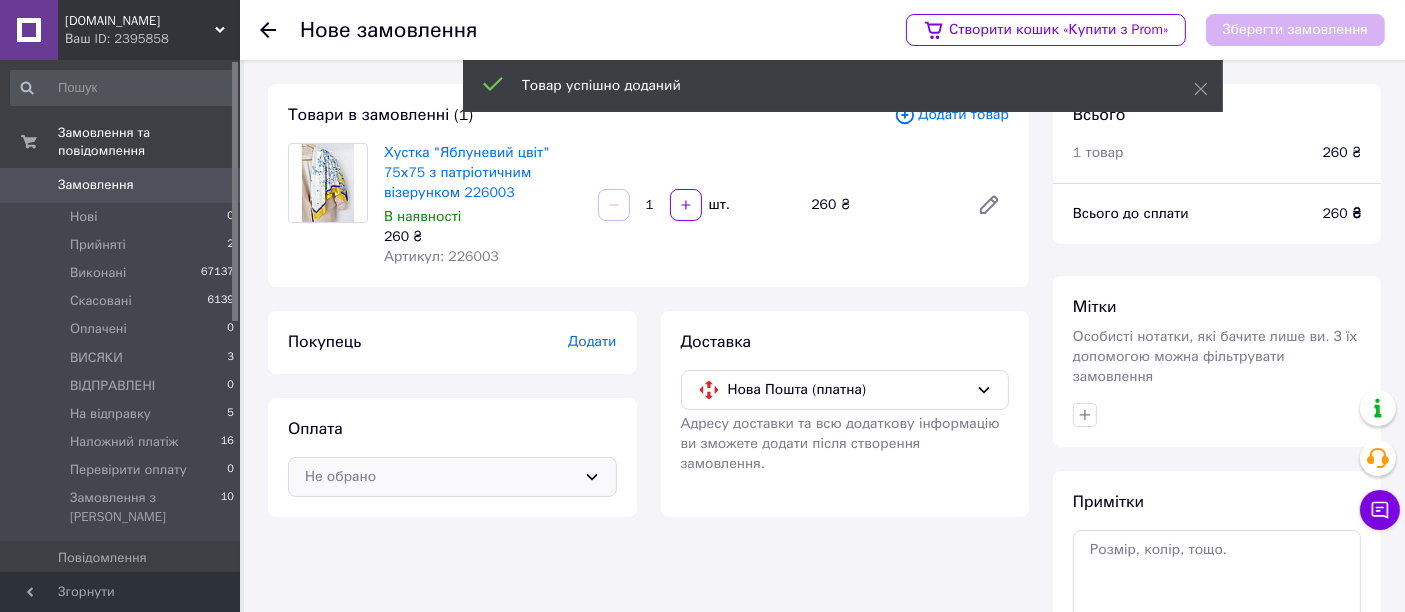 click on "Не обрано" at bounding box center [452, 477] 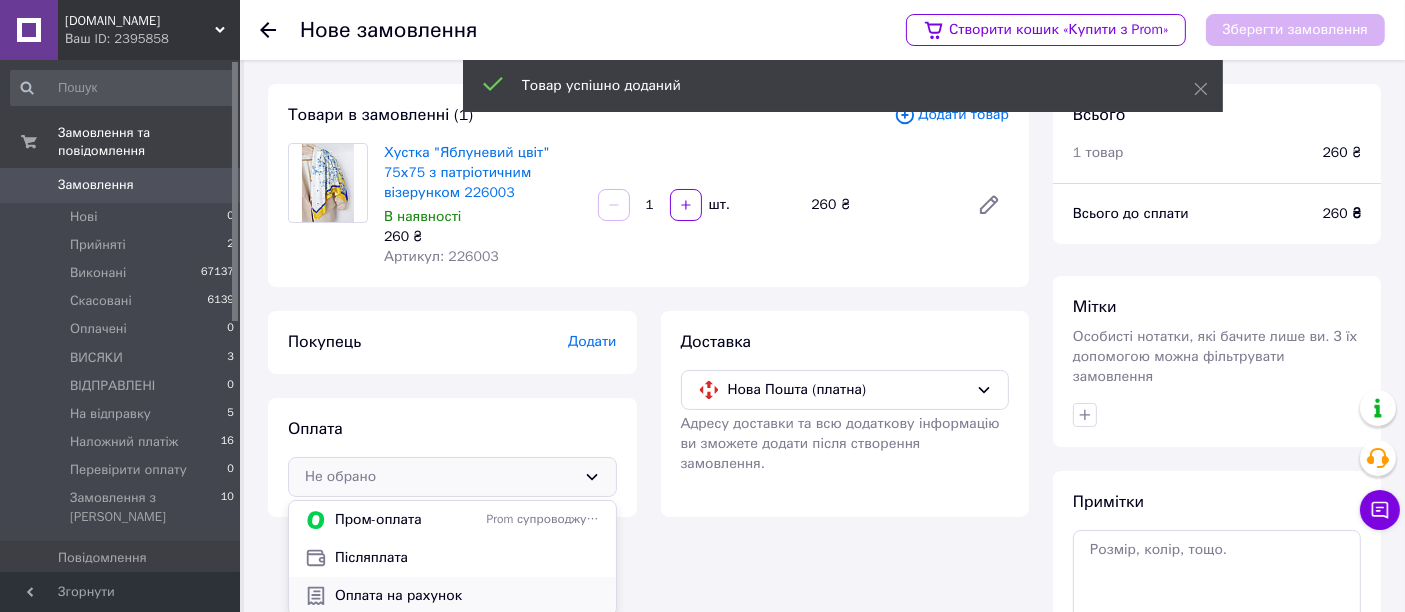 click on "Оплата на рахунок" at bounding box center [467, 596] 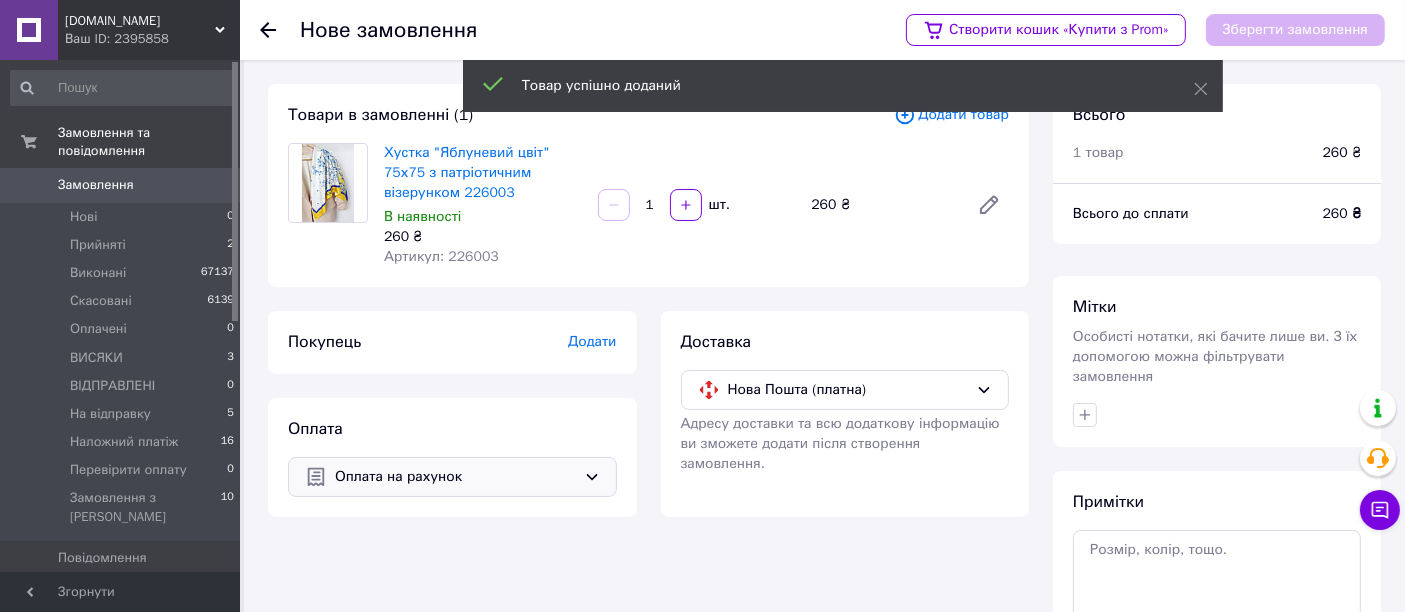 click on "Додати" at bounding box center (592, 341) 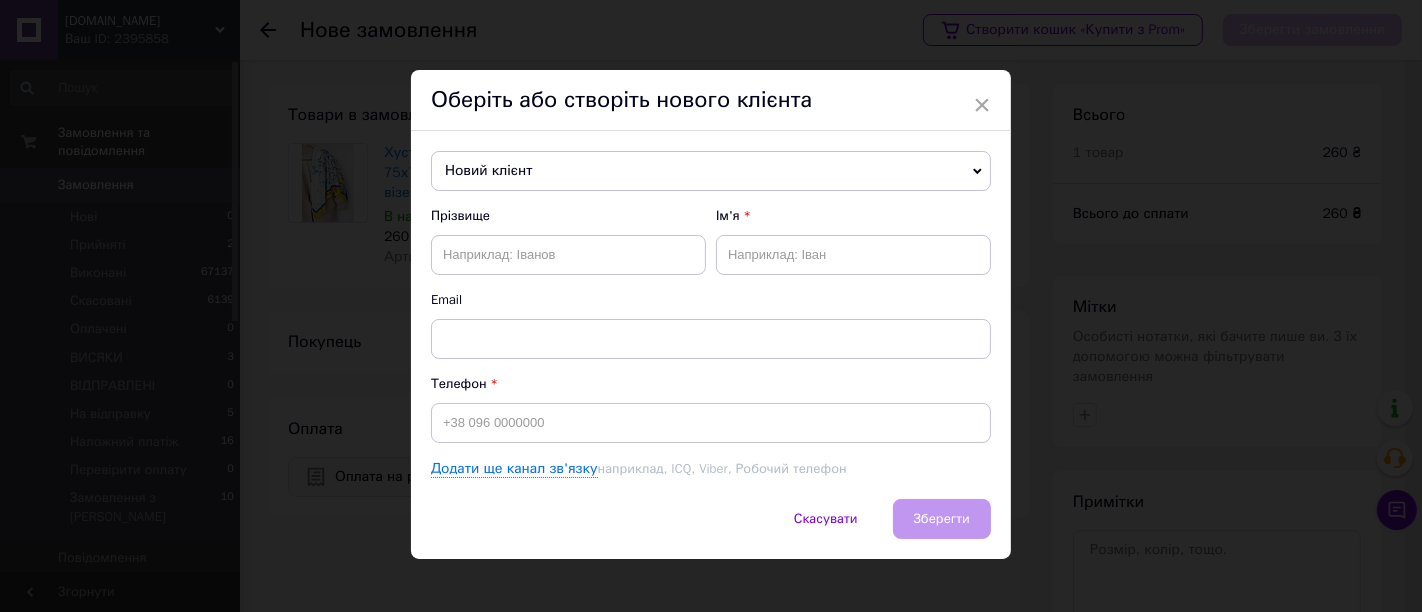 click on "Новий клієнт" at bounding box center (711, 171) 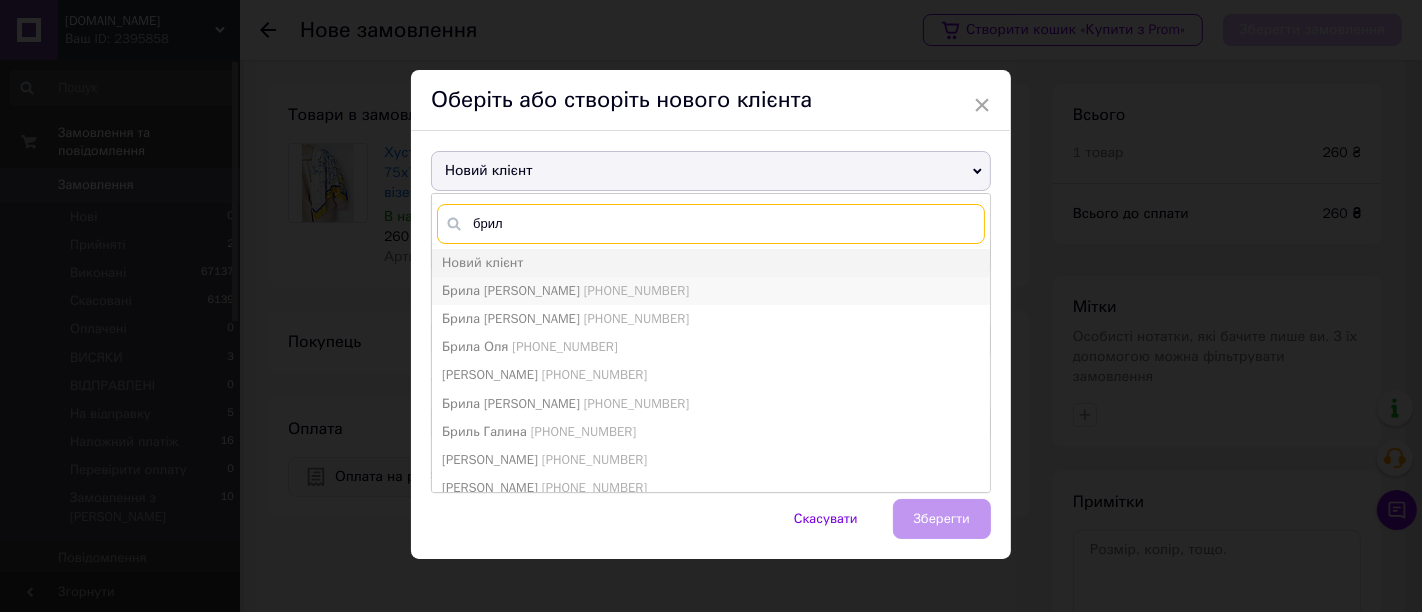type on "брил" 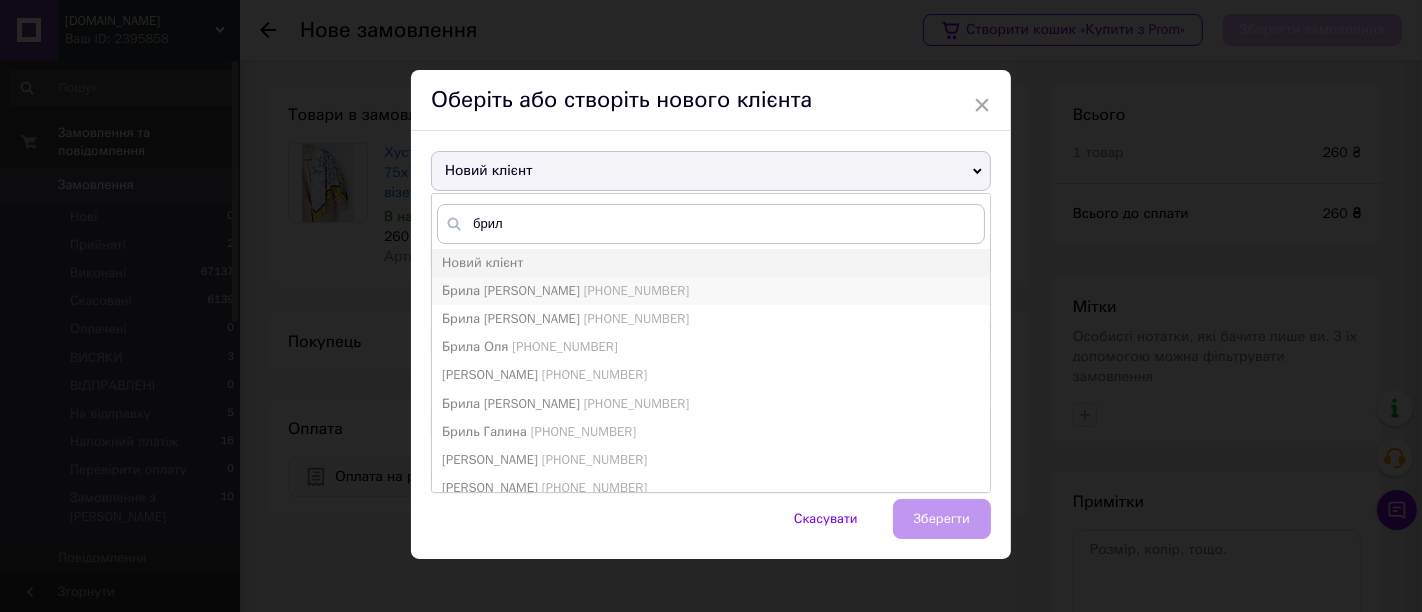 click on "[PHONE_NUMBER]" at bounding box center (636, 290) 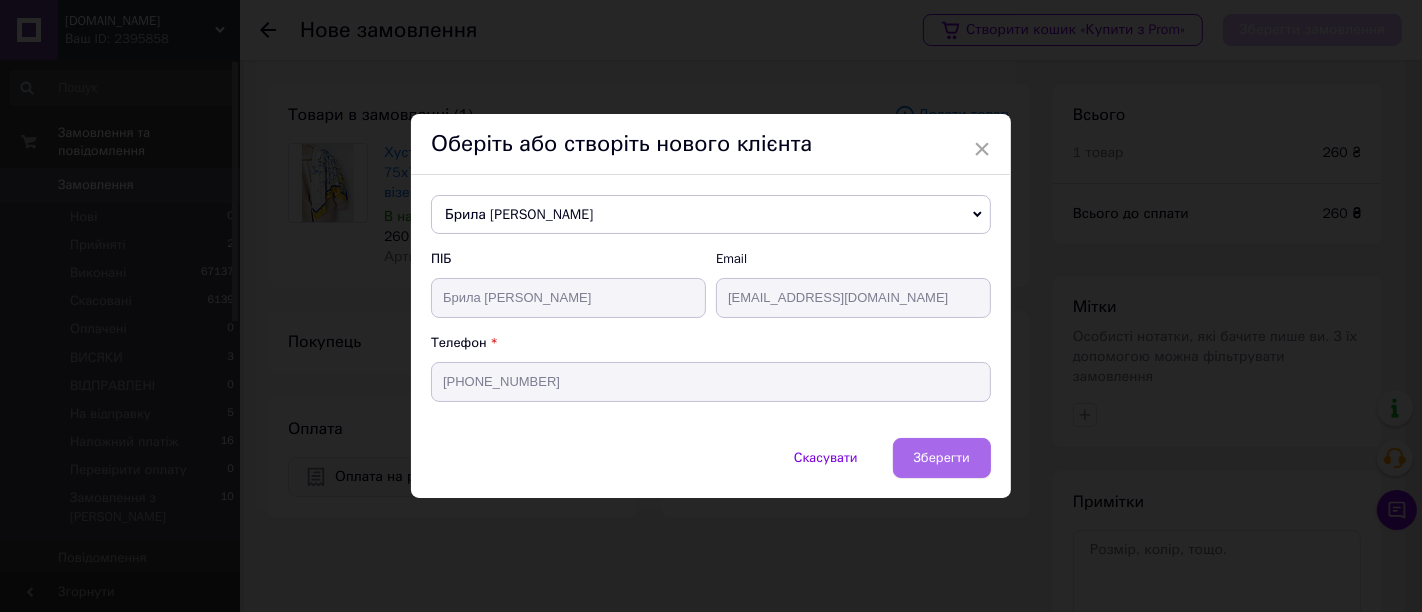 click on "Зберегти" at bounding box center [942, 457] 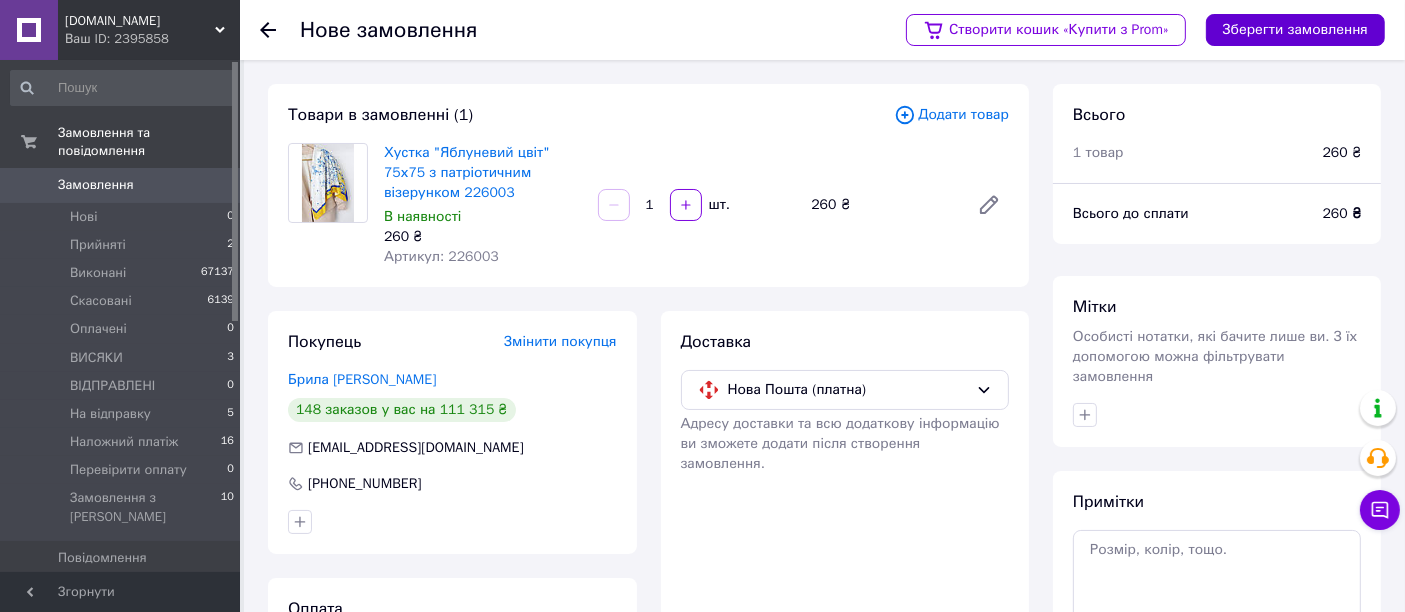 click on "Зберегти замовлення" at bounding box center [1295, 30] 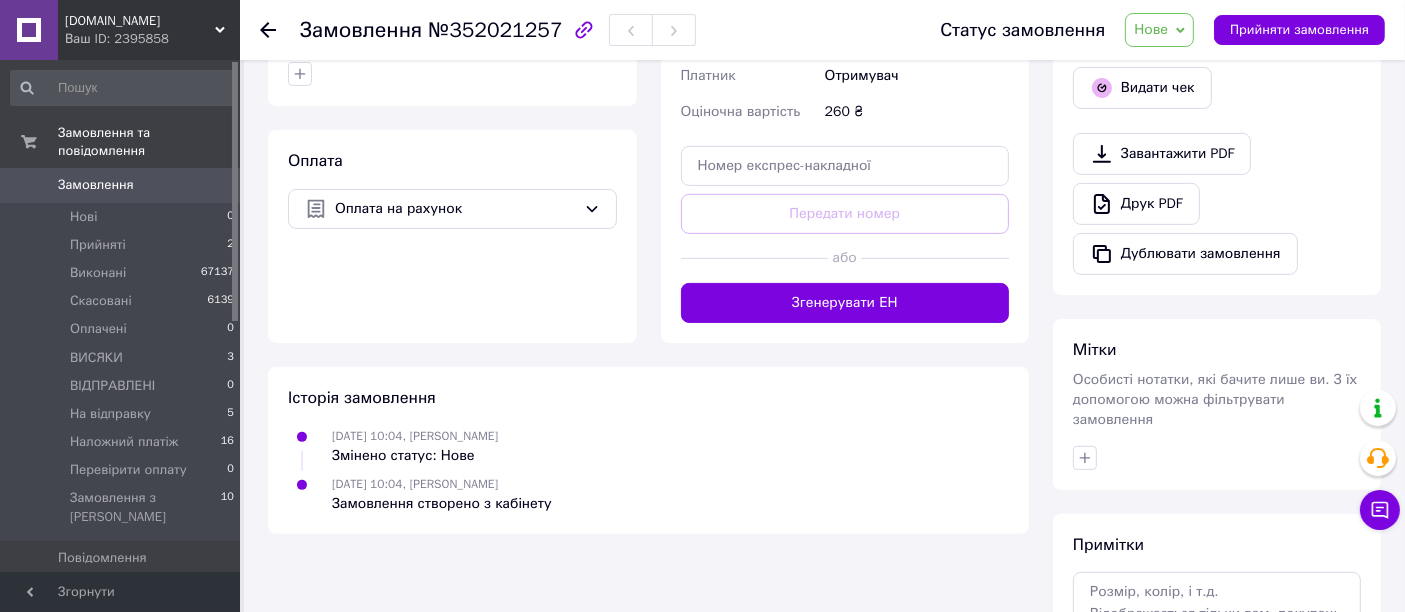 scroll, scrollTop: 666, scrollLeft: 0, axis: vertical 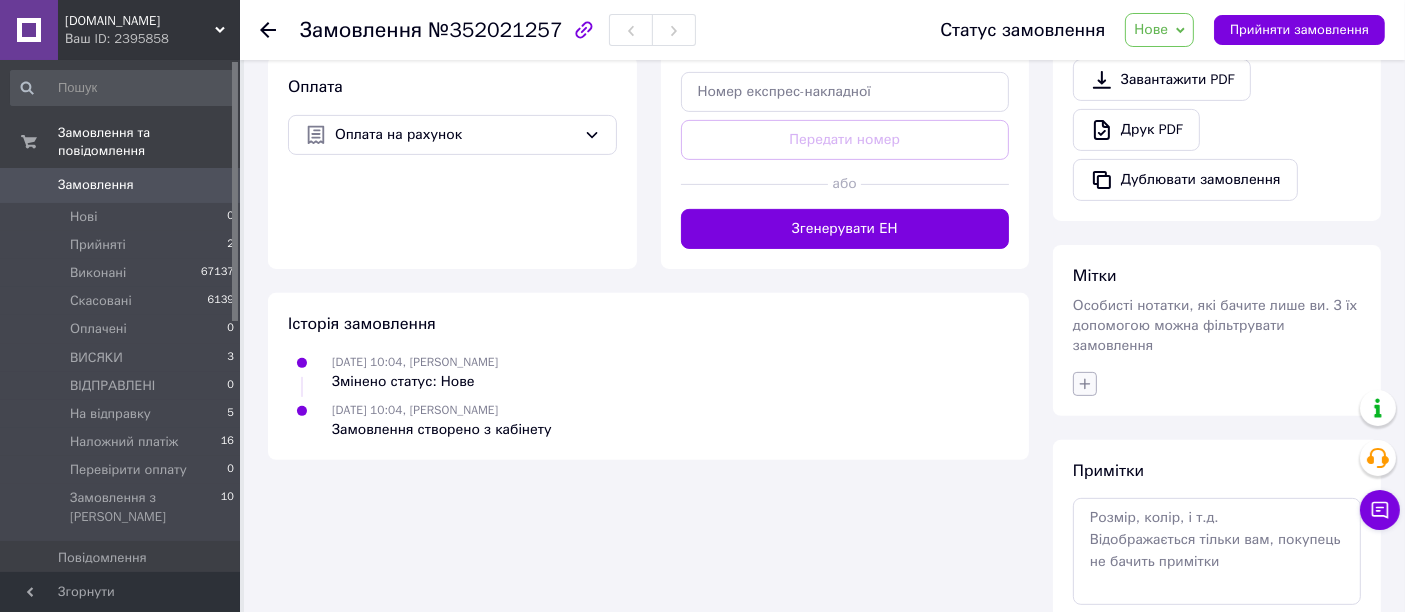 click 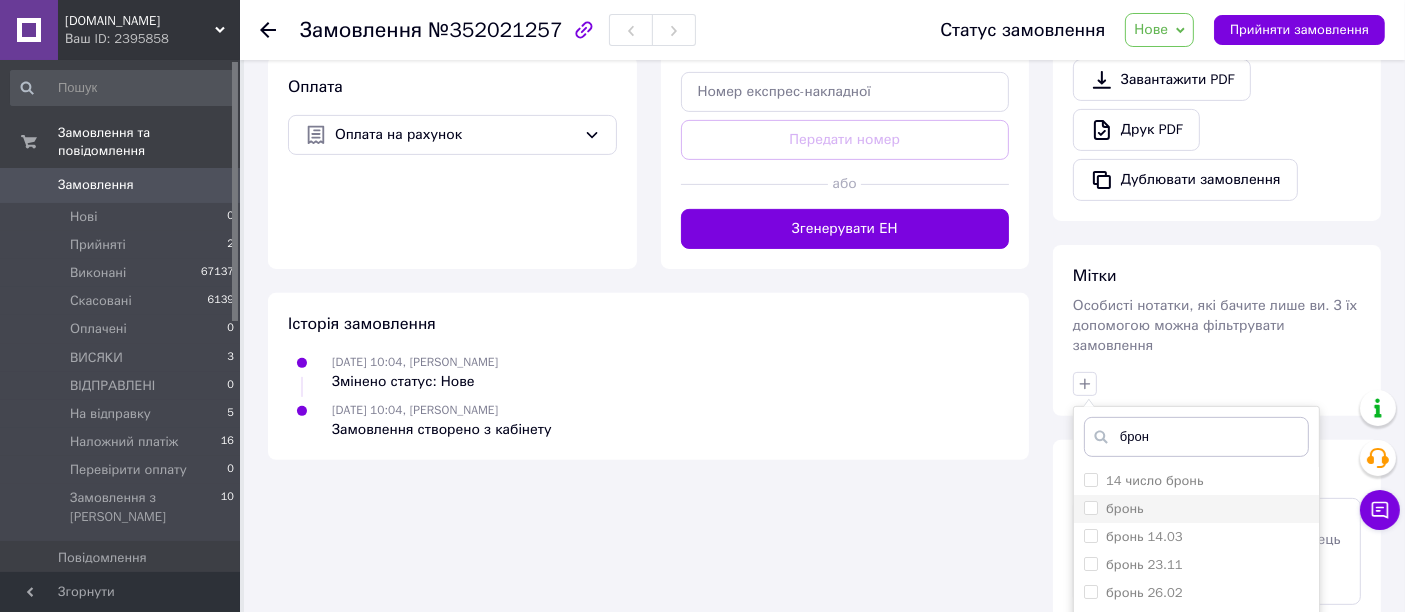 type on "брон" 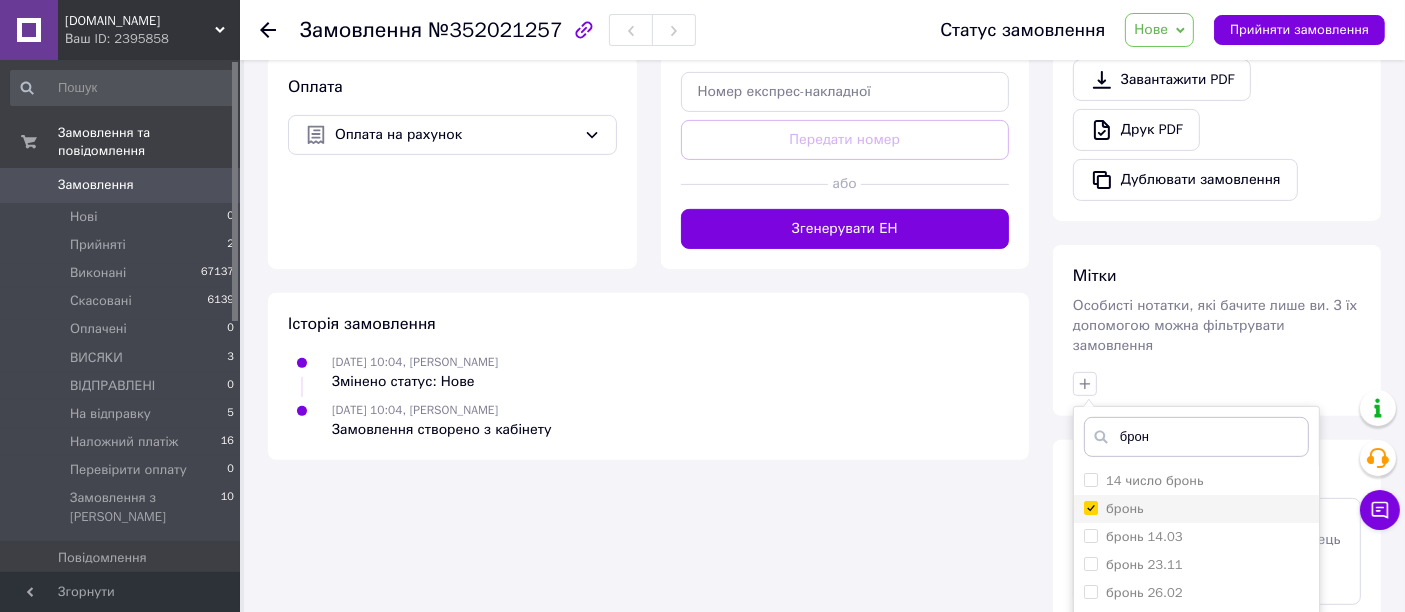 checkbox on "true" 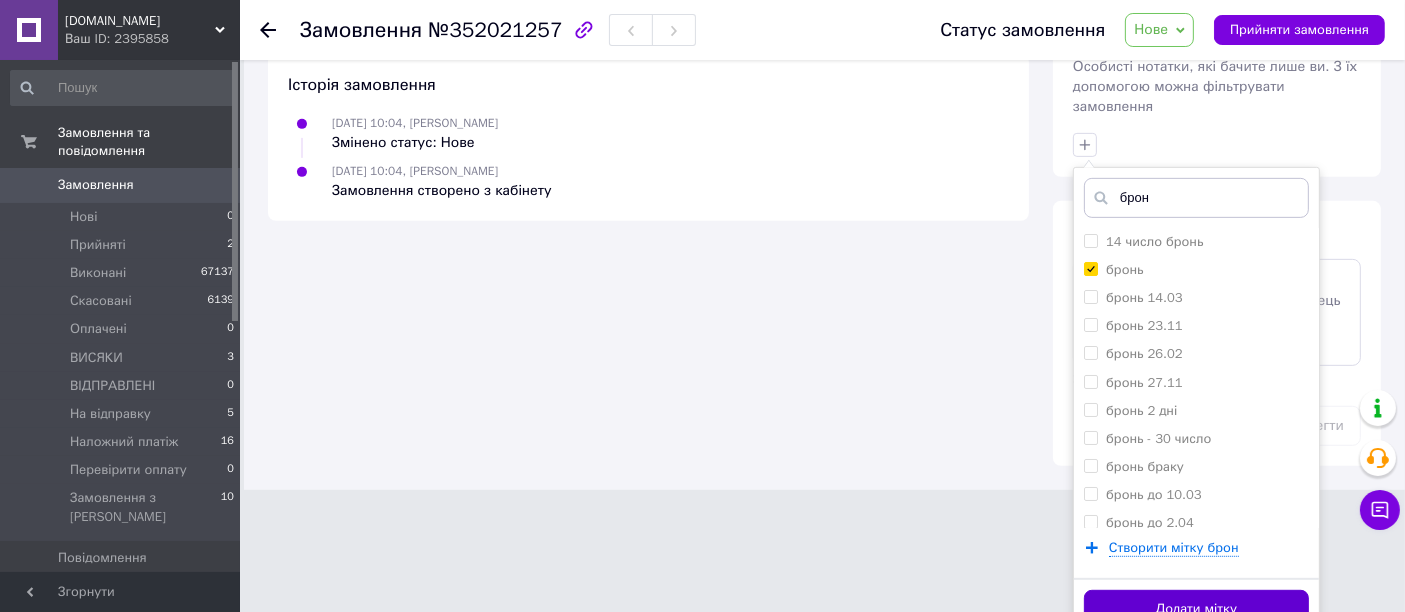 click on "Додати мітку" at bounding box center (1196, 609) 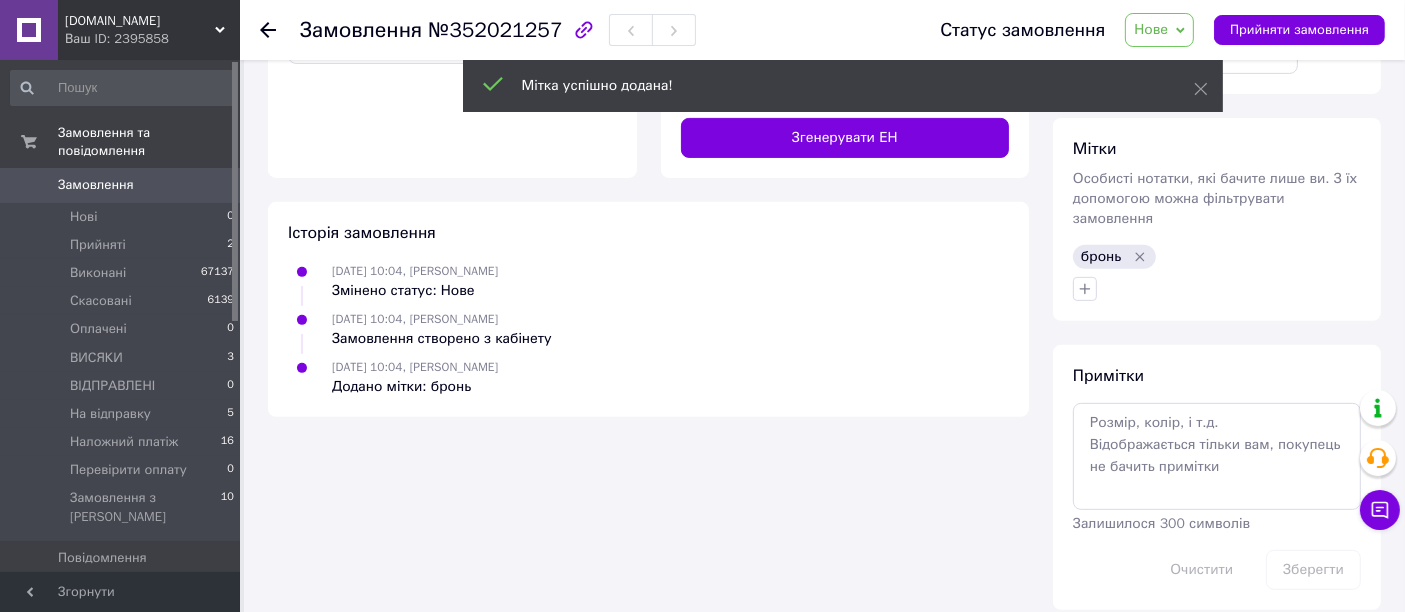 scroll, scrollTop: 754, scrollLeft: 0, axis: vertical 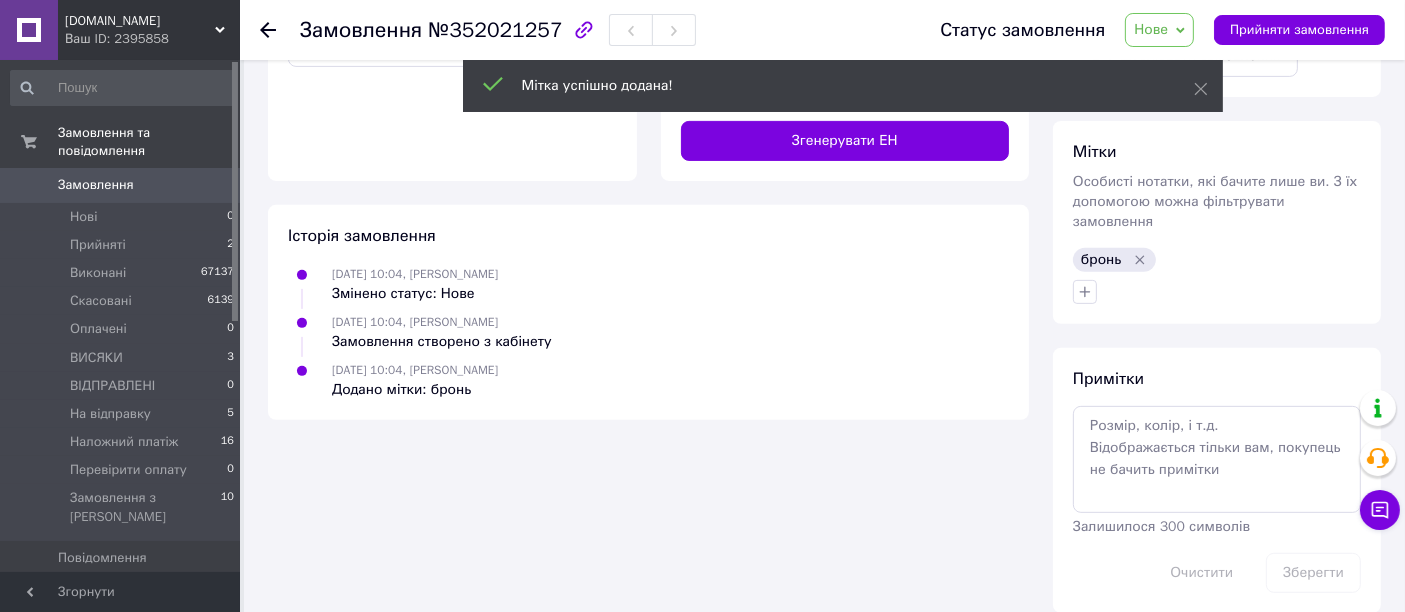 click on "Замовлення" at bounding box center (96, 185) 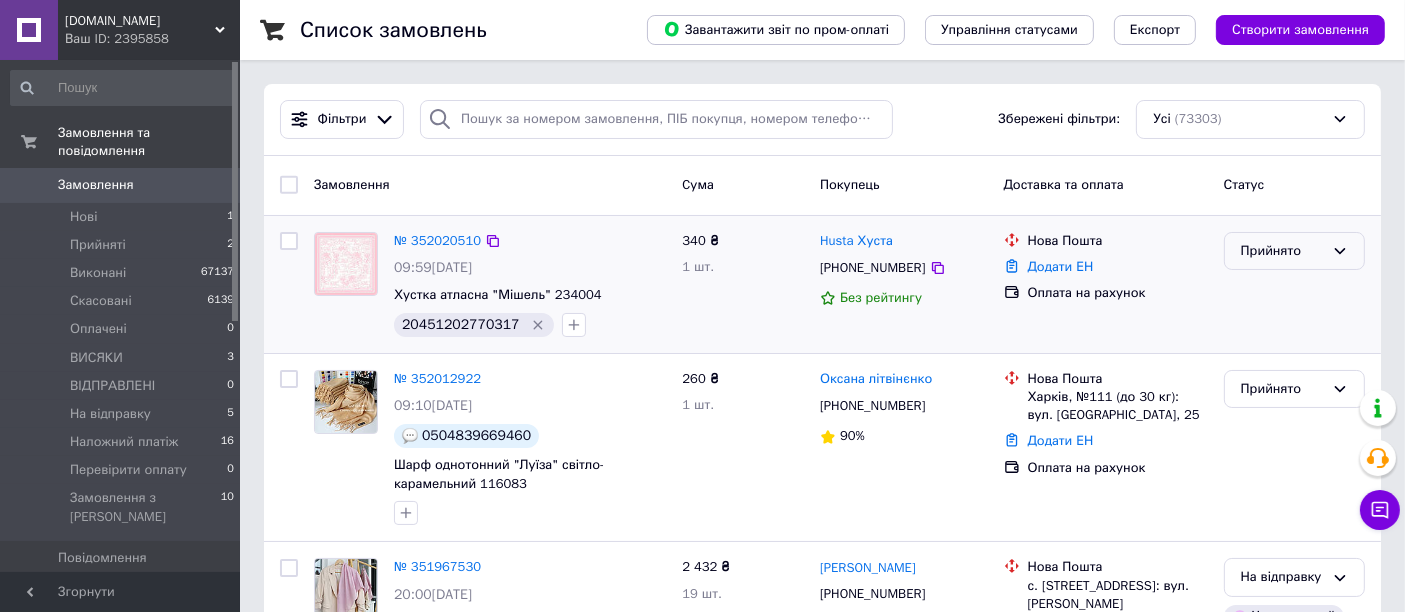 click on "Прийнято" at bounding box center [1282, 251] 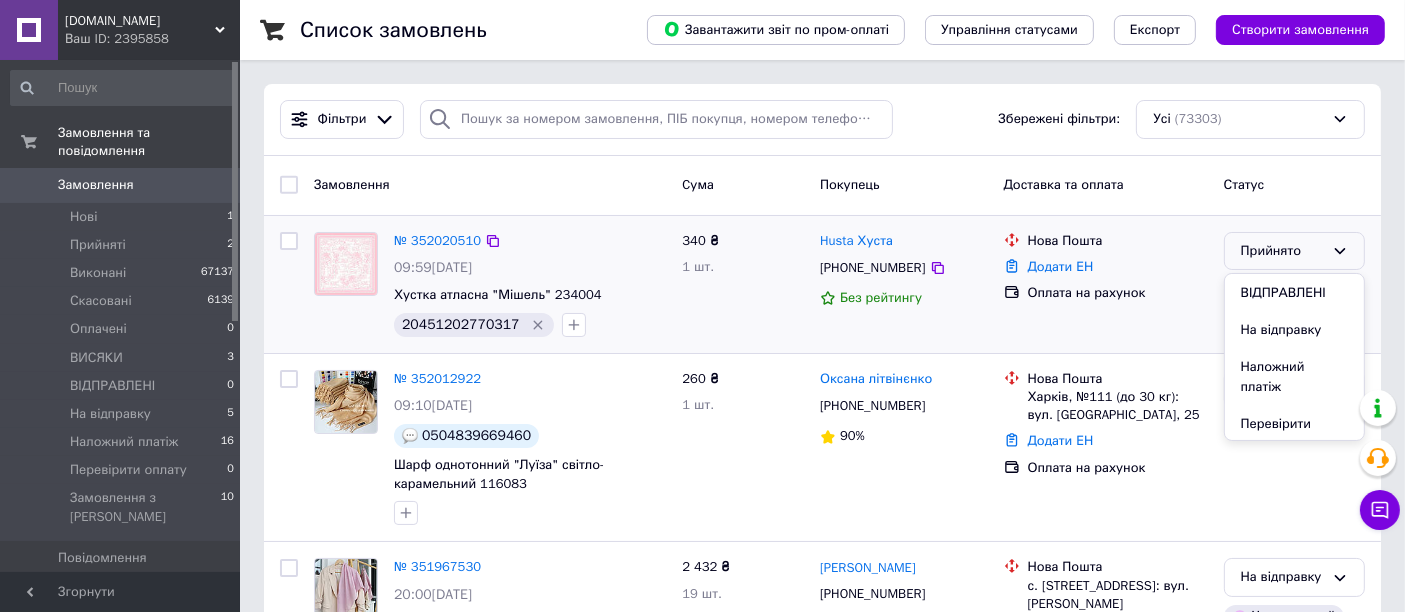 scroll, scrollTop: 168, scrollLeft: 0, axis: vertical 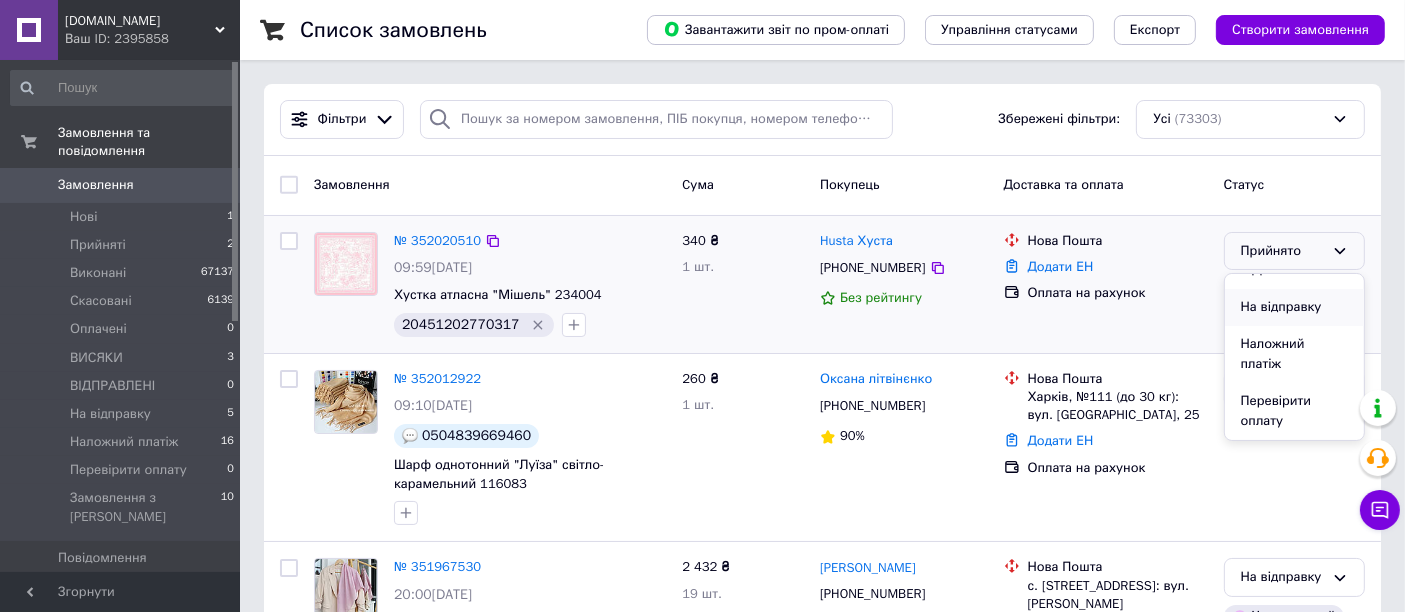 click on "На відправку" at bounding box center [1294, 307] 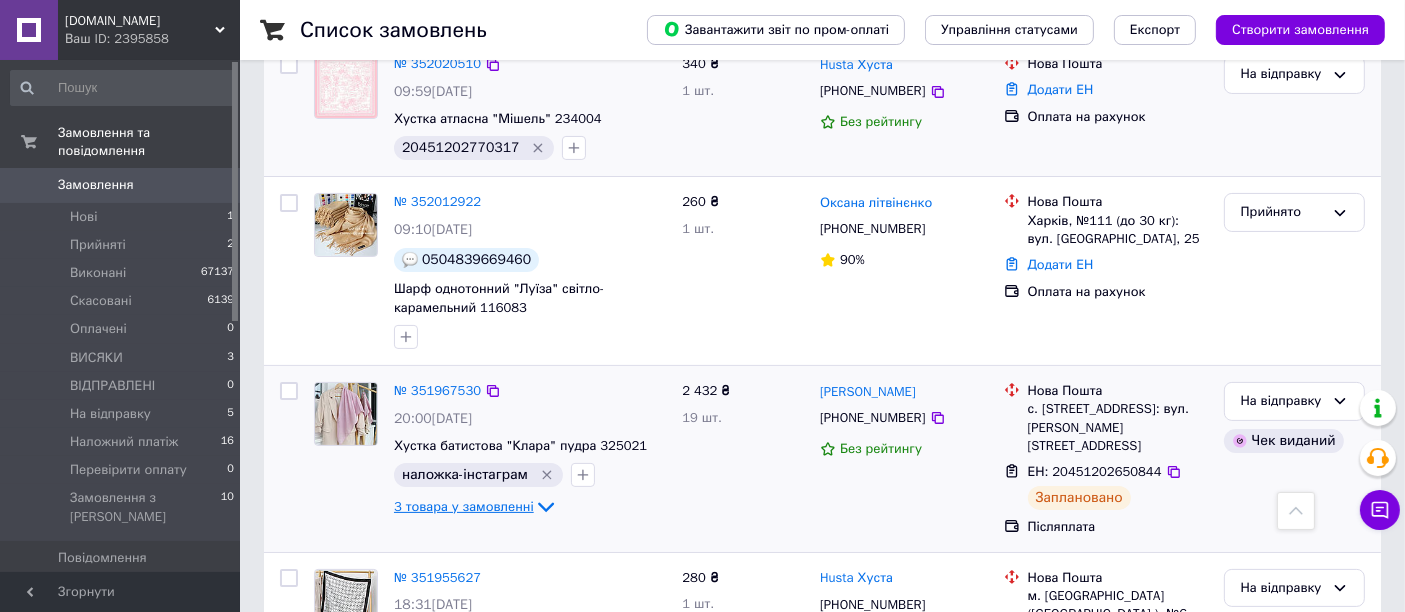 scroll, scrollTop: 489, scrollLeft: 0, axis: vertical 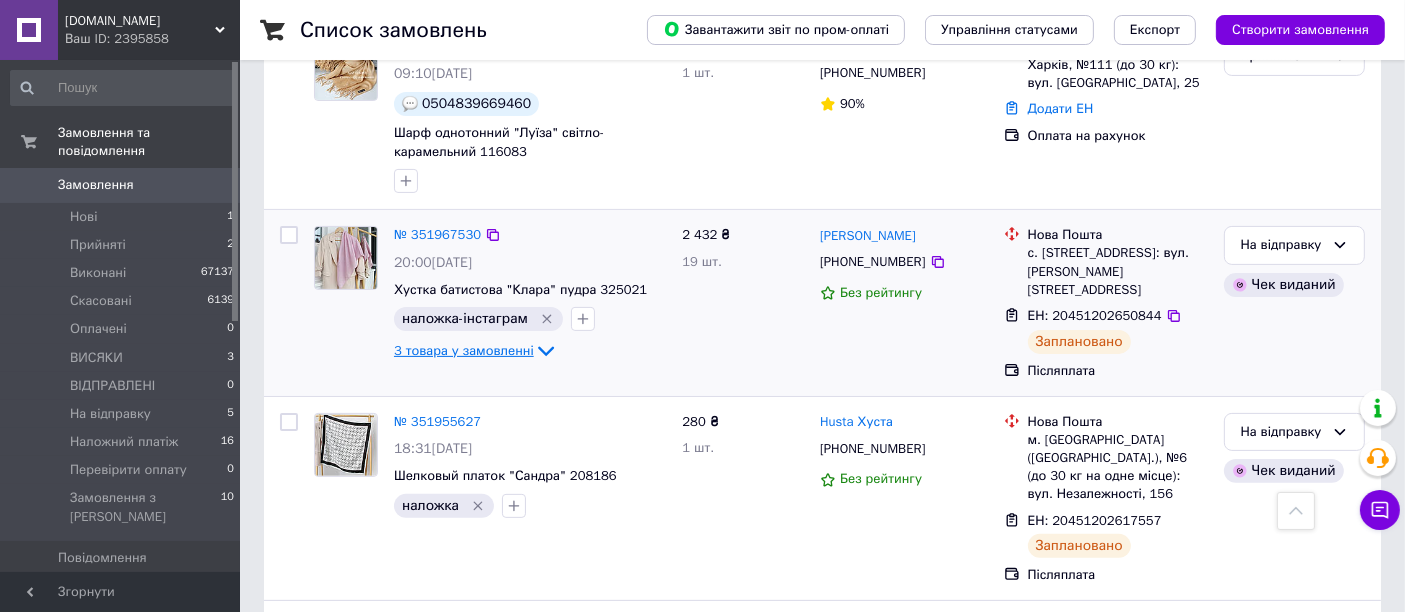 click on "3 товара у замовленні" at bounding box center (464, 350) 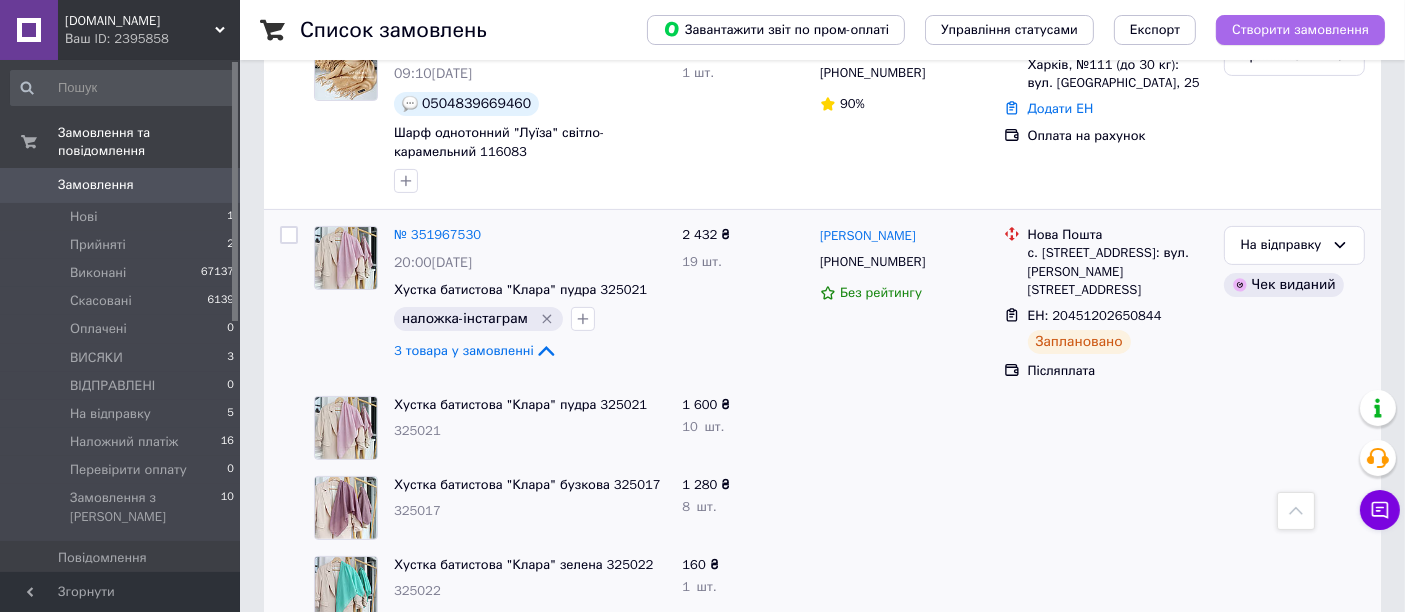 click on "3 товара у замовленні" at bounding box center (464, 350) 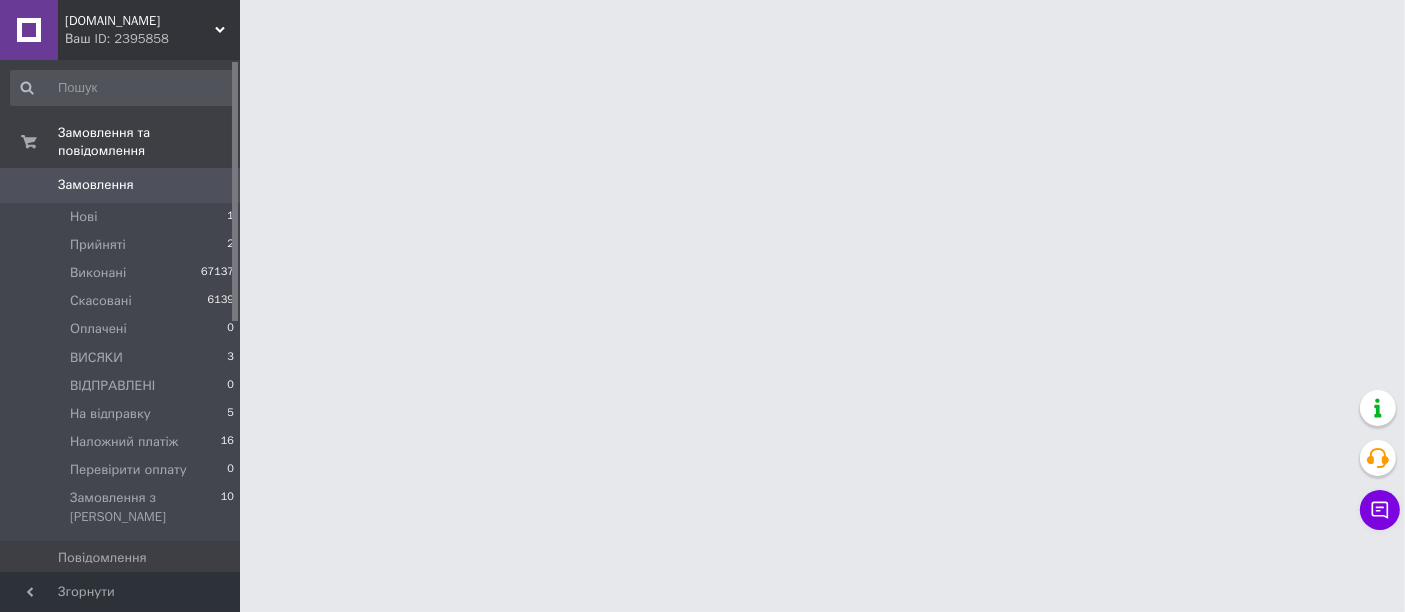 scroll, scrollTop: 0, scrollLeft: 0, axis: both 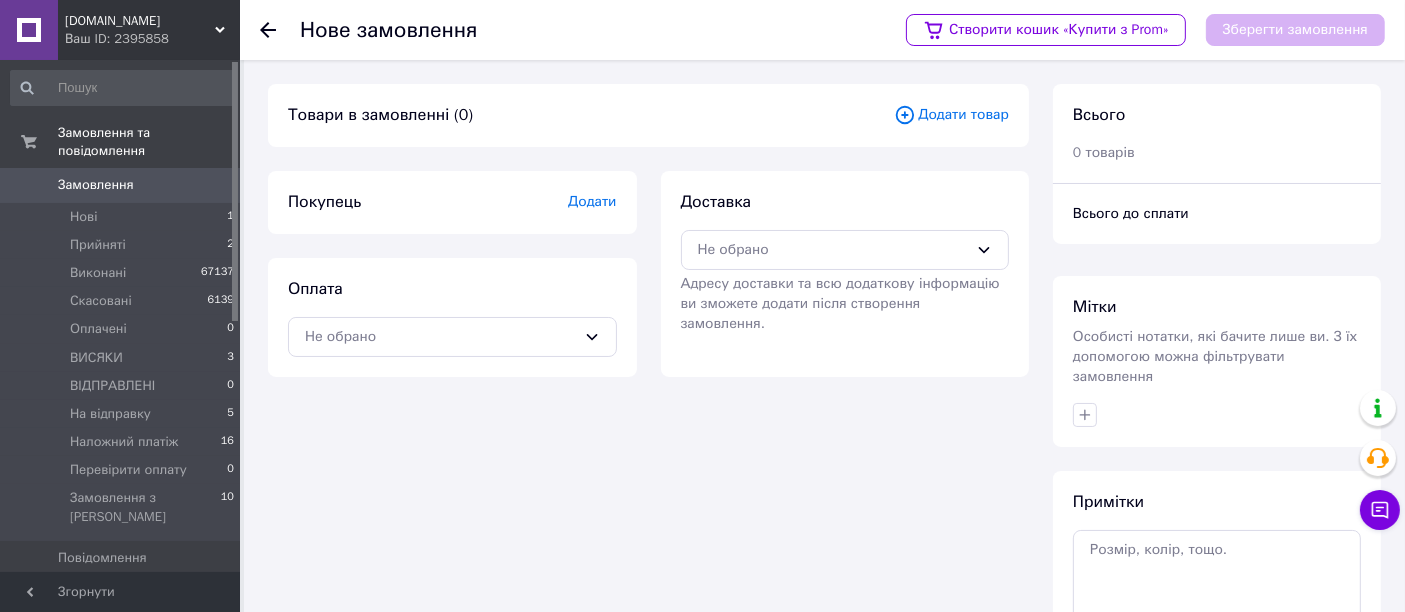 click on "Додати товар" at bounding box center [951, 115] 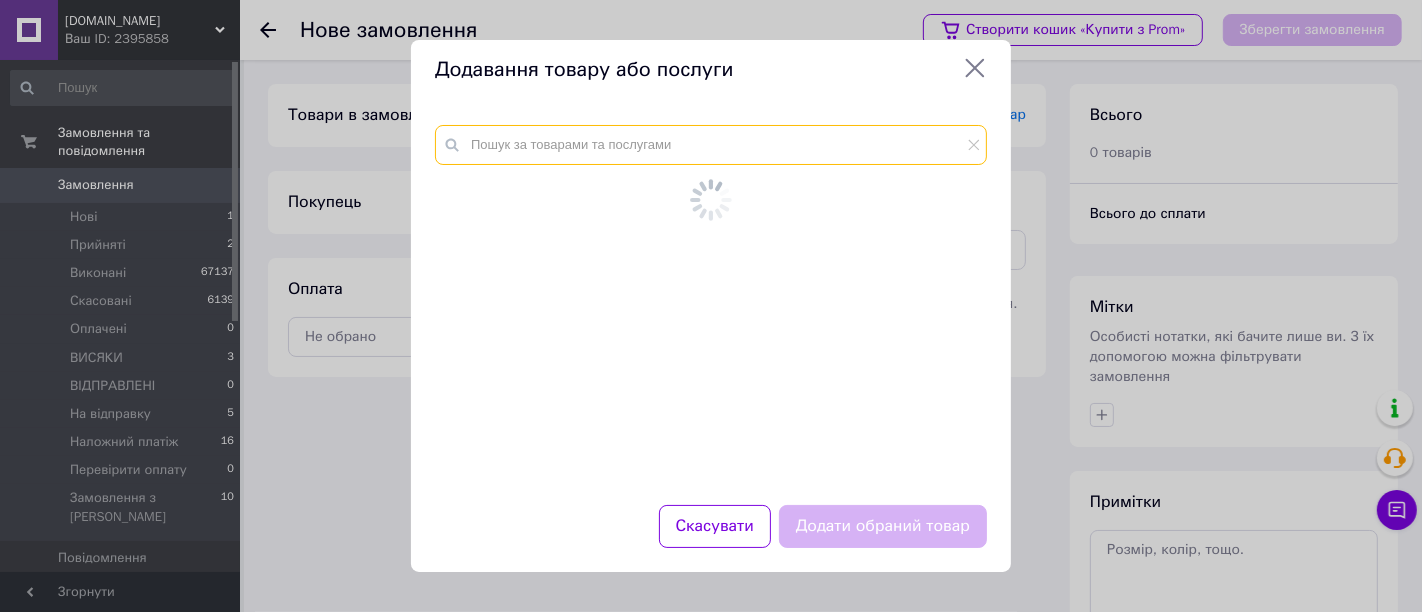 click at bounding box center [711, 145] 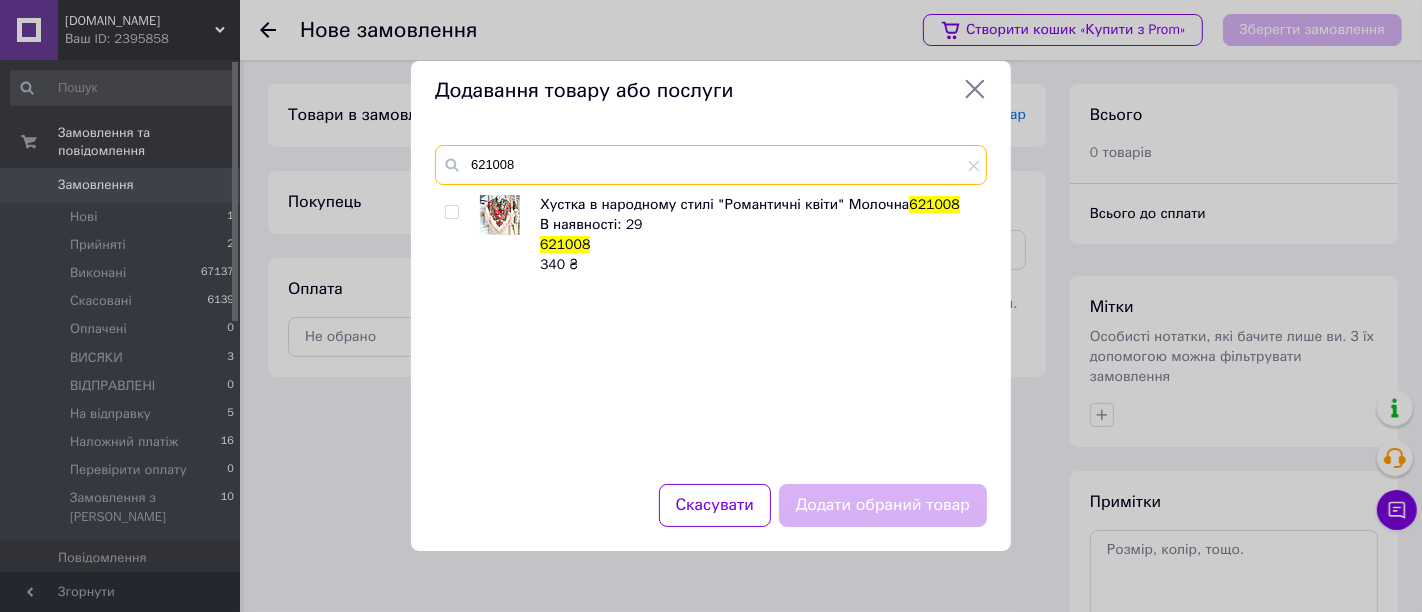 type on "621008" 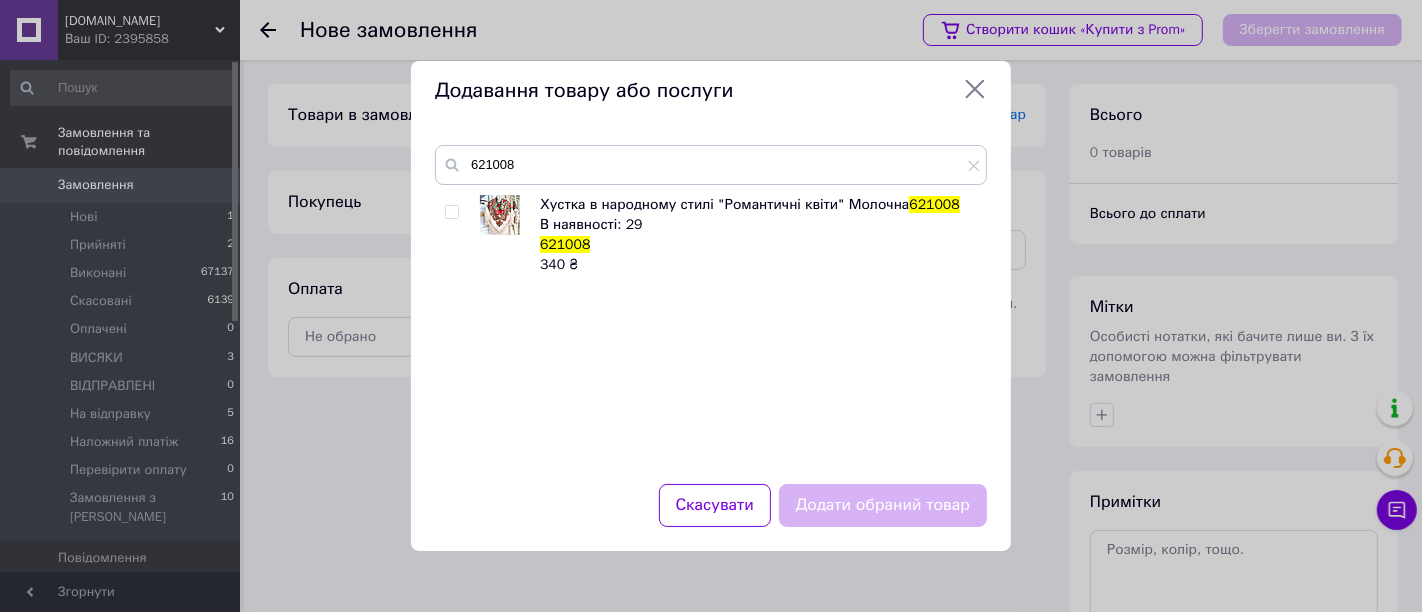 click at bounding box center [451, 212] 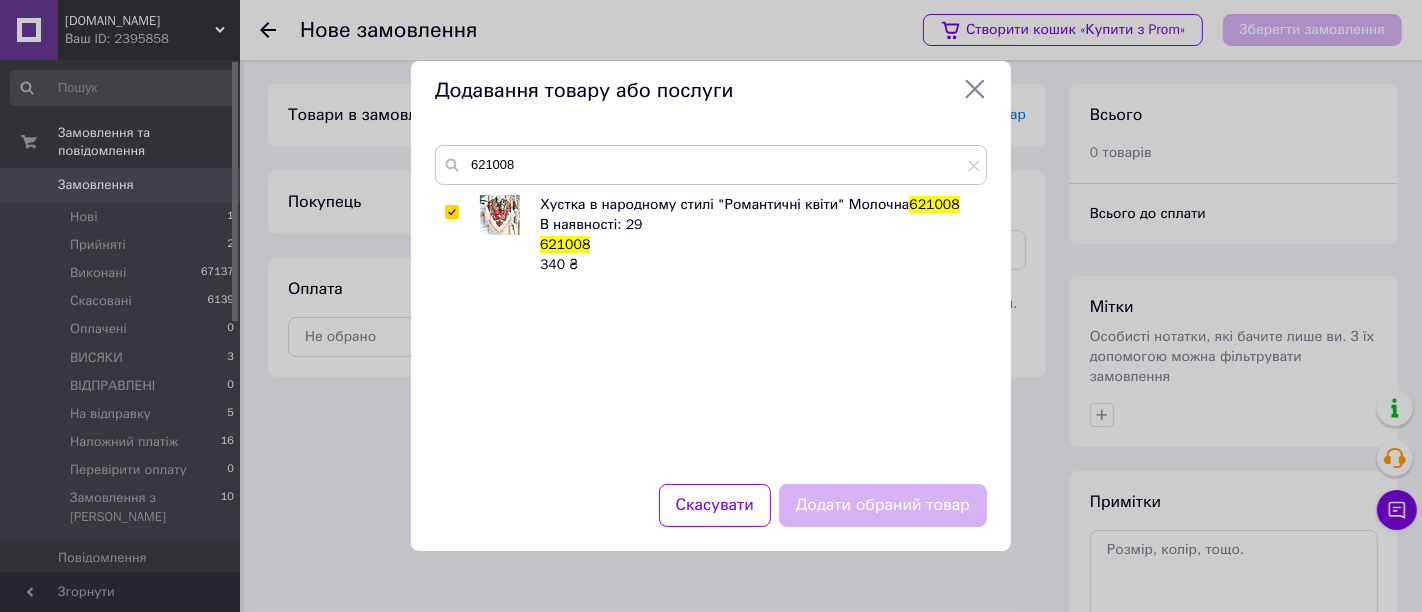 checkbox on "true" 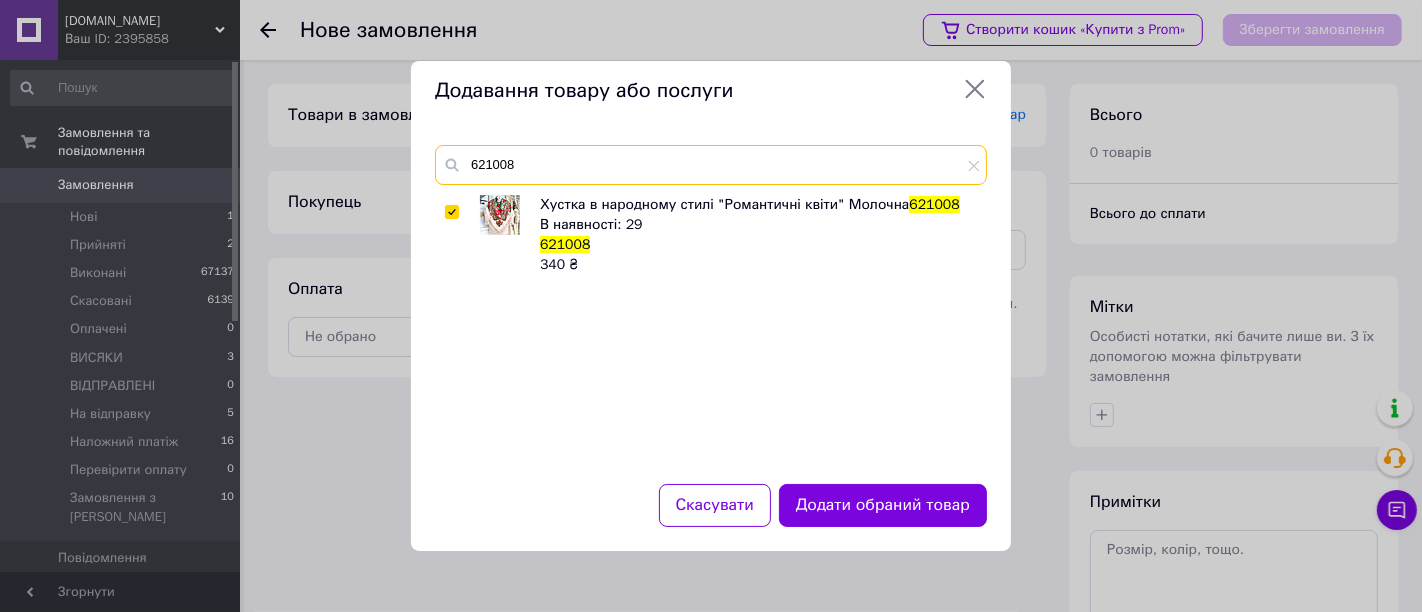 click on "621008" at bounding box center (711, 165) 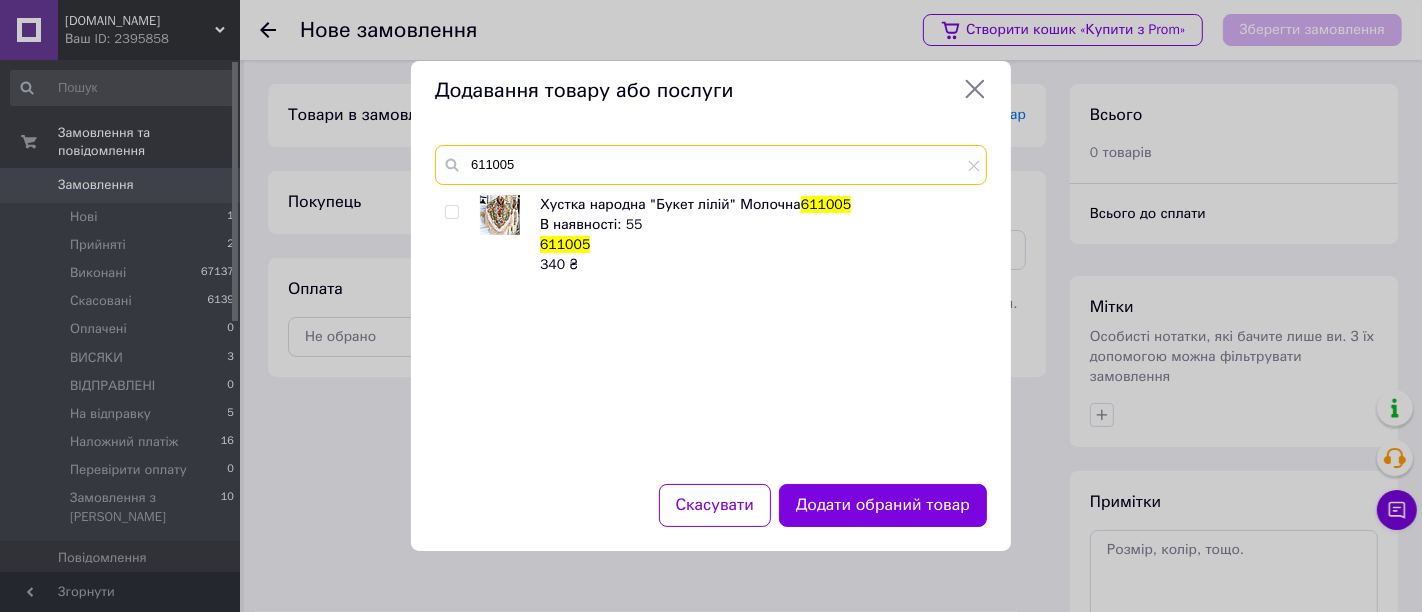 type on "611005" 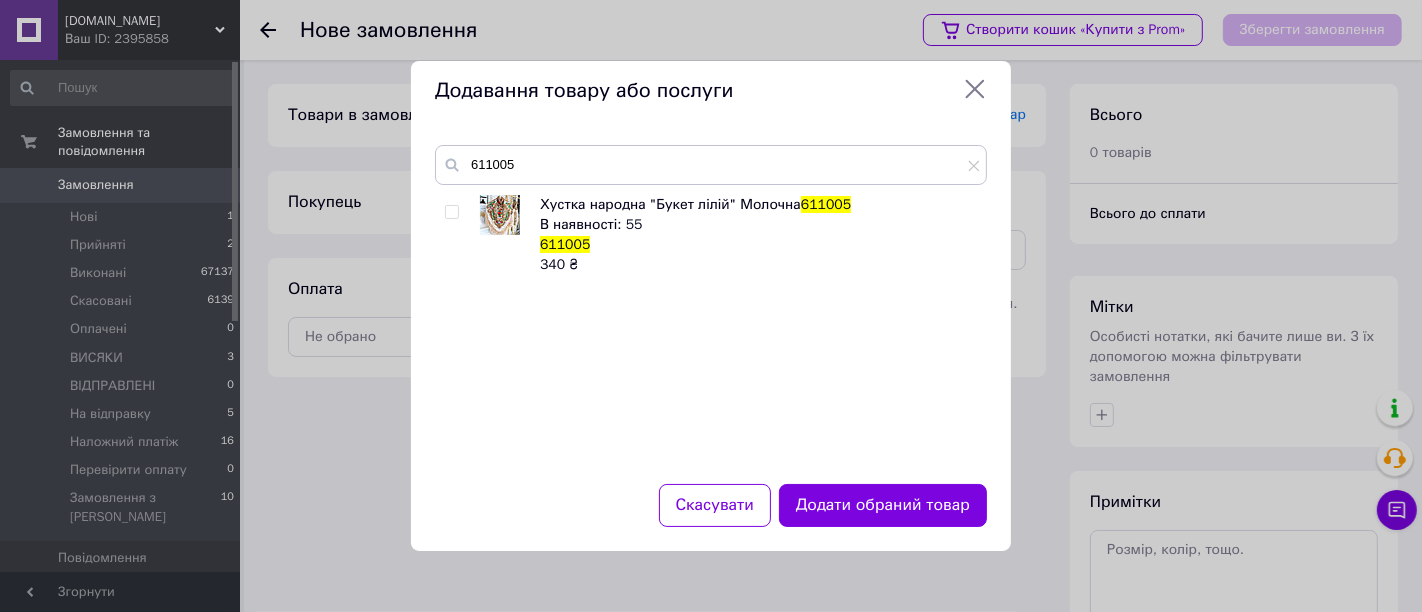click at bounding box center [451, 212] 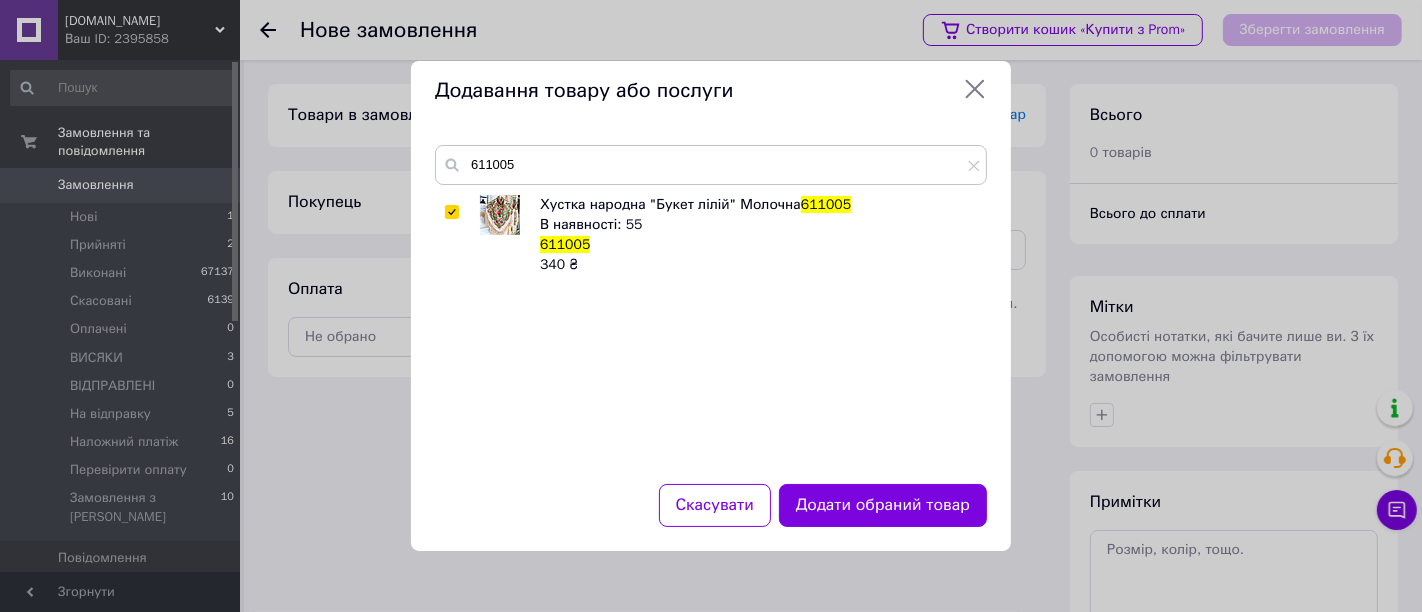 checkbox on "true" 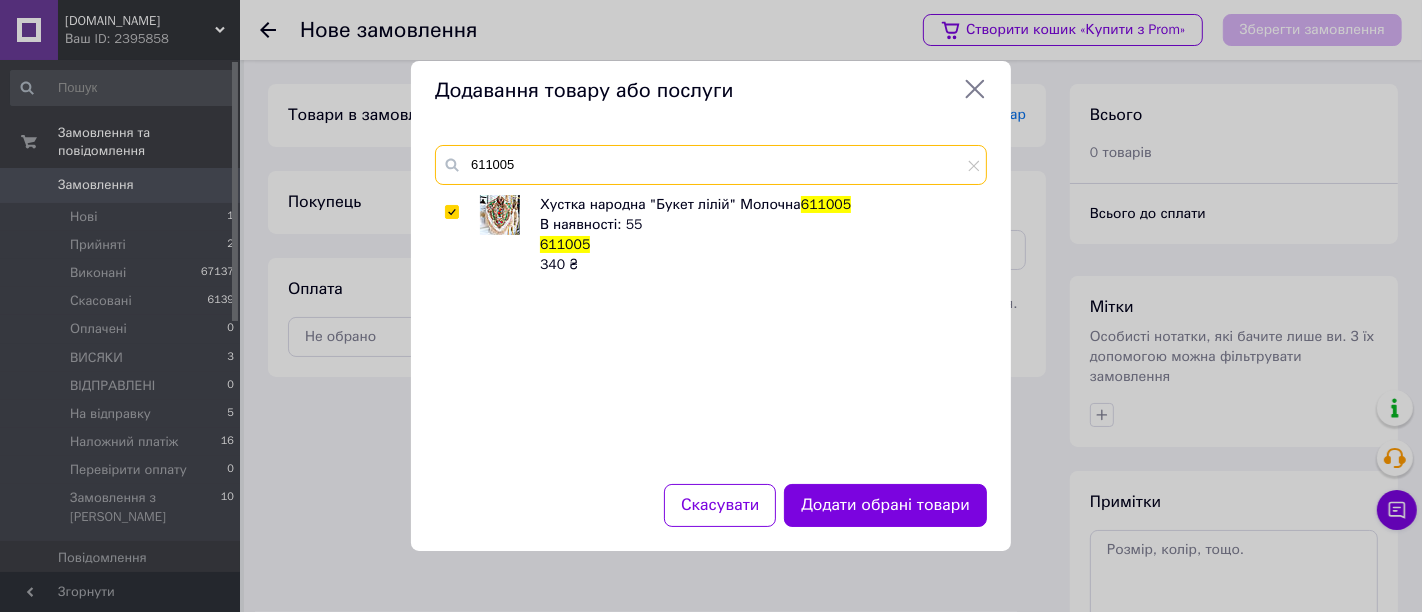 click on "611005" at bounding box center (711, 165) 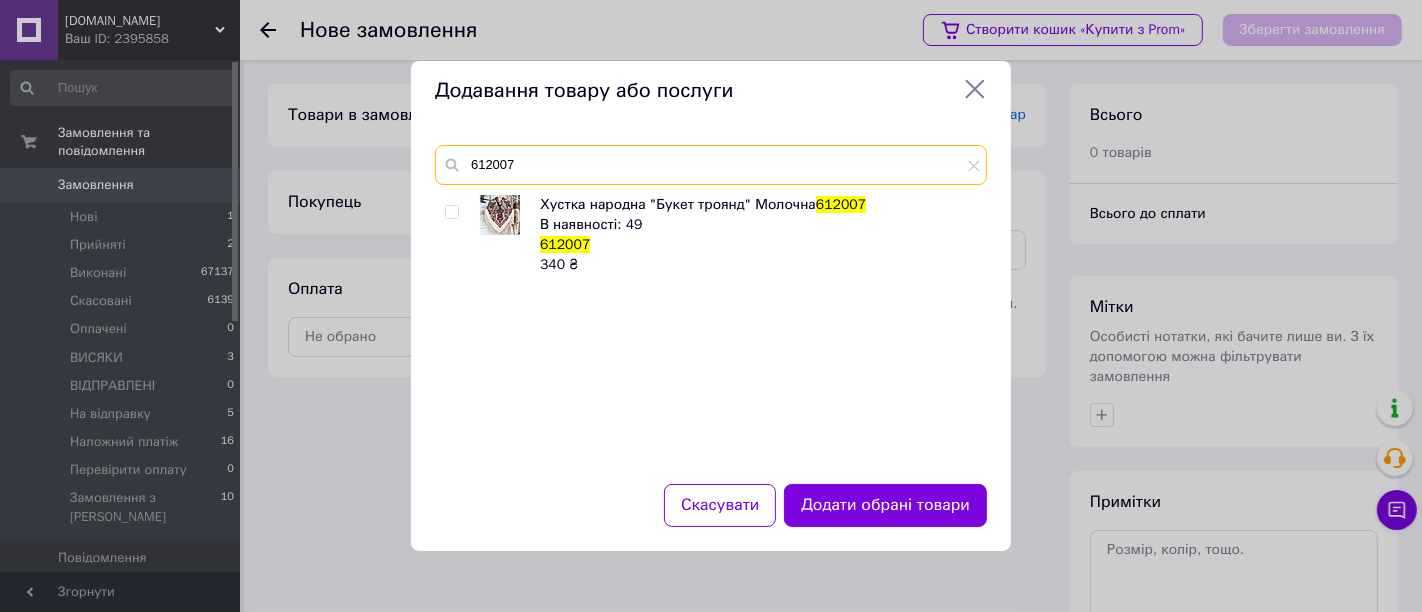 type on "612007" 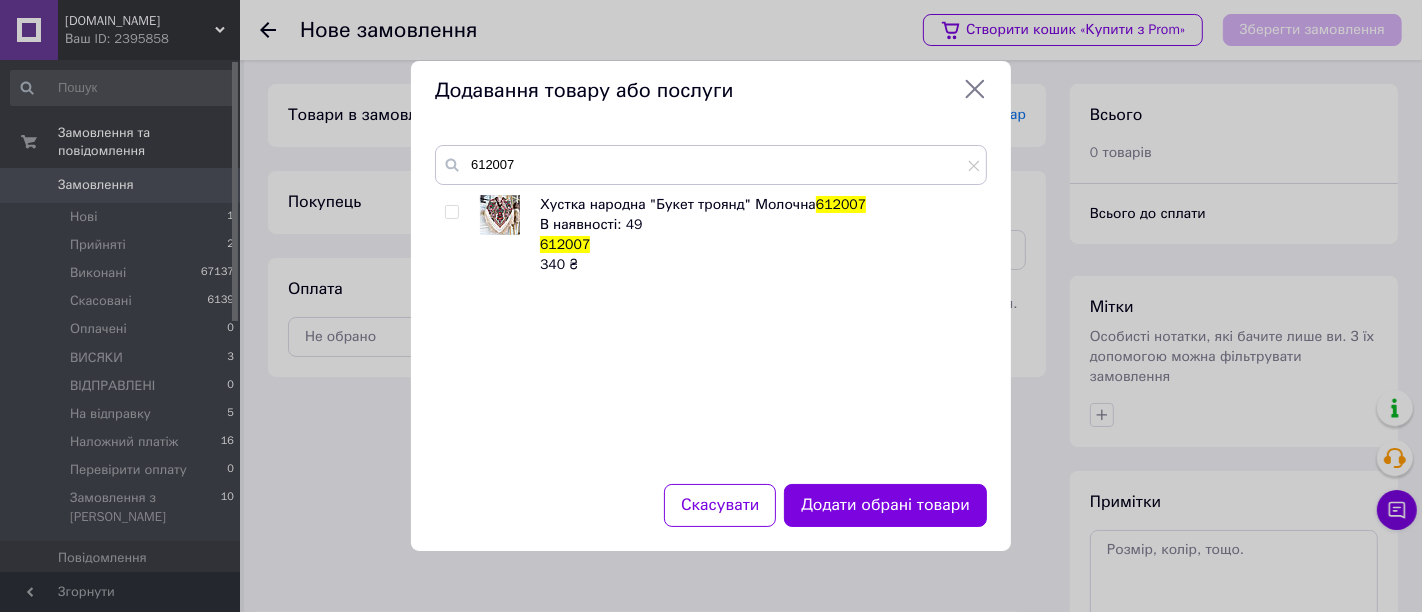 click at bounding box center (451, 212) 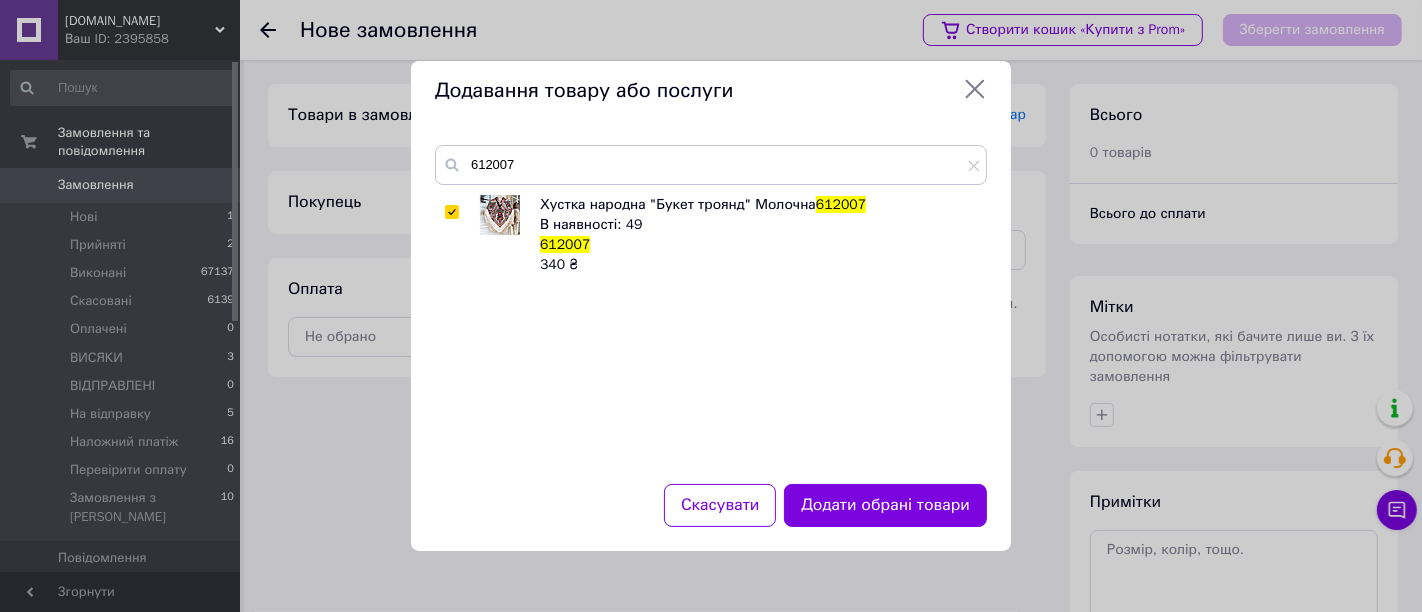 checkbox on "true" 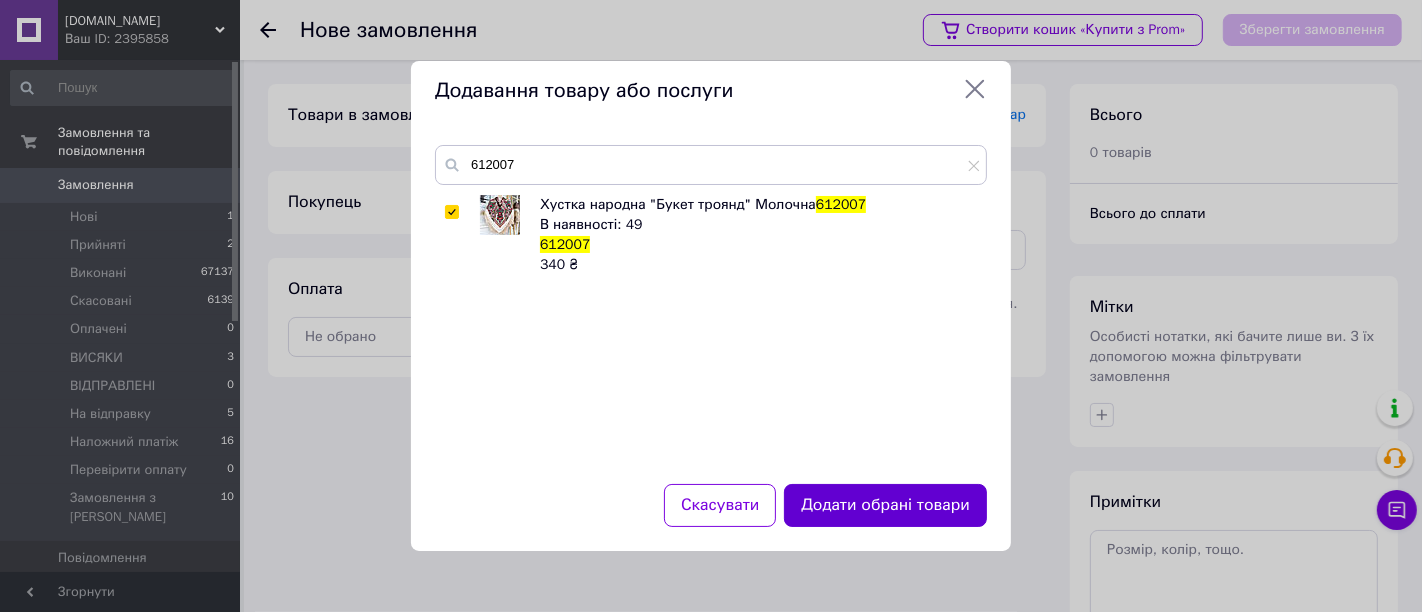 click on "Додати обрані товари" at bounding box center [885, 505] 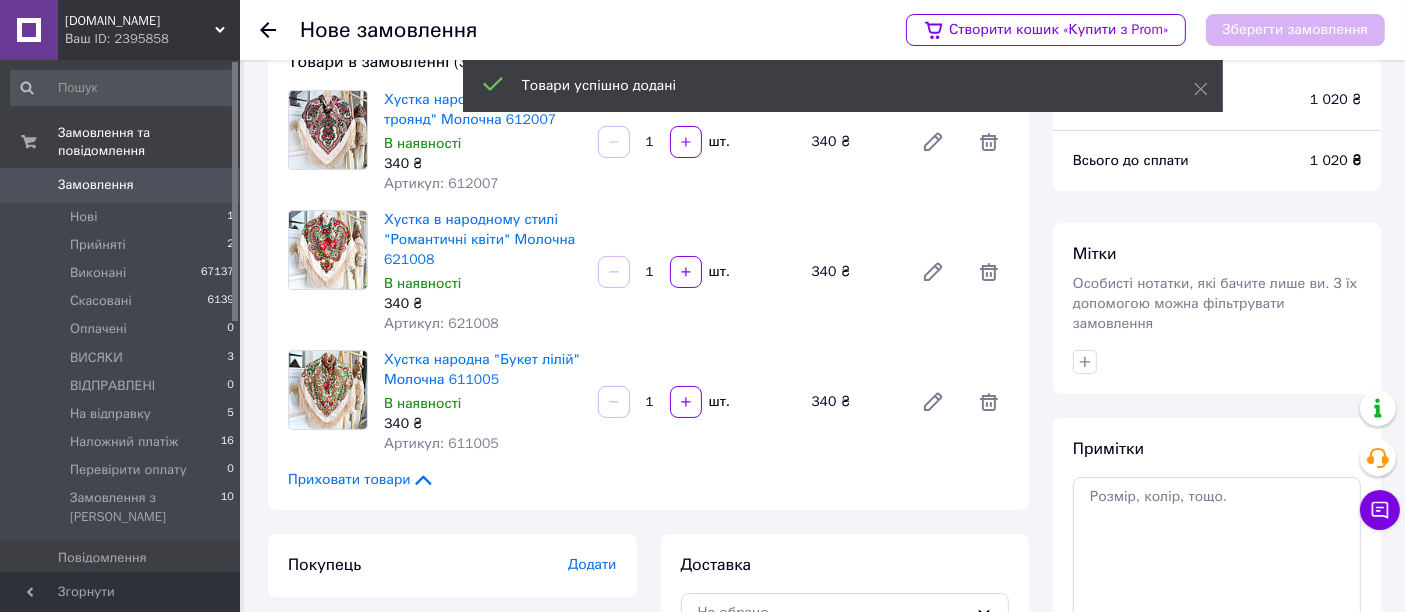 scroll, scrollTop: 209, scrollLeft: 0, axis: vertical 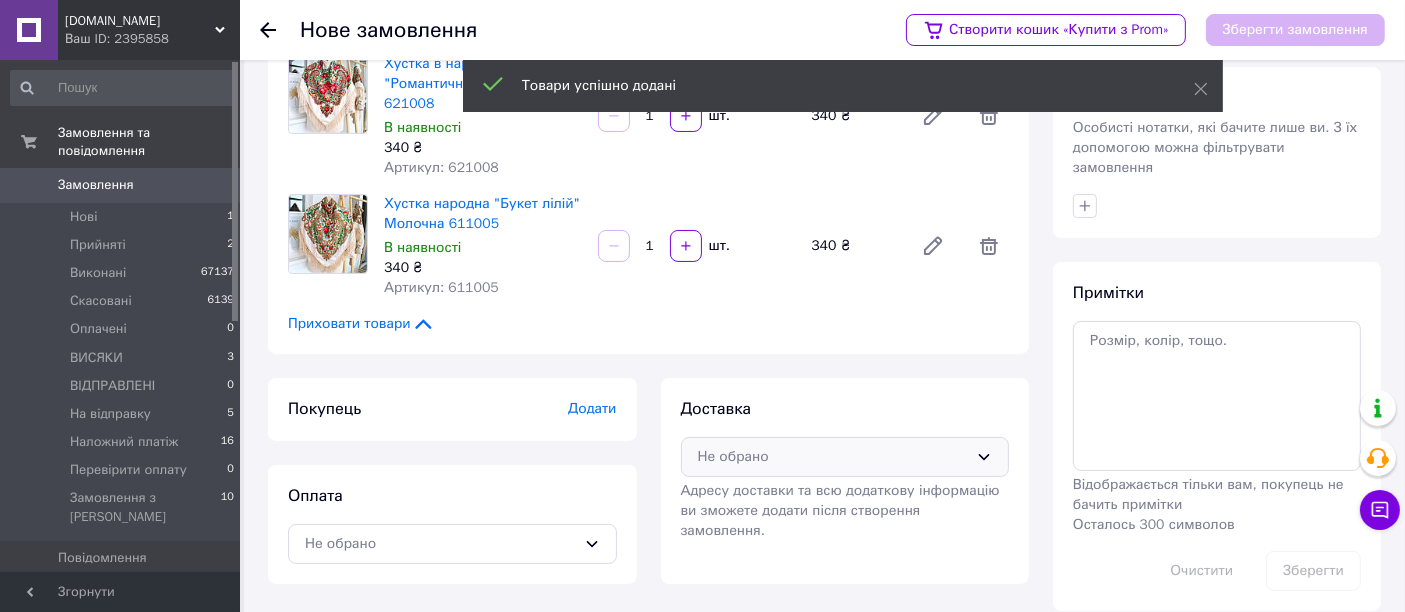 click on "Не обрано" at bounding box center [833, 457] 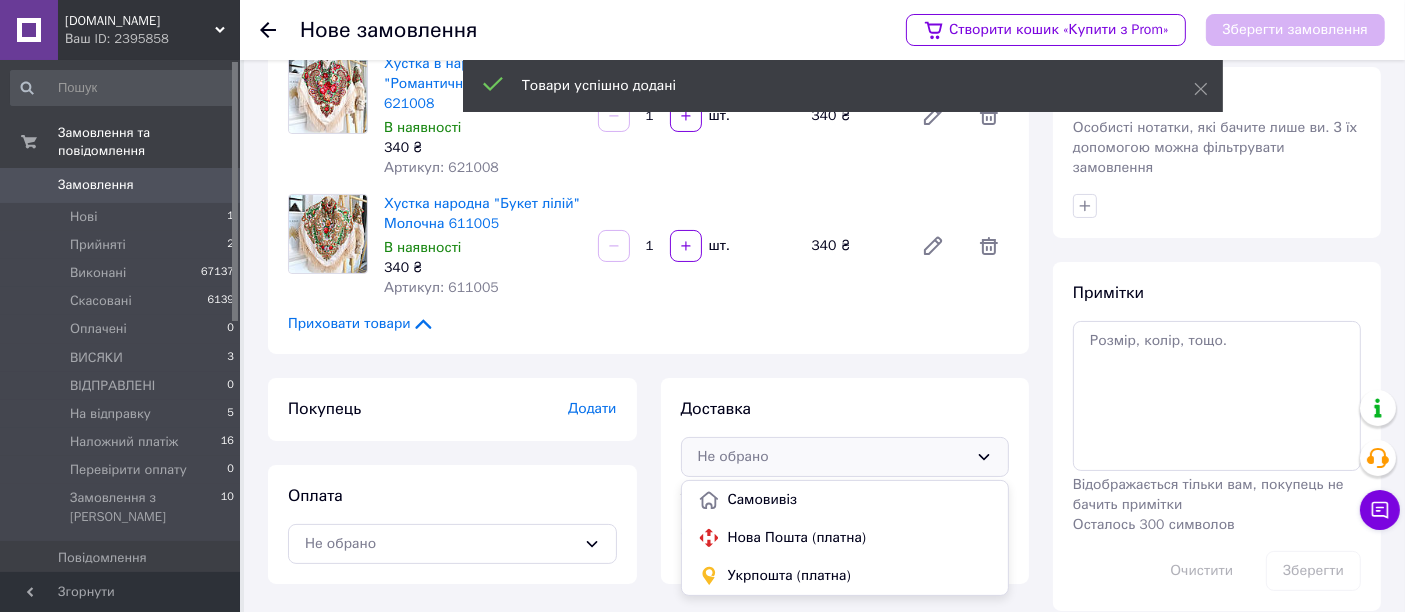 drag, startPoint x: 829, startPoint y: 477, endPoint x: 798, endPoint y: 535, distance: 65.76473 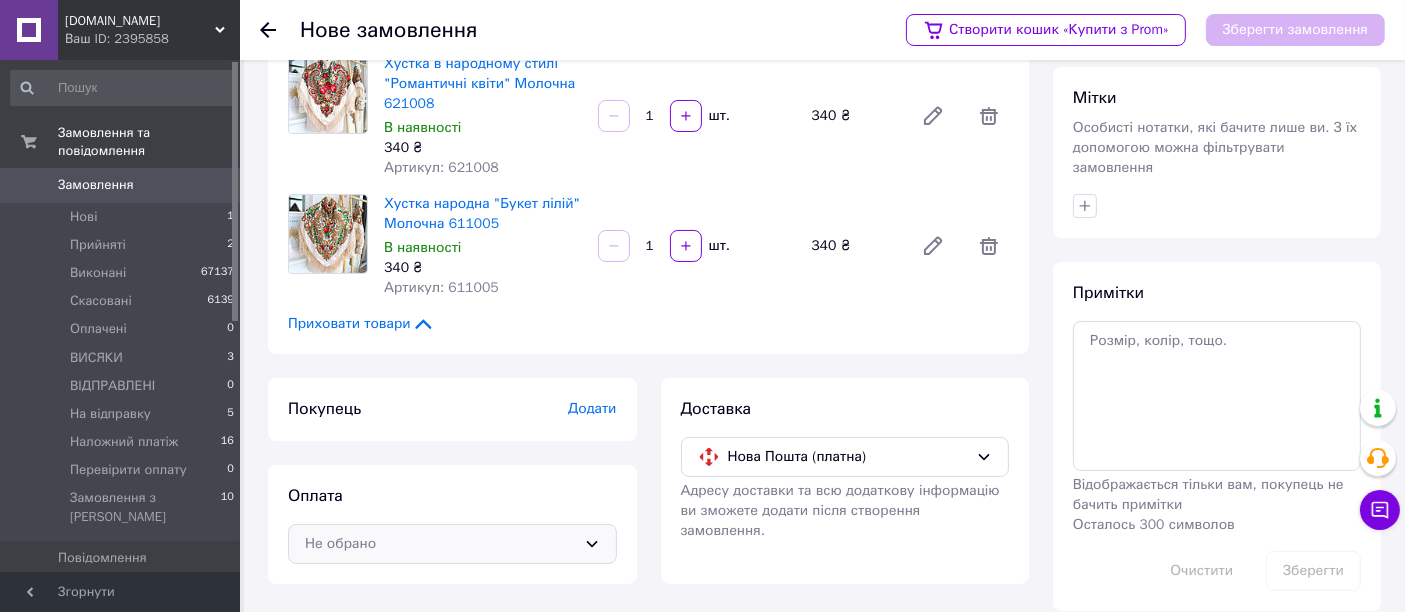 click on "Не обрано" at bounding box center [440, 544] 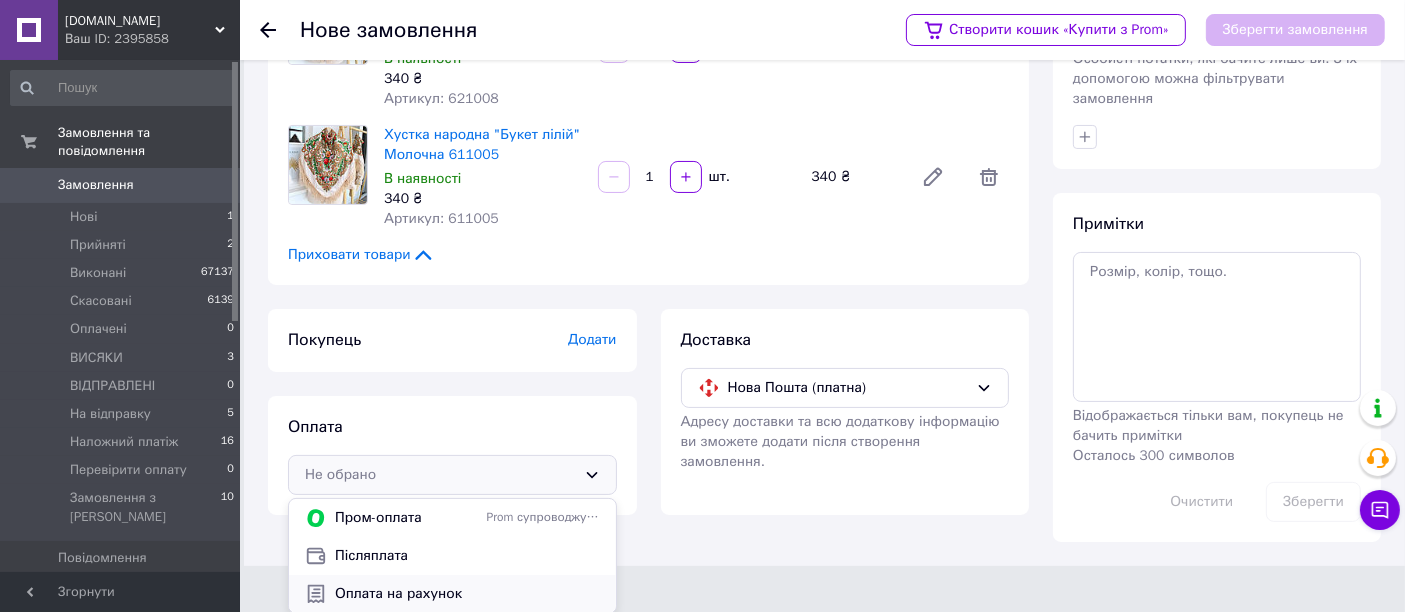 click on "Оплата на рахунок" at bounding box center (467, 594) 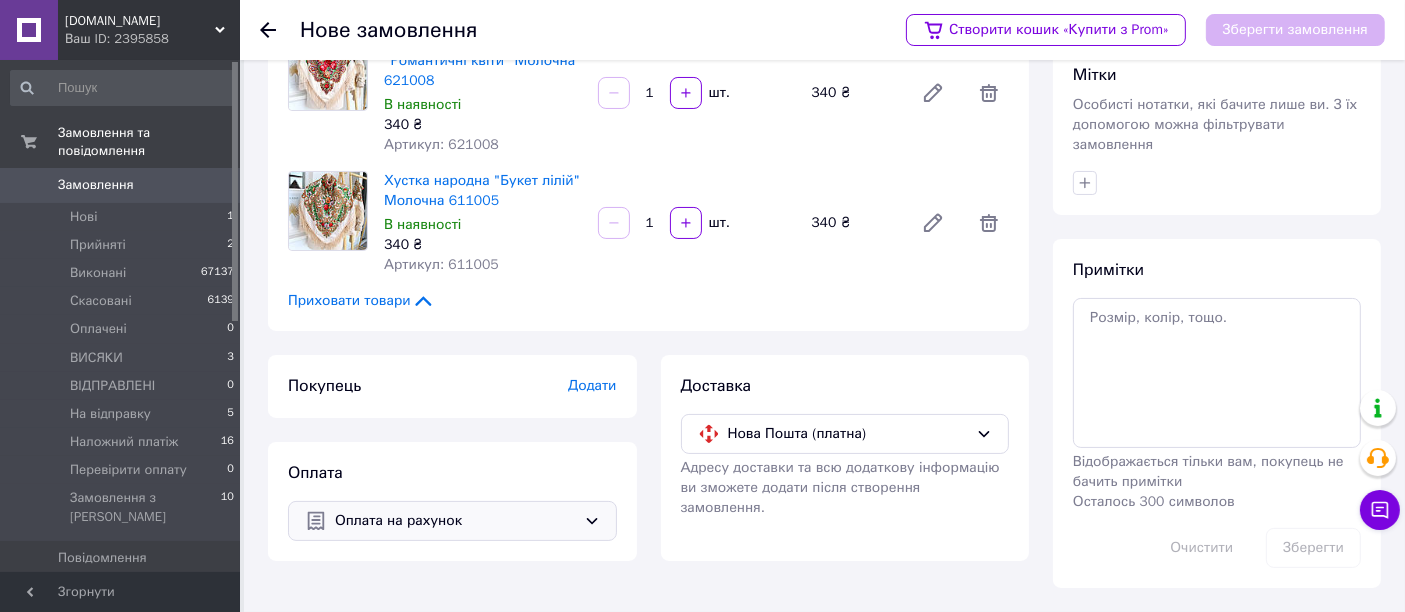 scroll, scrollTop: 209, scrollLeft: 0, axis: vertical 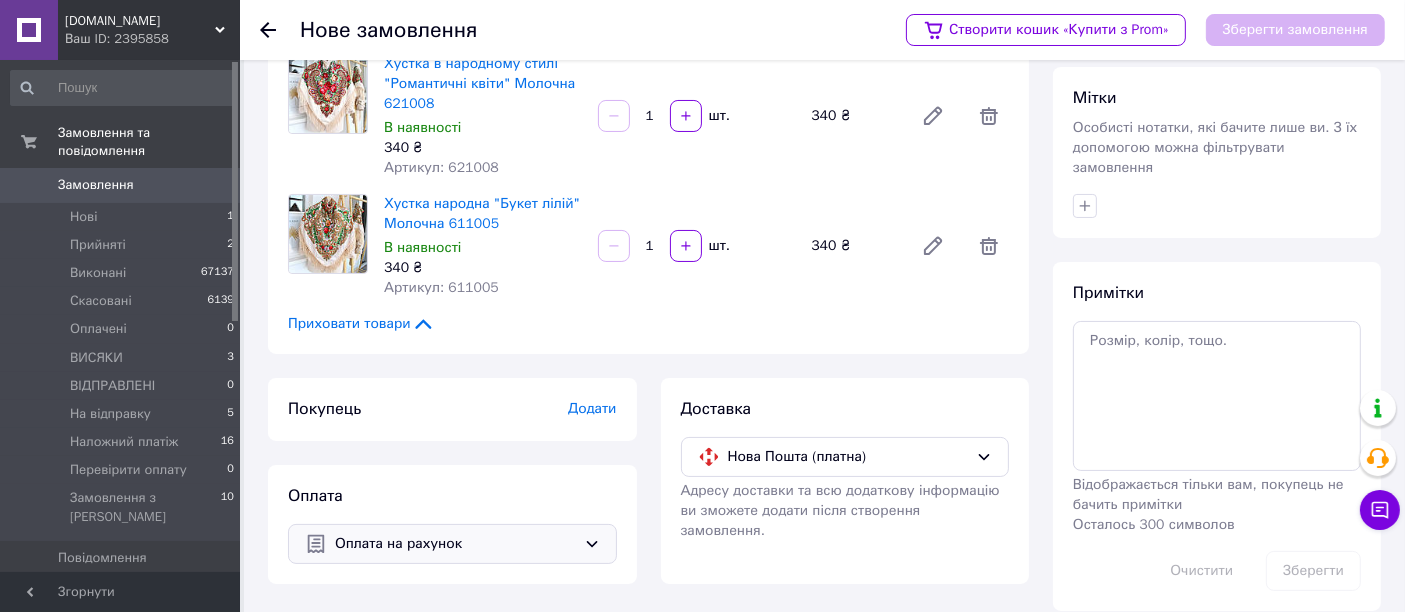 click on "Додати" at bounding box center (592, 408) 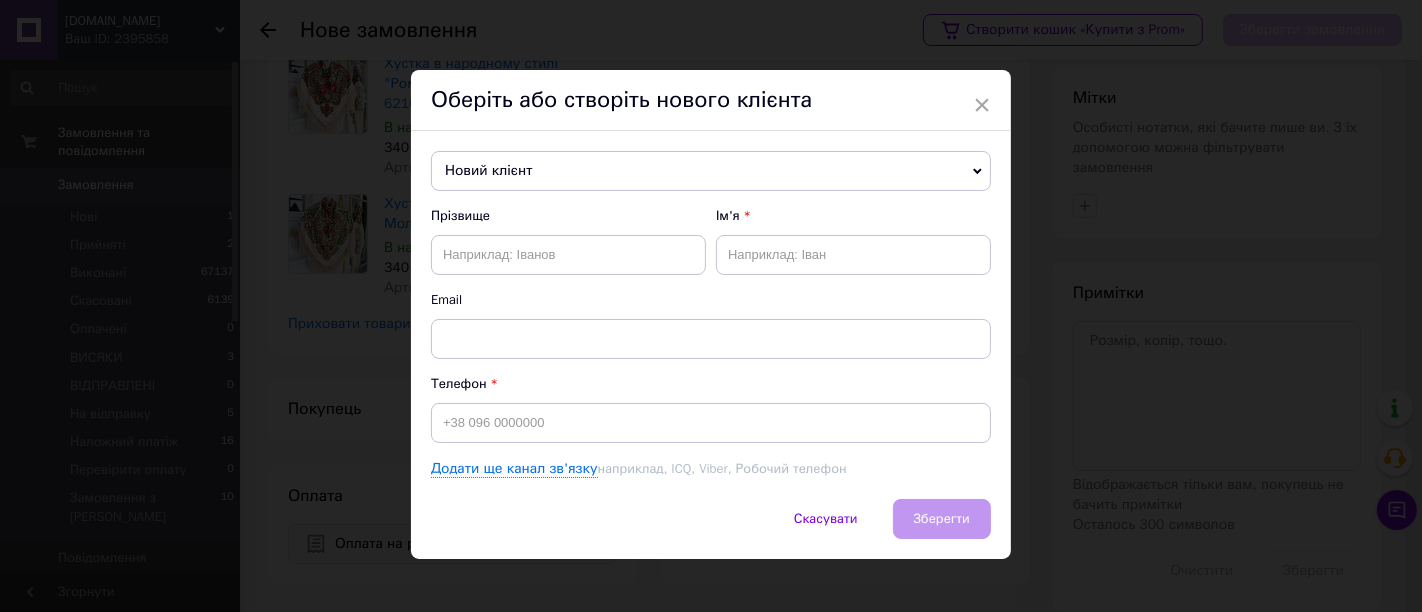 click on "Новий клієнт" at bounding box center (711, 171) 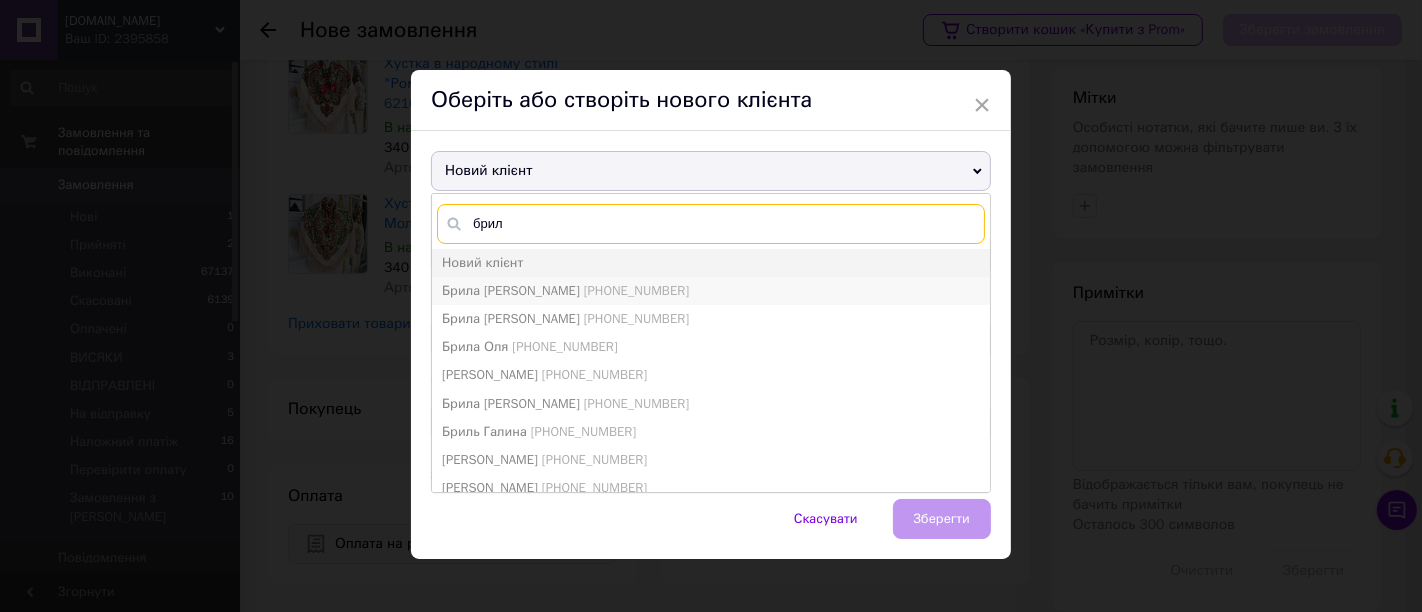type on "брил" 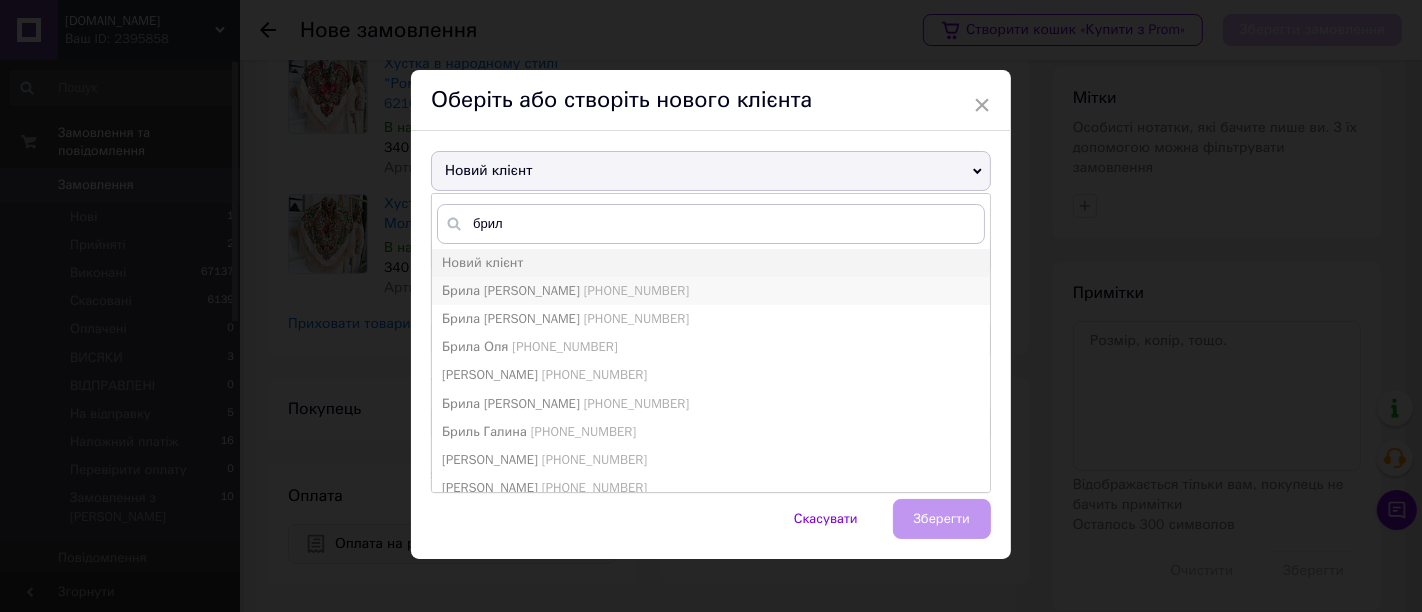 click on "[PHONE_NUMBER]" at bounding box center [636, 290] 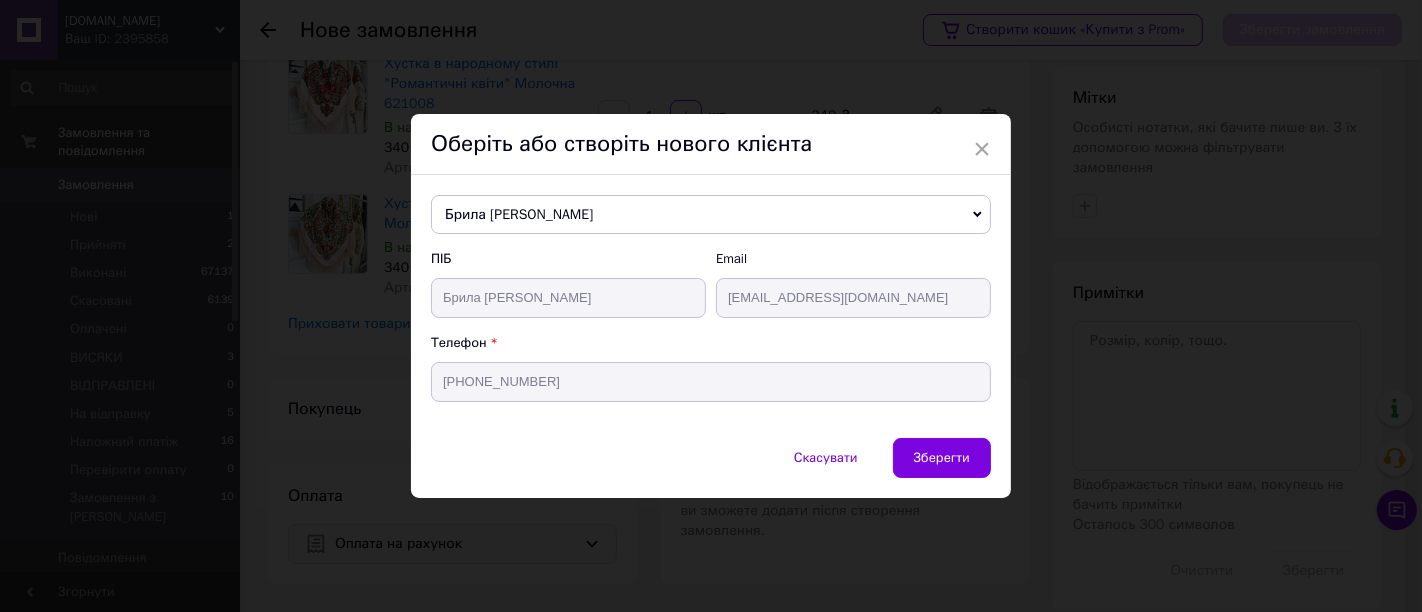 type on "Брила [PERSON_NAME]" 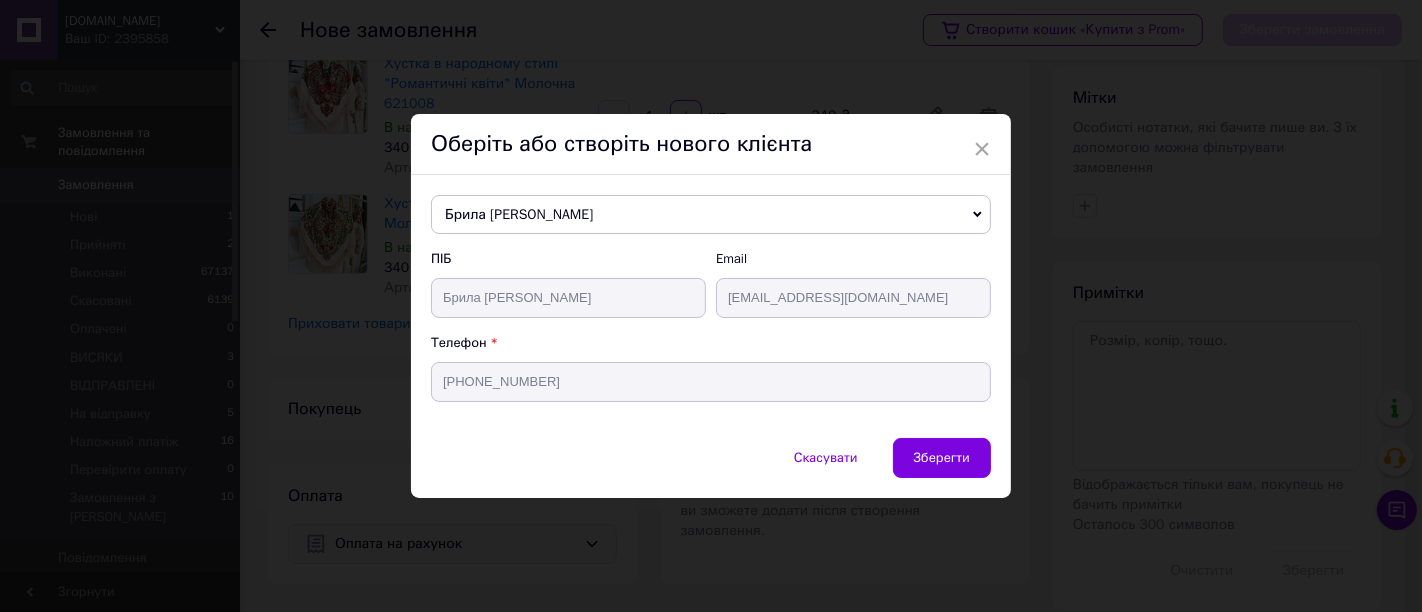 type on "[PHONE_NUMBER]" 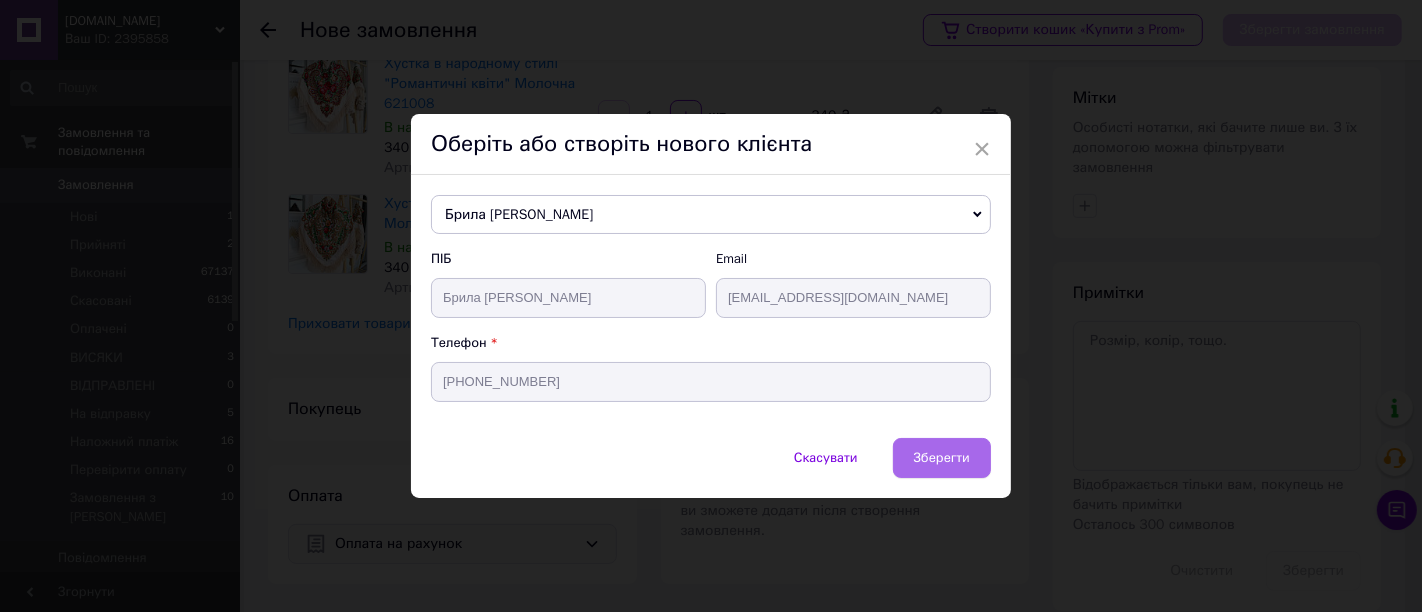 click on "Зберегти" at bounding box center [942, 458] 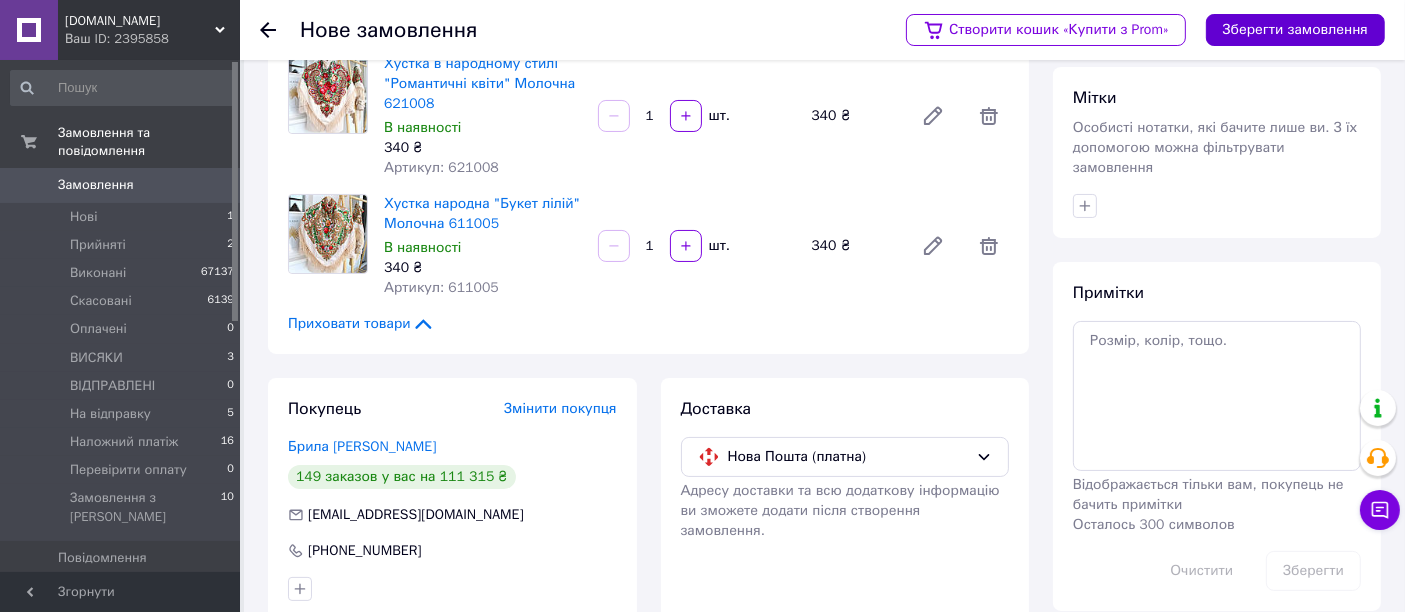 click on "Зберегти замовлення" at bounding box center (1295, 30) 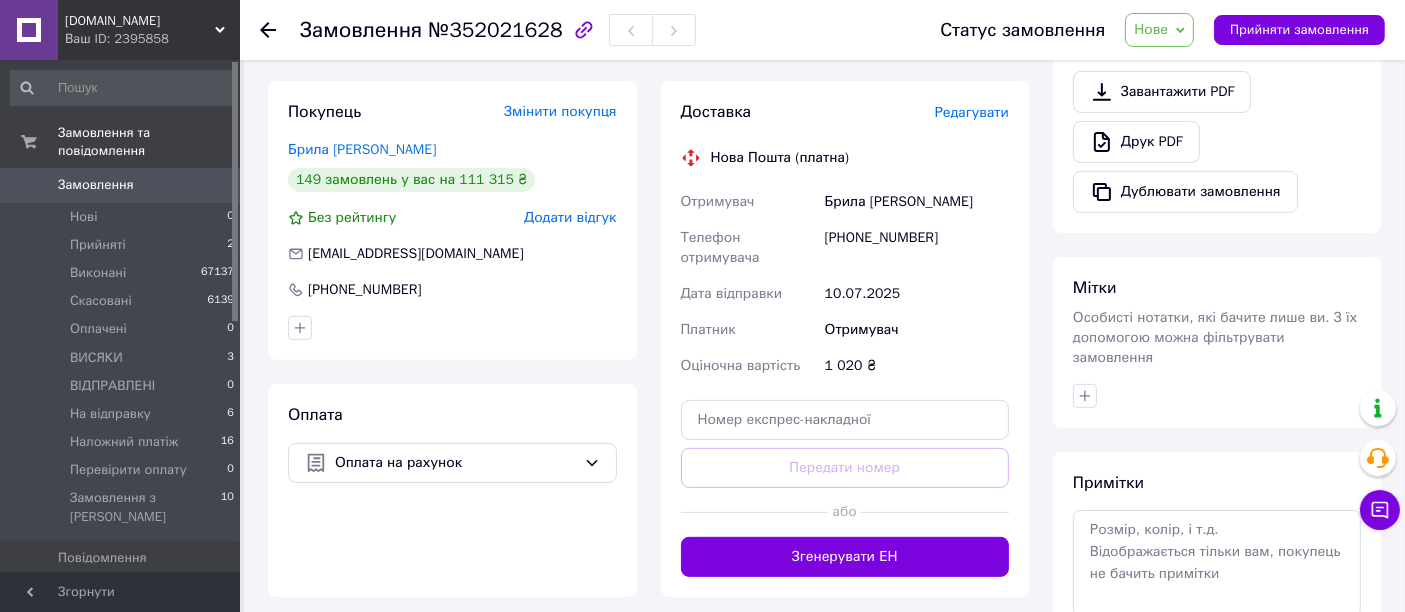 scroll, scrollTop: 765, scrollLeft: 0, axis: vertical 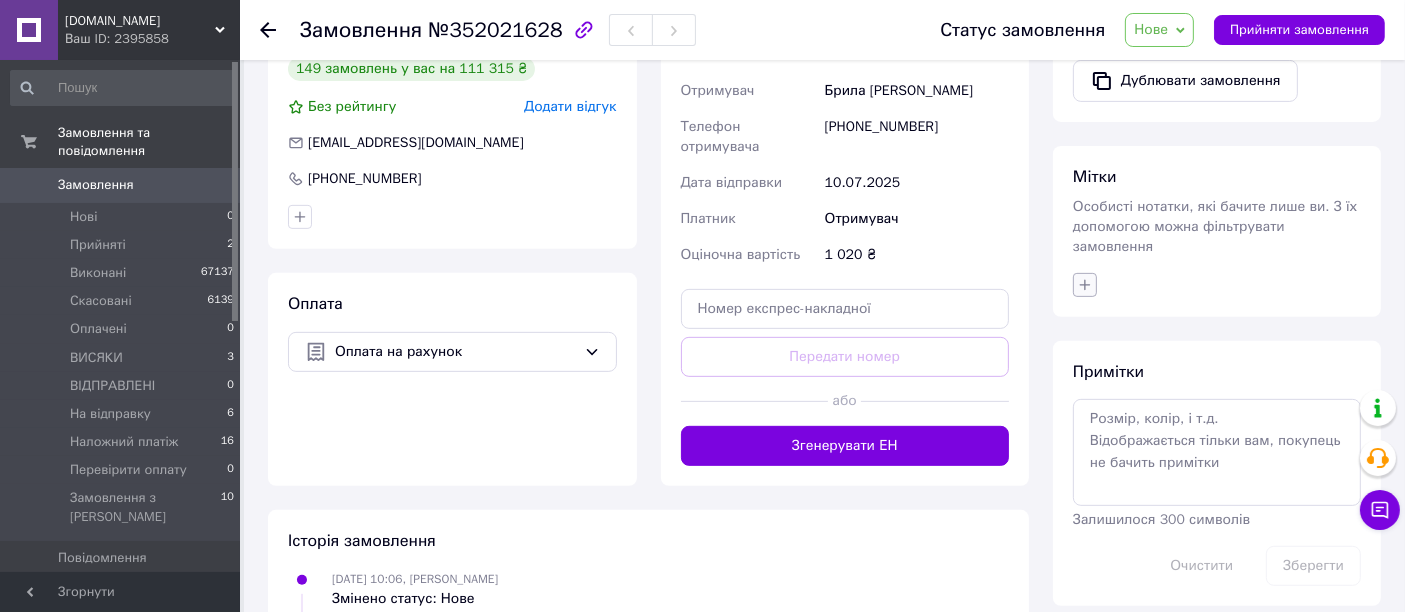 click 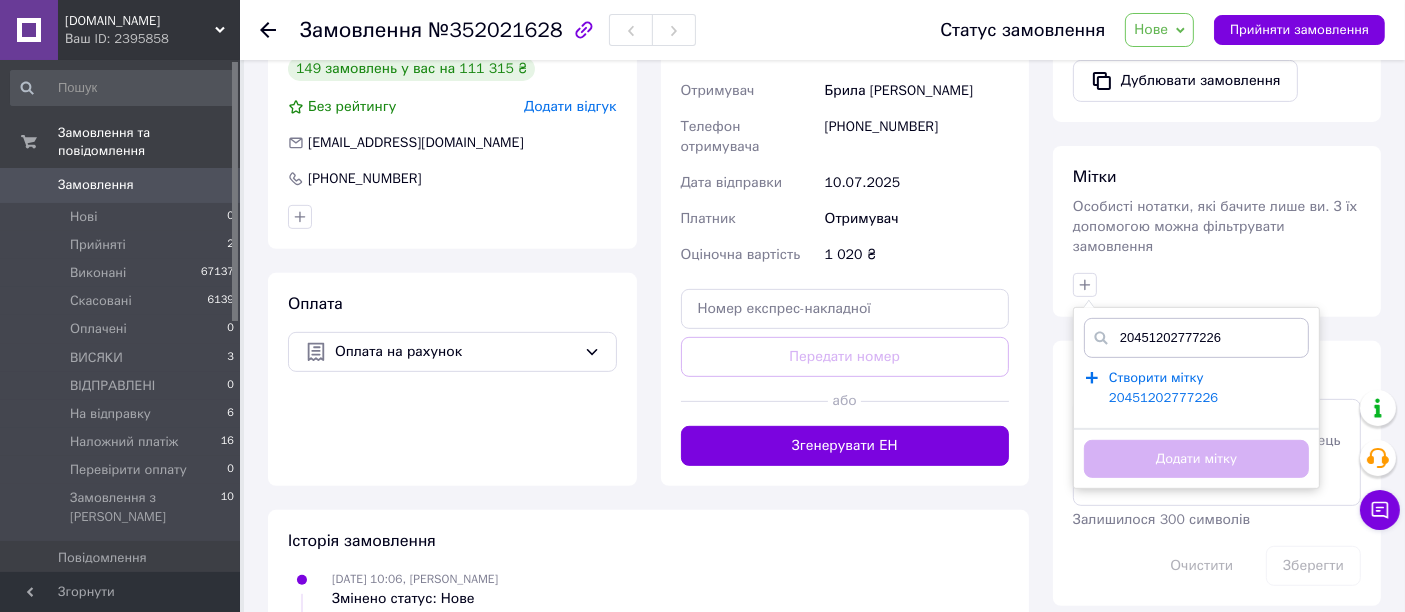 type on "20451202777226" 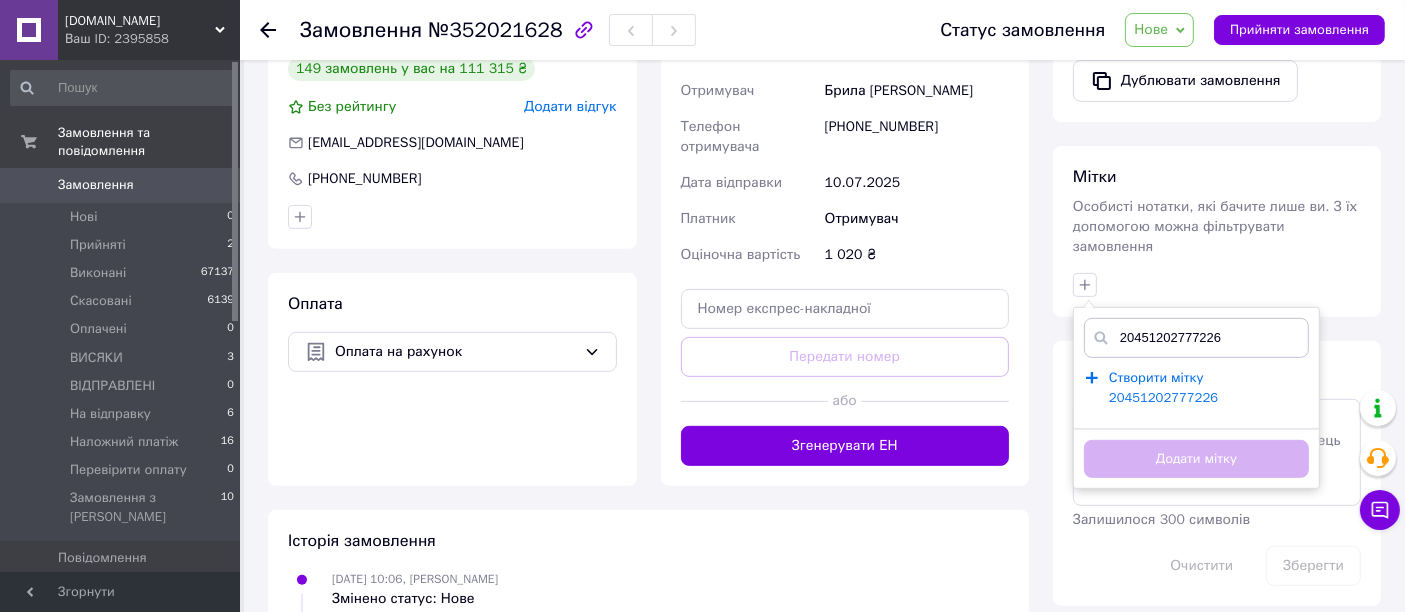 click on "Створити мітку   20451202777226" at bounding box center (1163, 388) 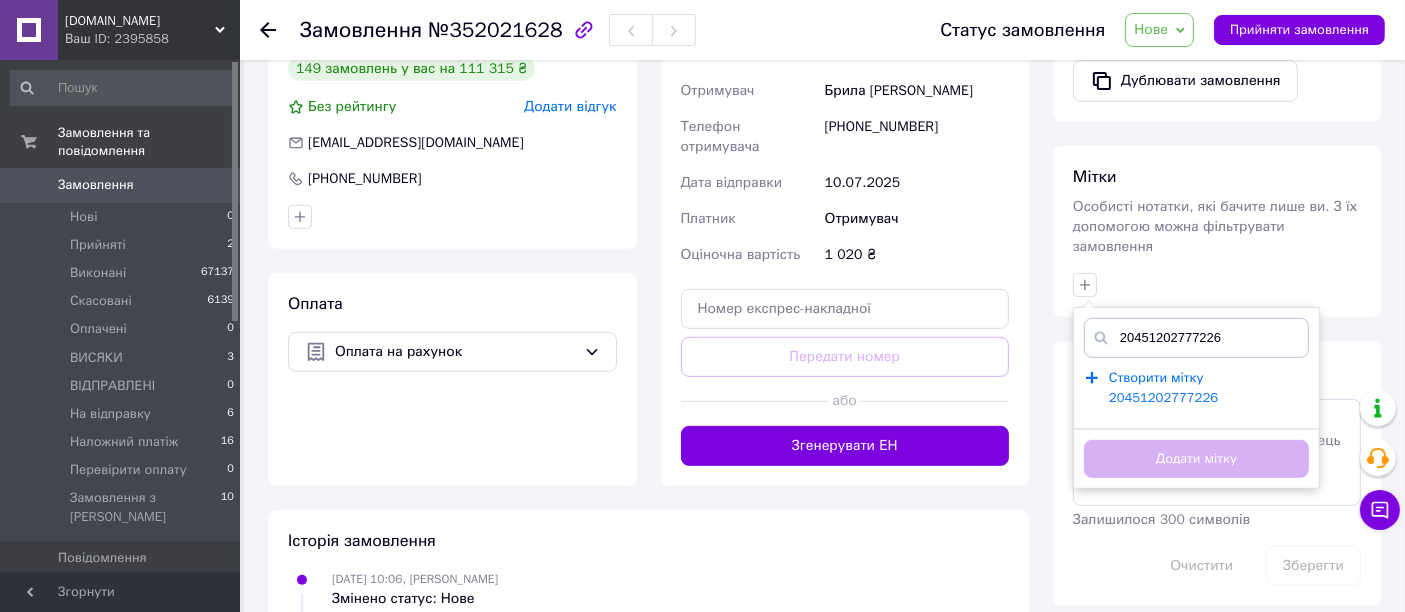 type 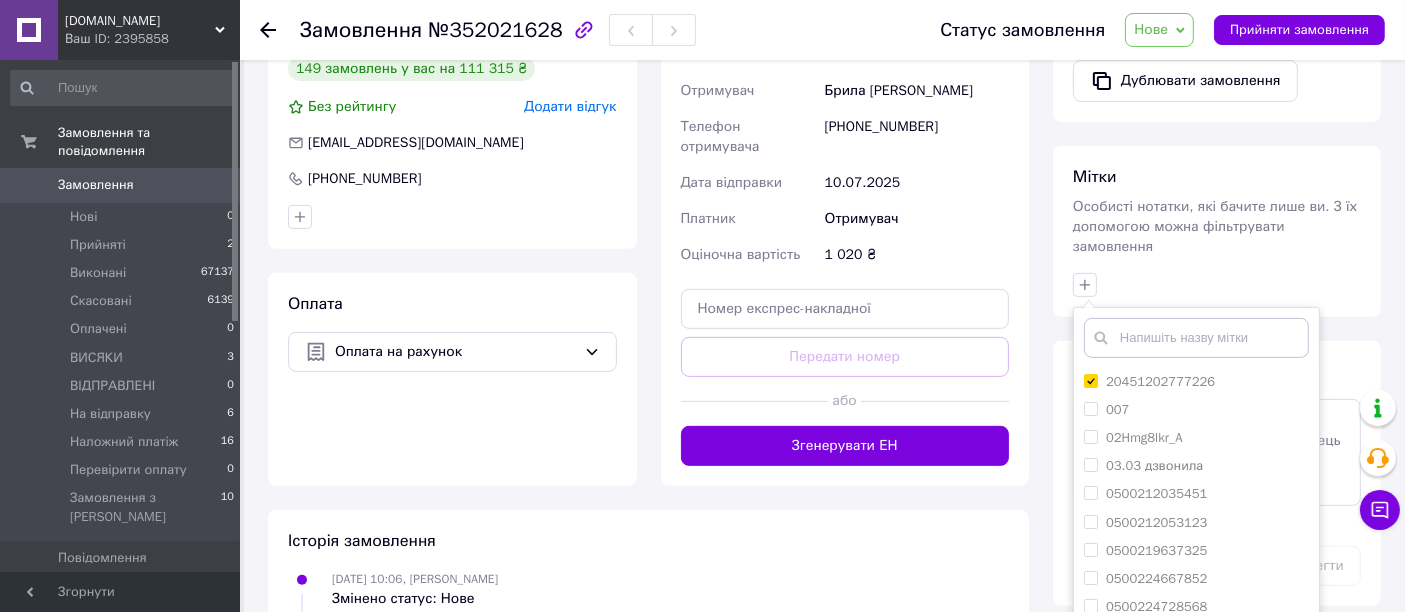 click on "Додати мітку" at bounding box center [1196, 704] 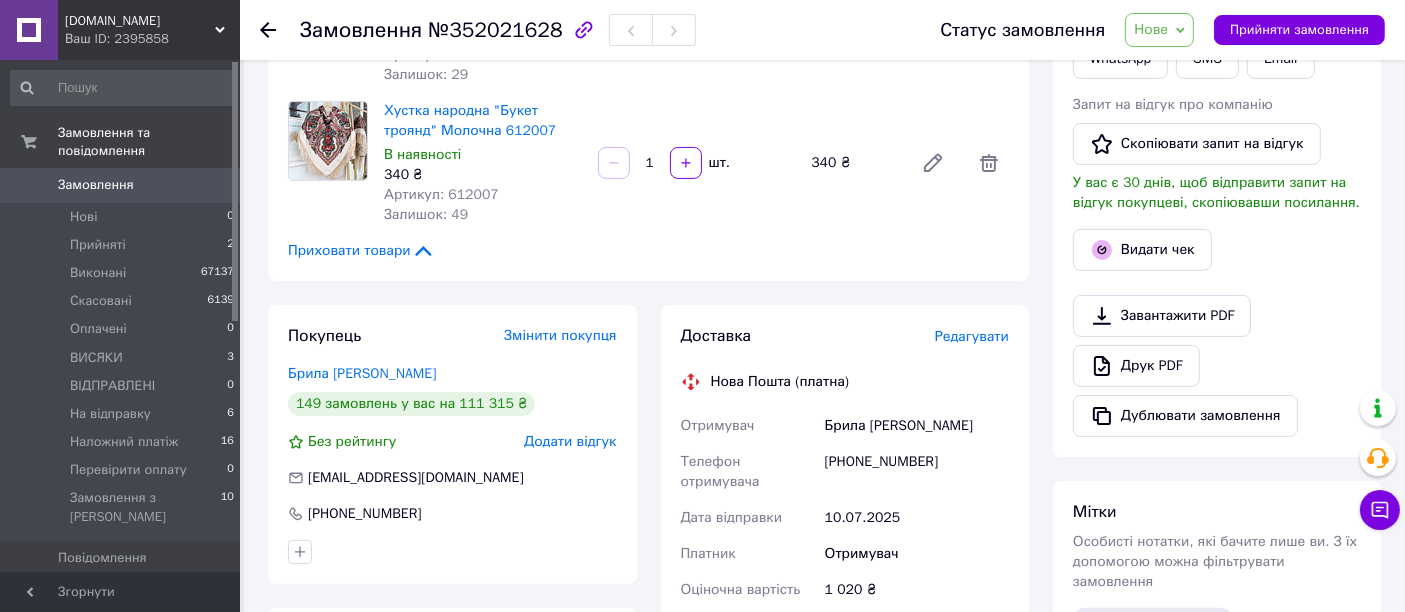 scroll, scrollTop: 416, scrollLeft: 0, axis: vertical 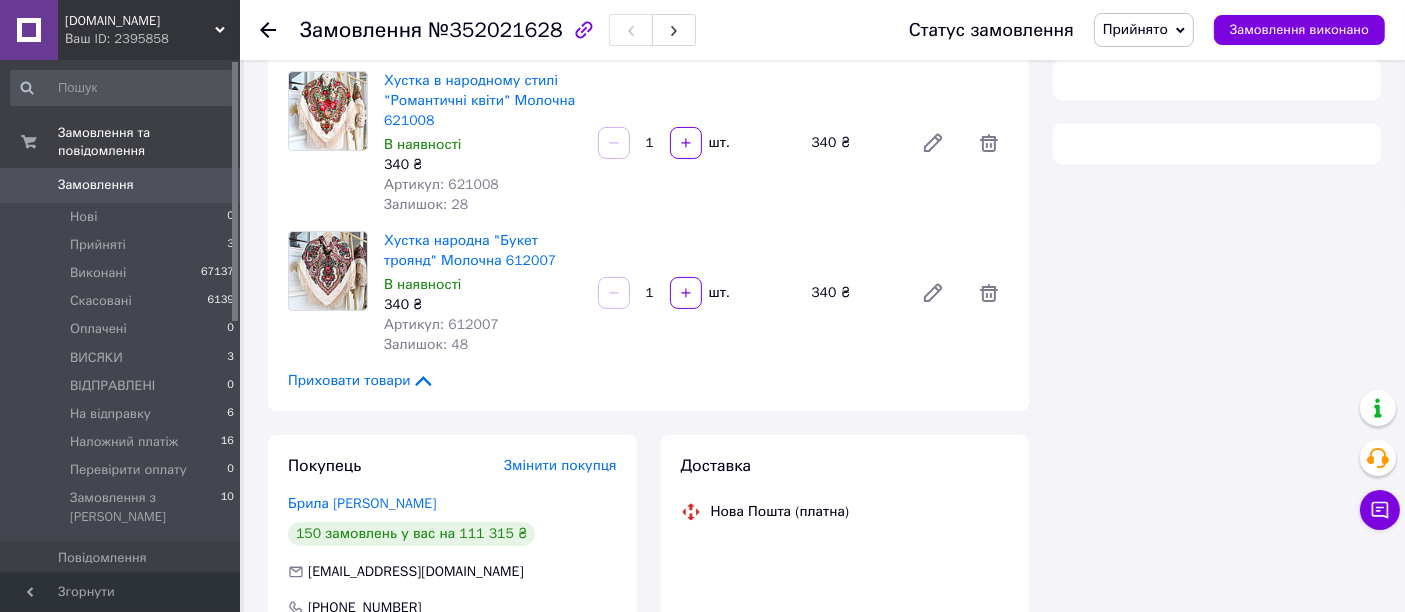 click on "Прийнято" at bounding box center (1135, 29) 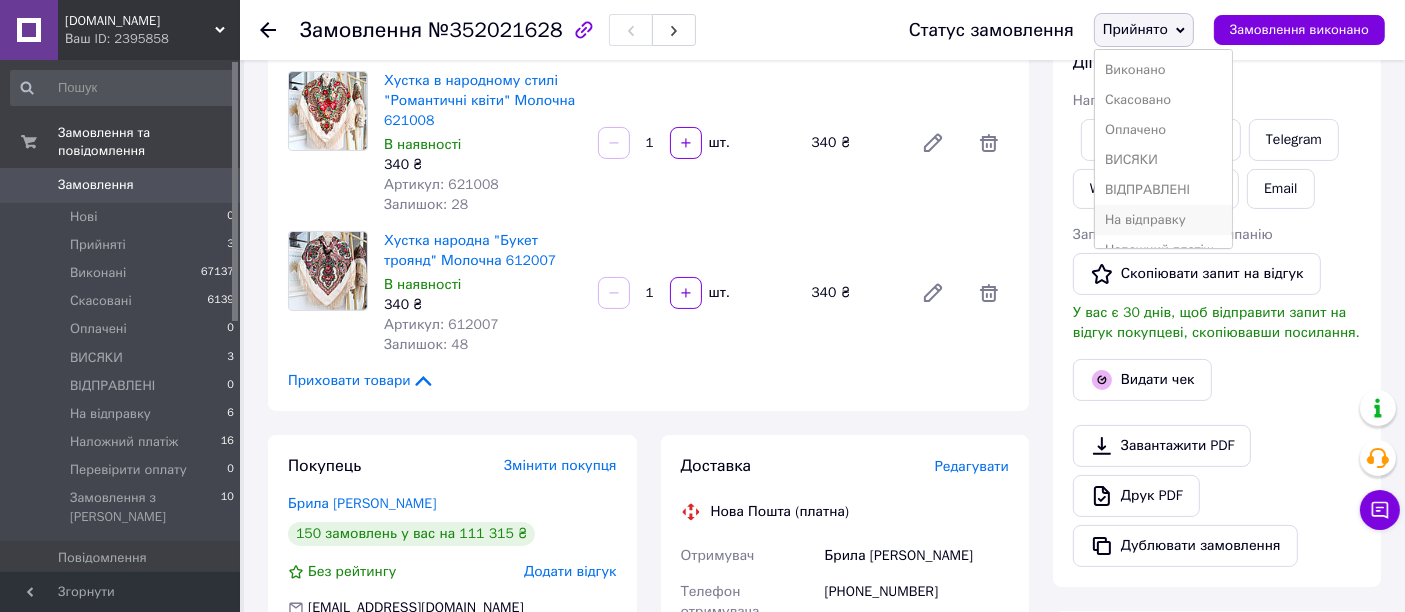 click on "На відправку" at bounding box center [1163, 220] 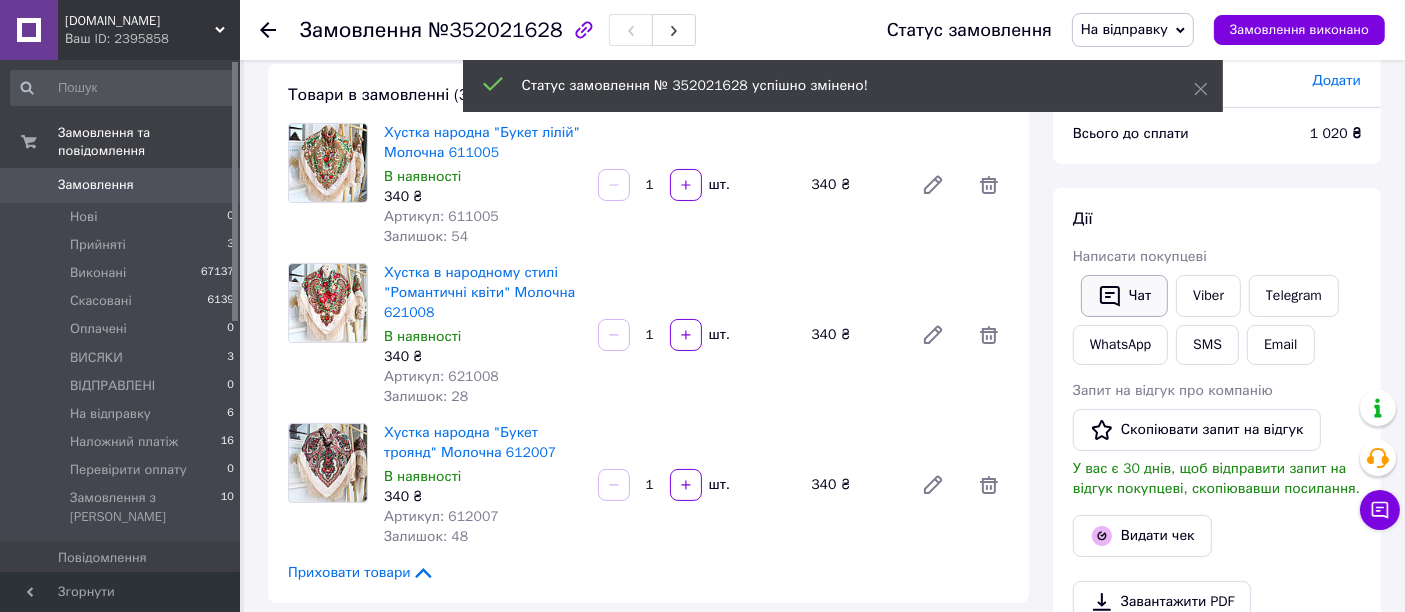 scroll, scrollTop: 78, scrollLeft: 0, axis: vertical 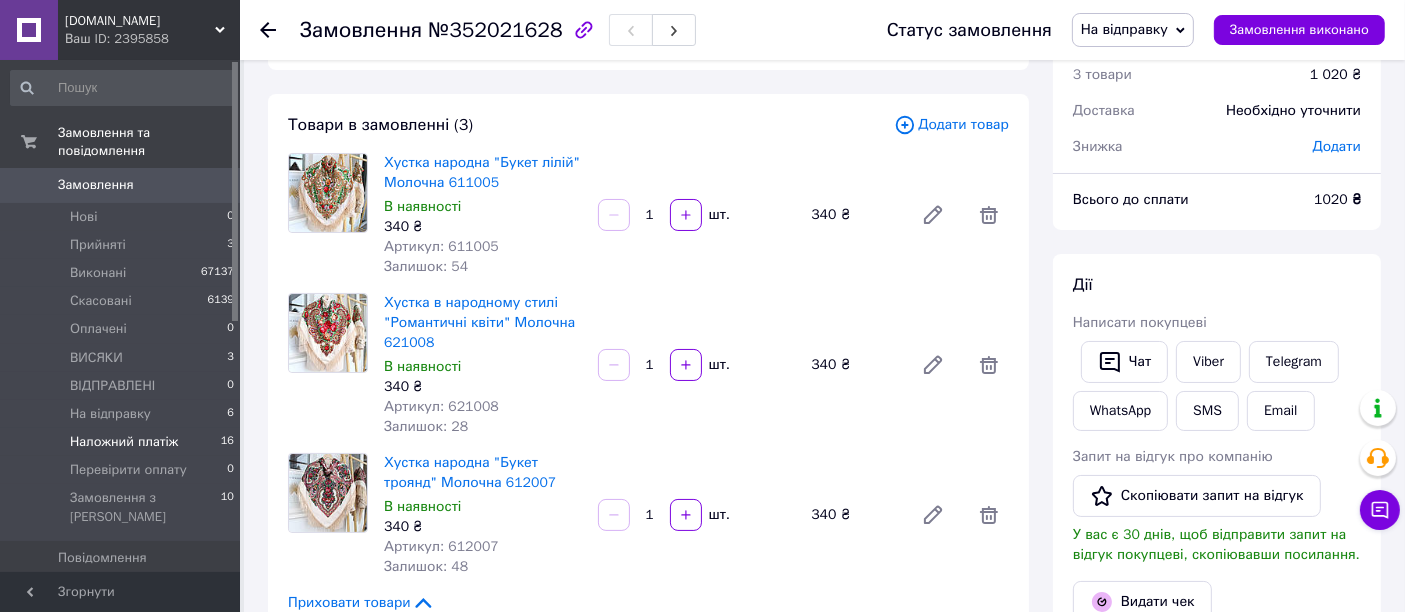 click on "Наложний платіж 16" at bounding box center [123, 442] 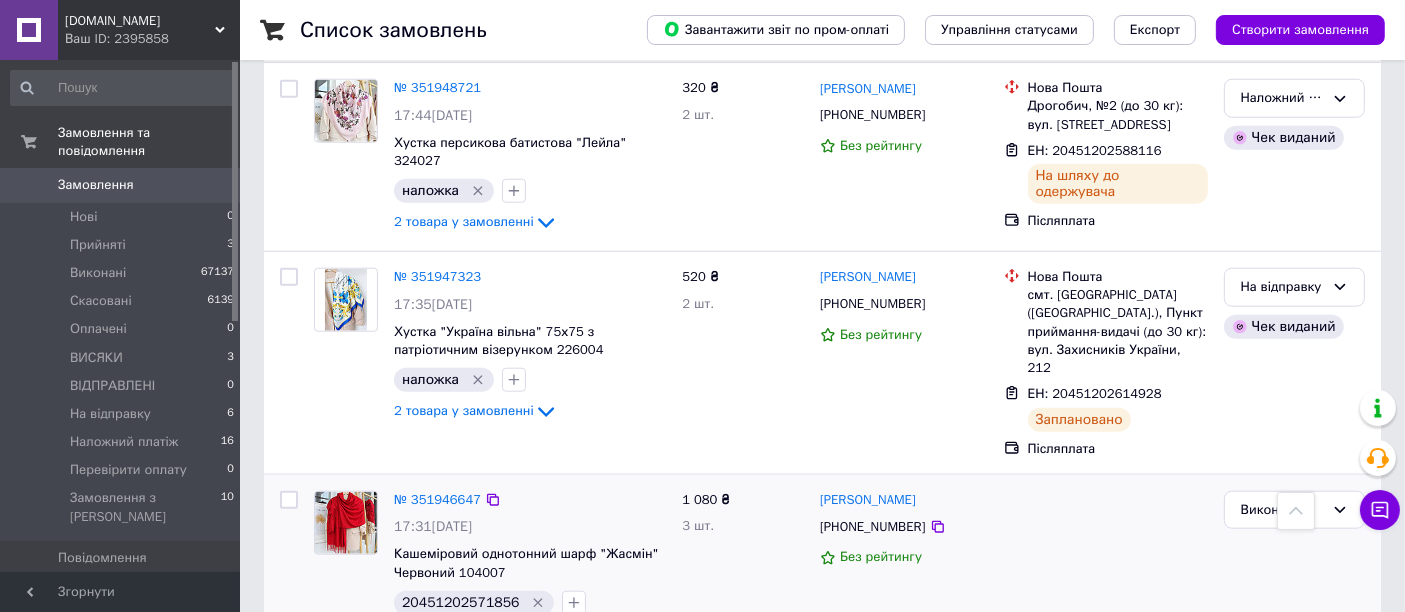scroll, scrollTop: 2000, scrollLeft: 0, axis: vertical 